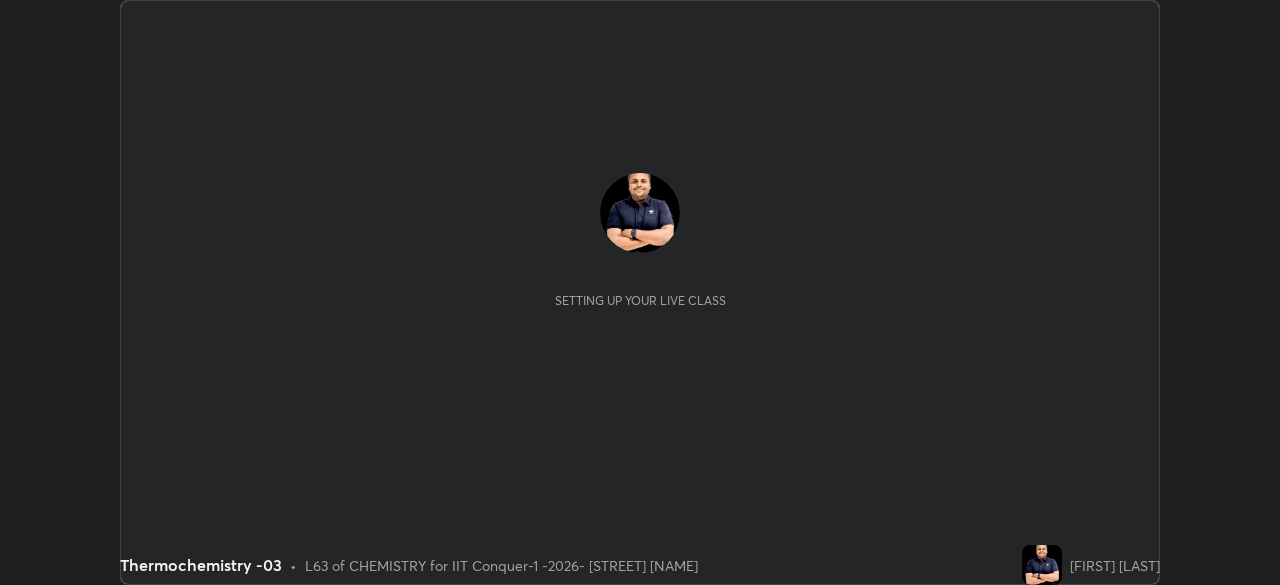scroll, scrollTop: 0, scrollLeft: 0, axis: both 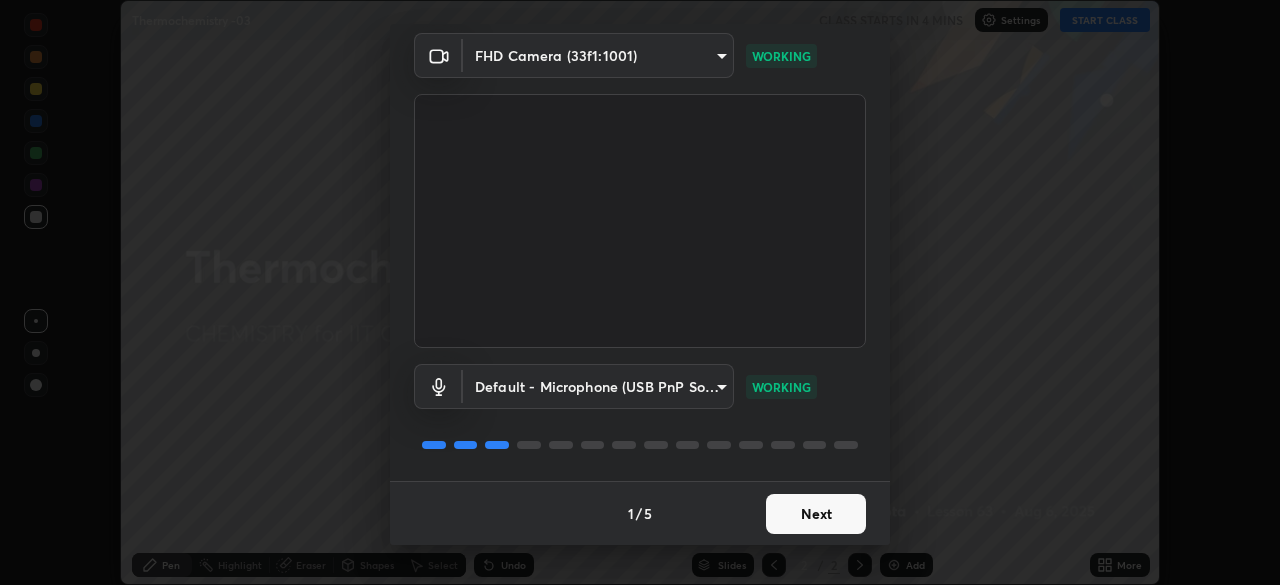 click on "Next" at bounding box center [816, 514] 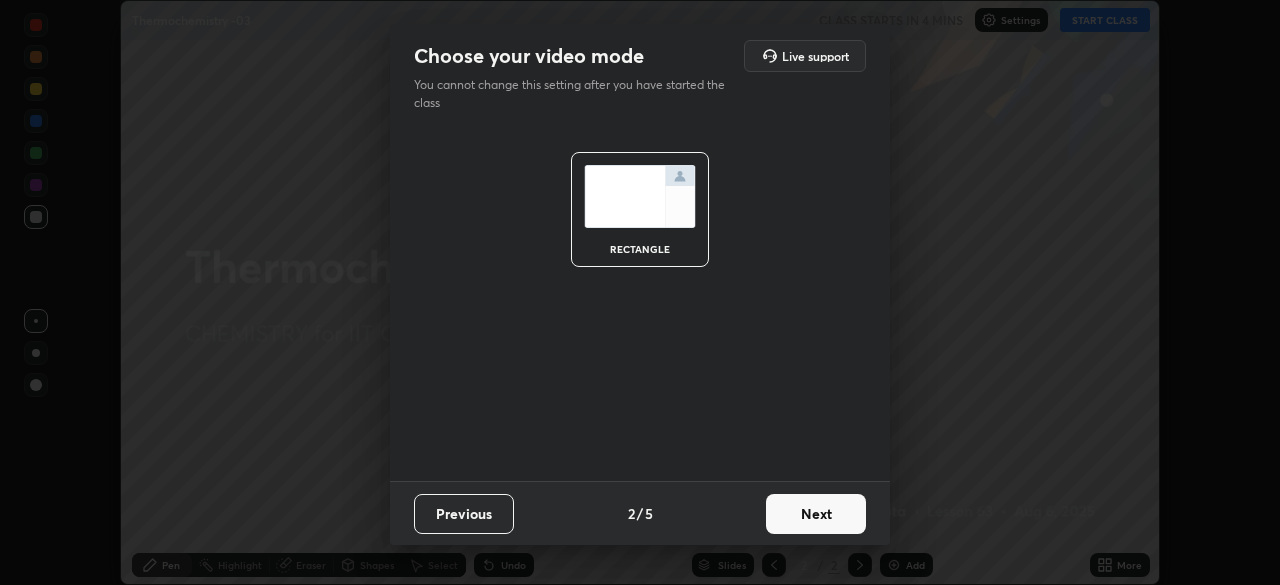 click on "Next" at bounding box center [816, 514] 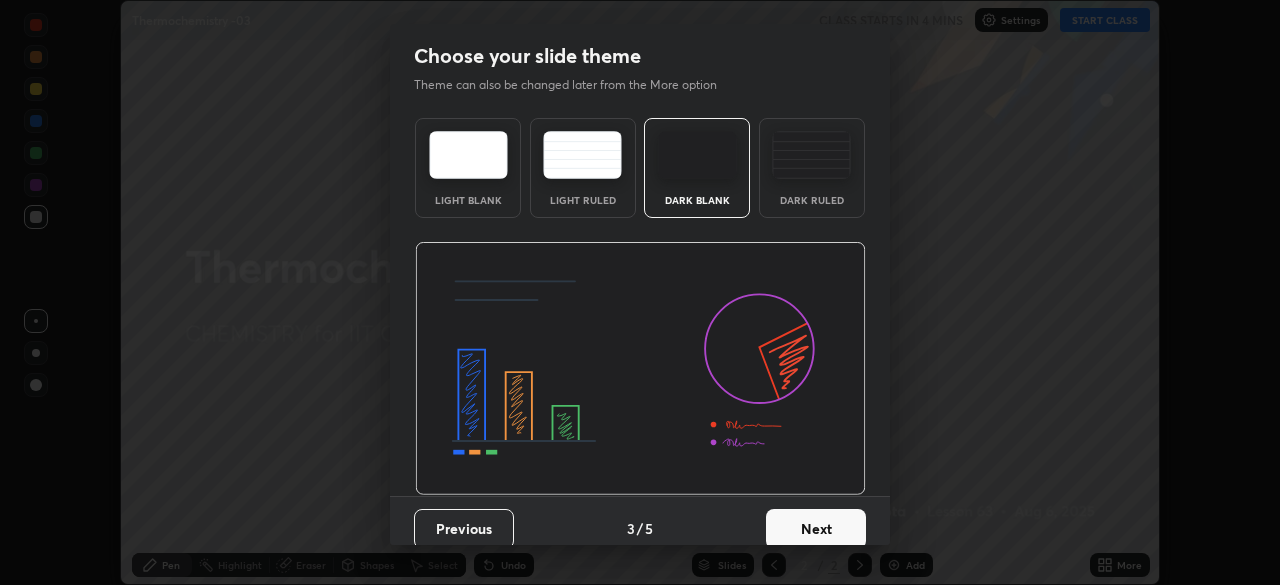 click on "Next" at bounding box center (816, 529) 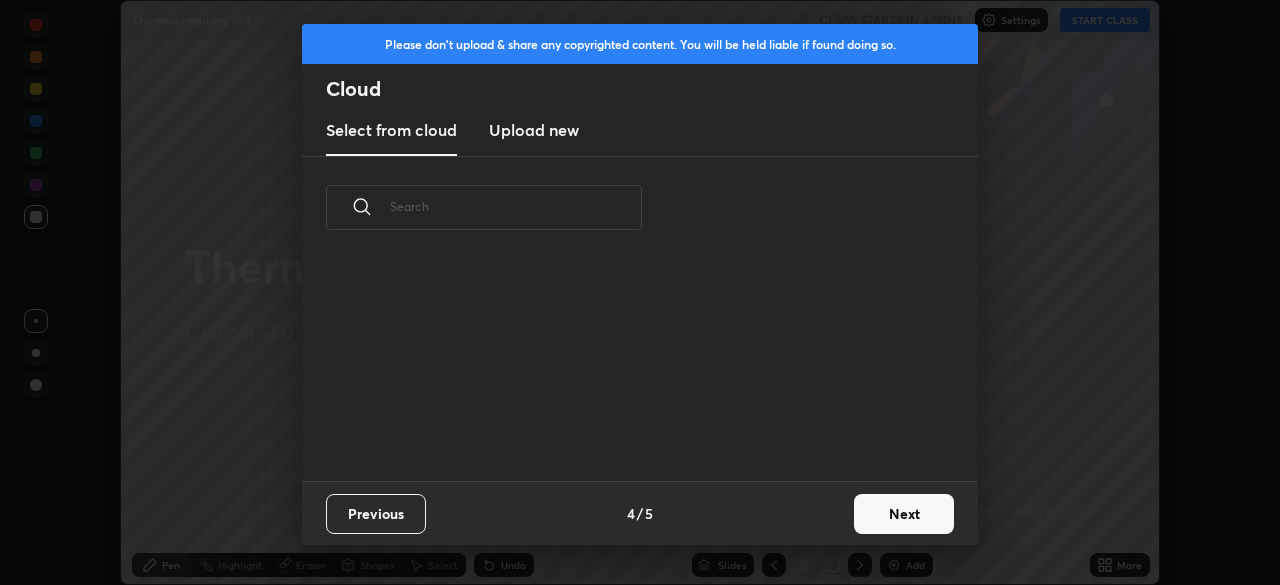 click on "Next" at bounding box center (904, 514) 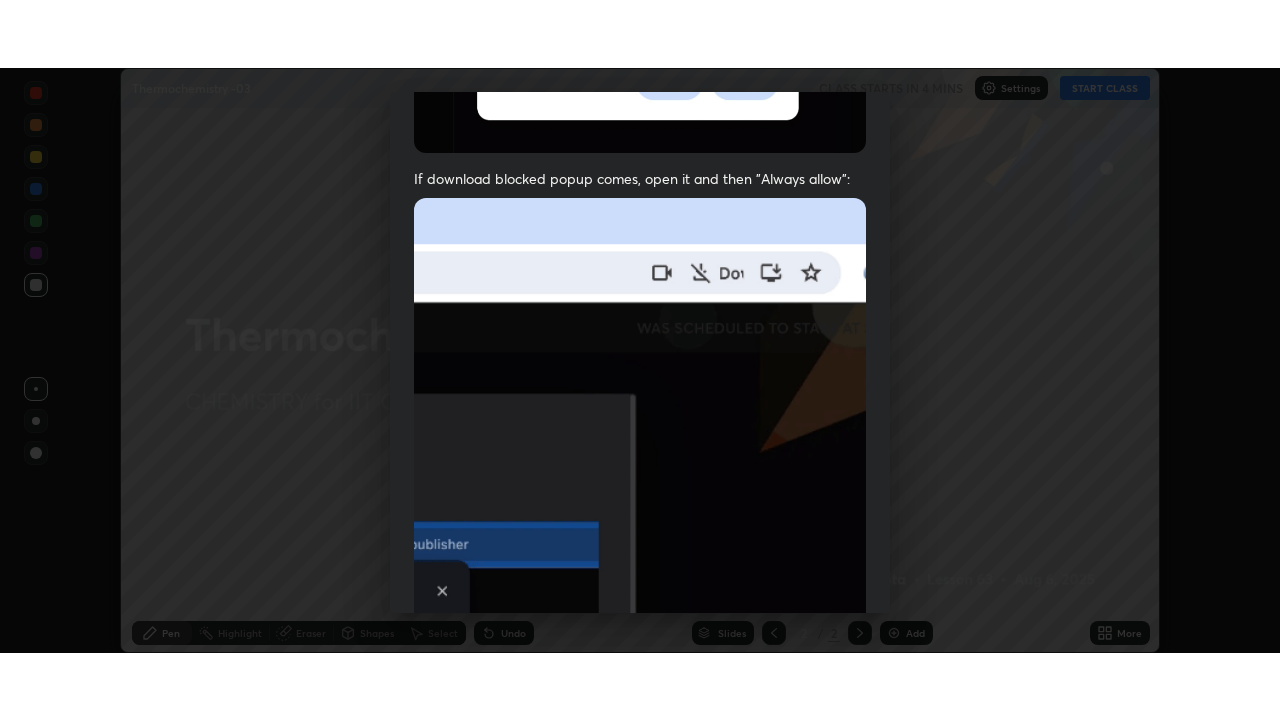 scroll, scrollTop: 479, scrollLeft: 0, axis: vertical 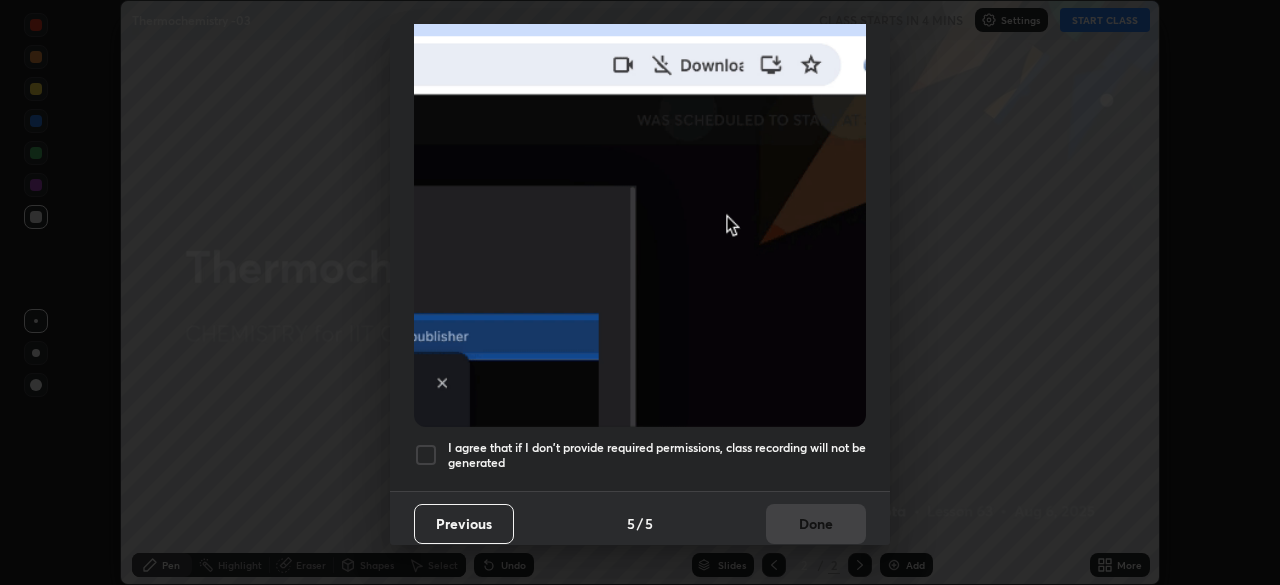 click at bounding box center (426, 455) 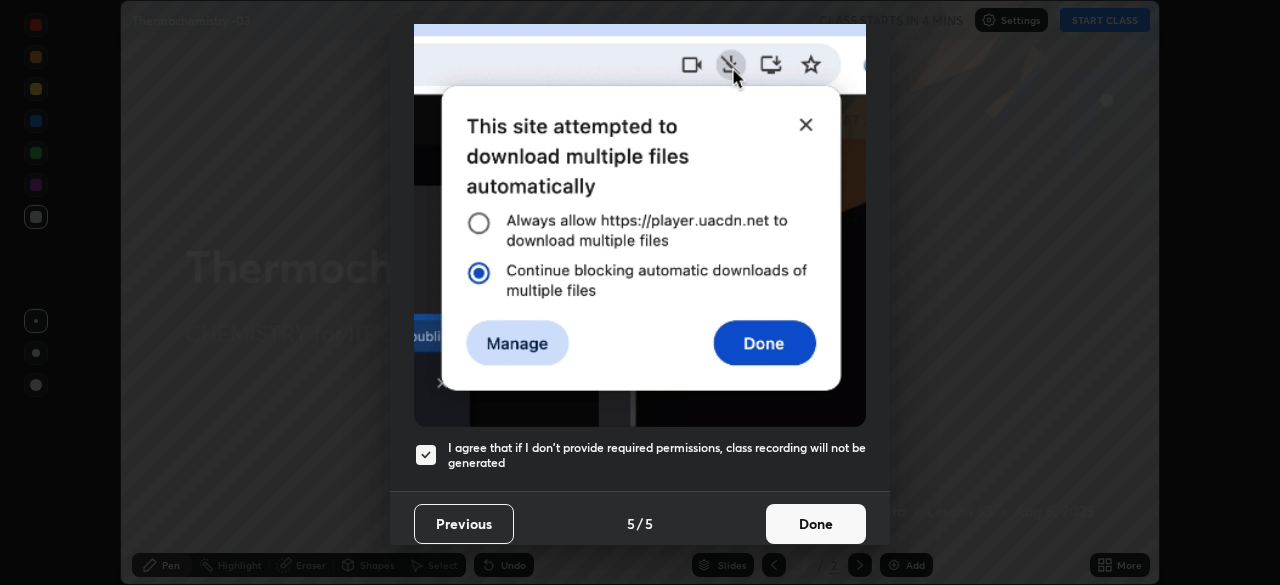 click on "Done" at bounding box center [816, 524] 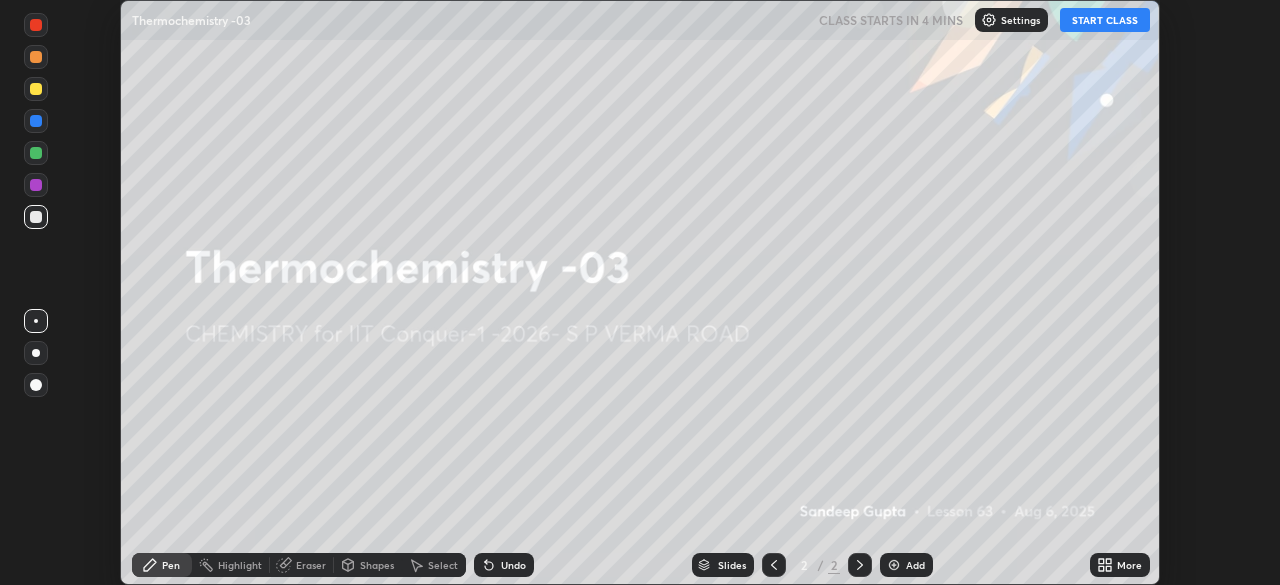 click 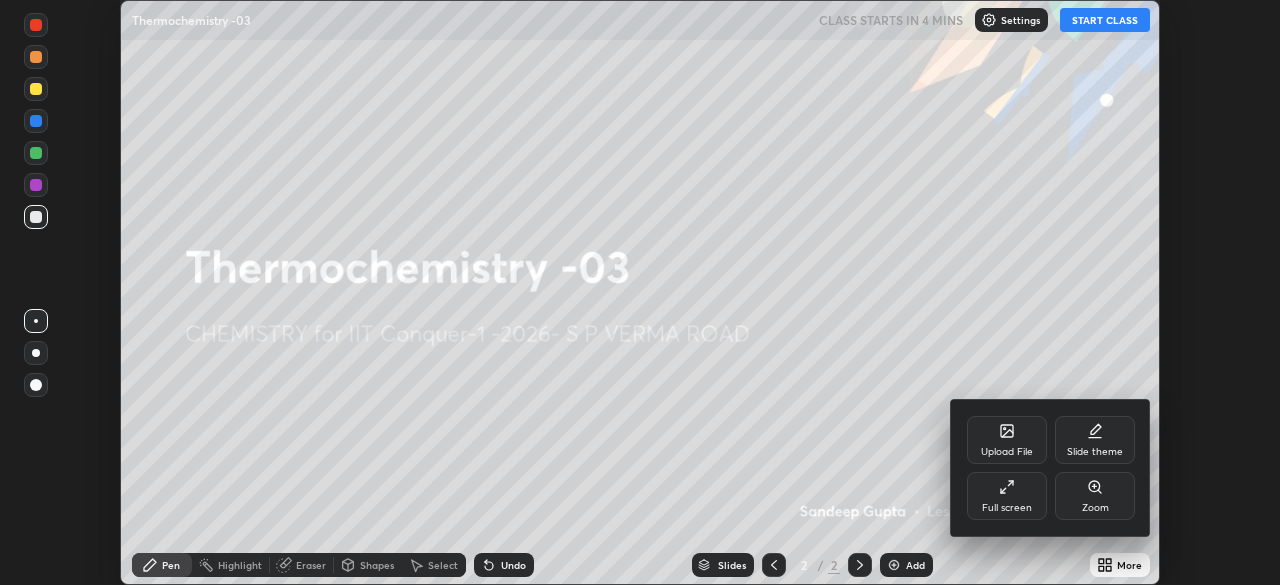 click on "Full screen" at bounding box center (1007, 496) 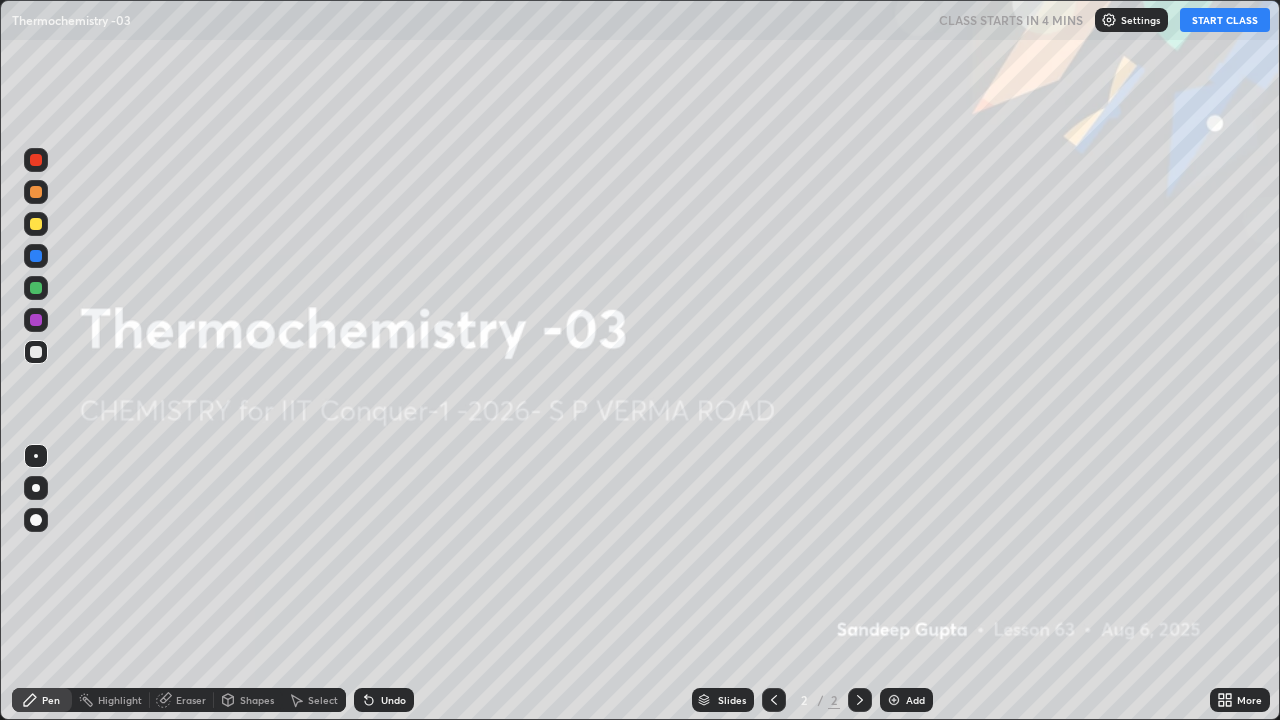 scroll, scrollTop: 99280, scrollLeft: 98720, axis: both 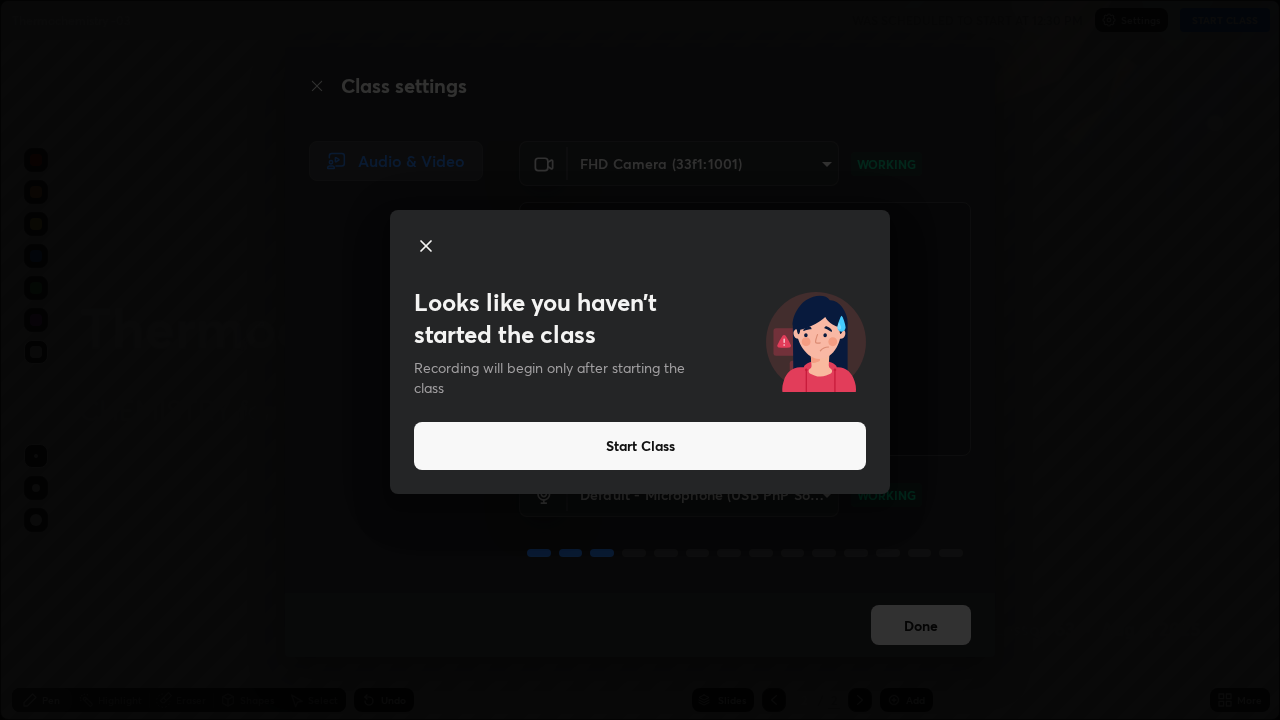click 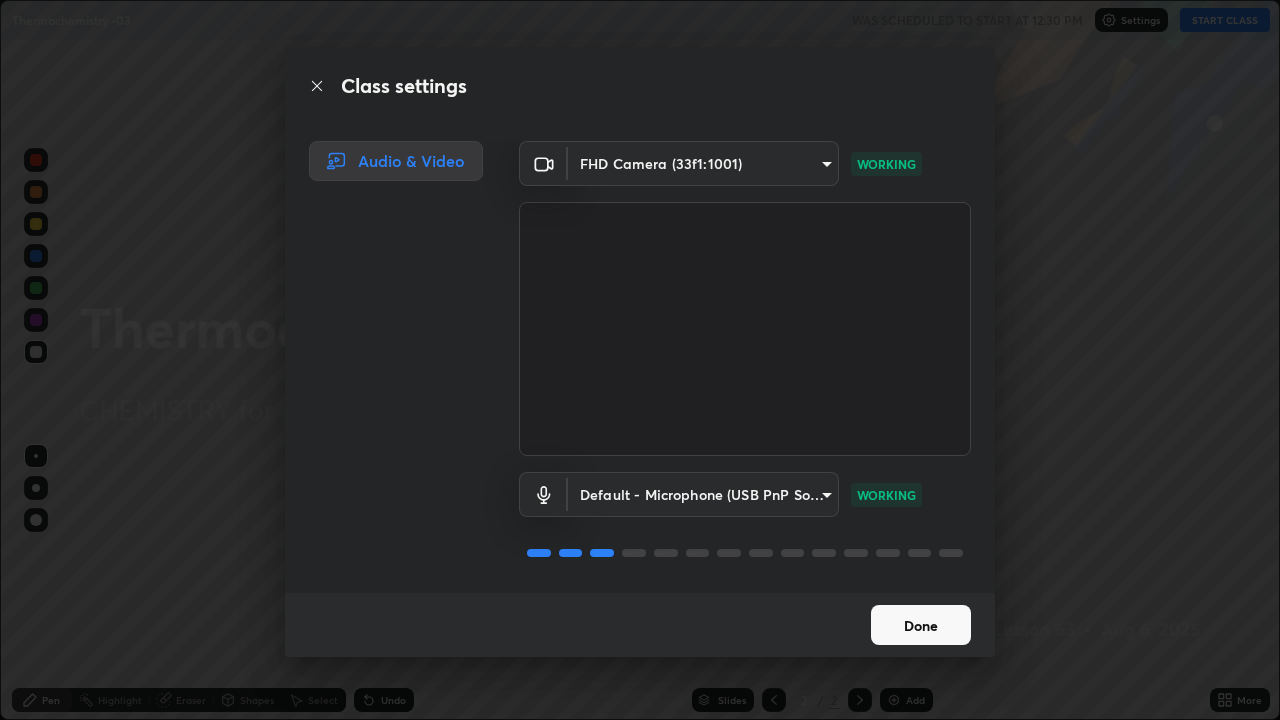 click on "Done" at bounding box center (921, 625) 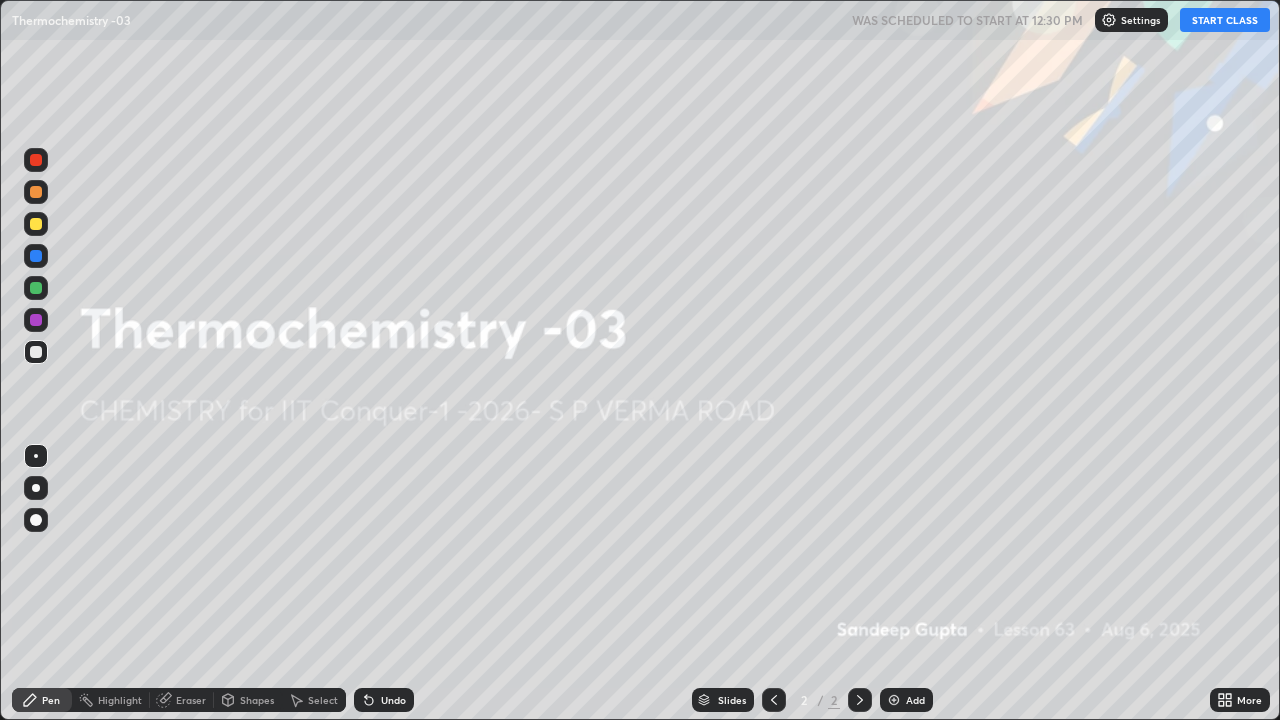 click on "START CLASS" at bounding box center [1225, 20] 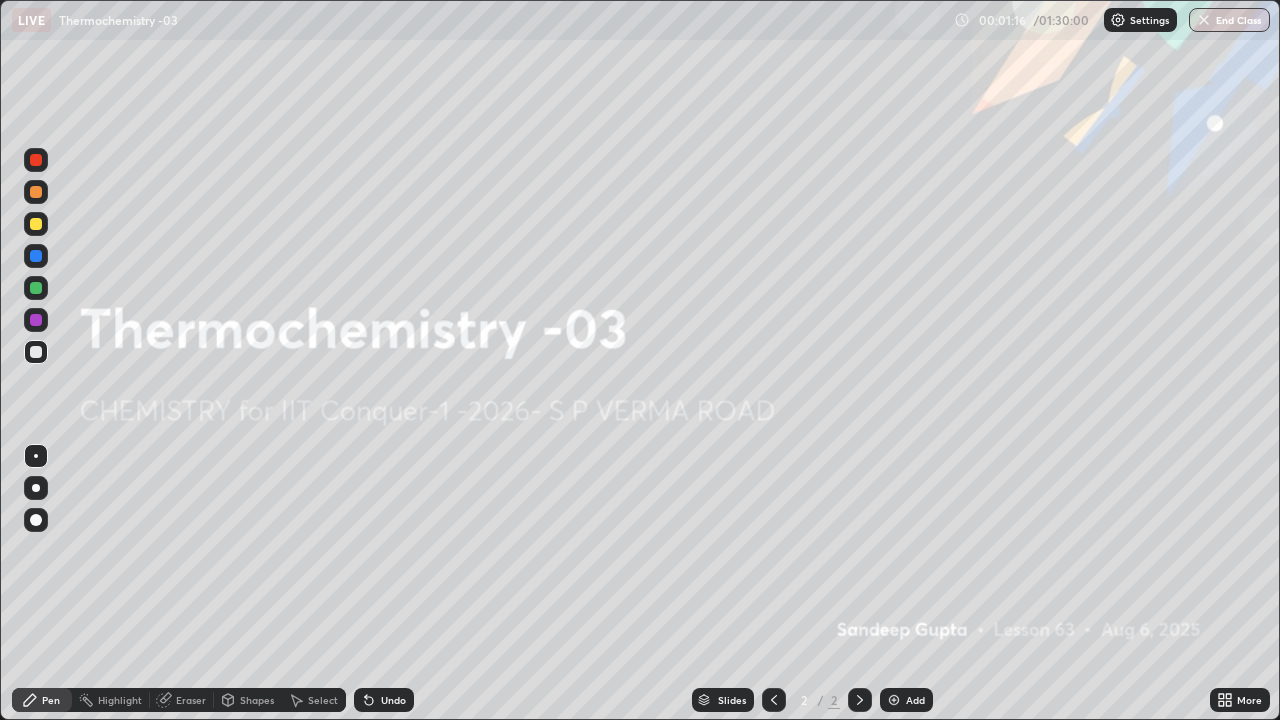 click at bounding box center [894, 700] 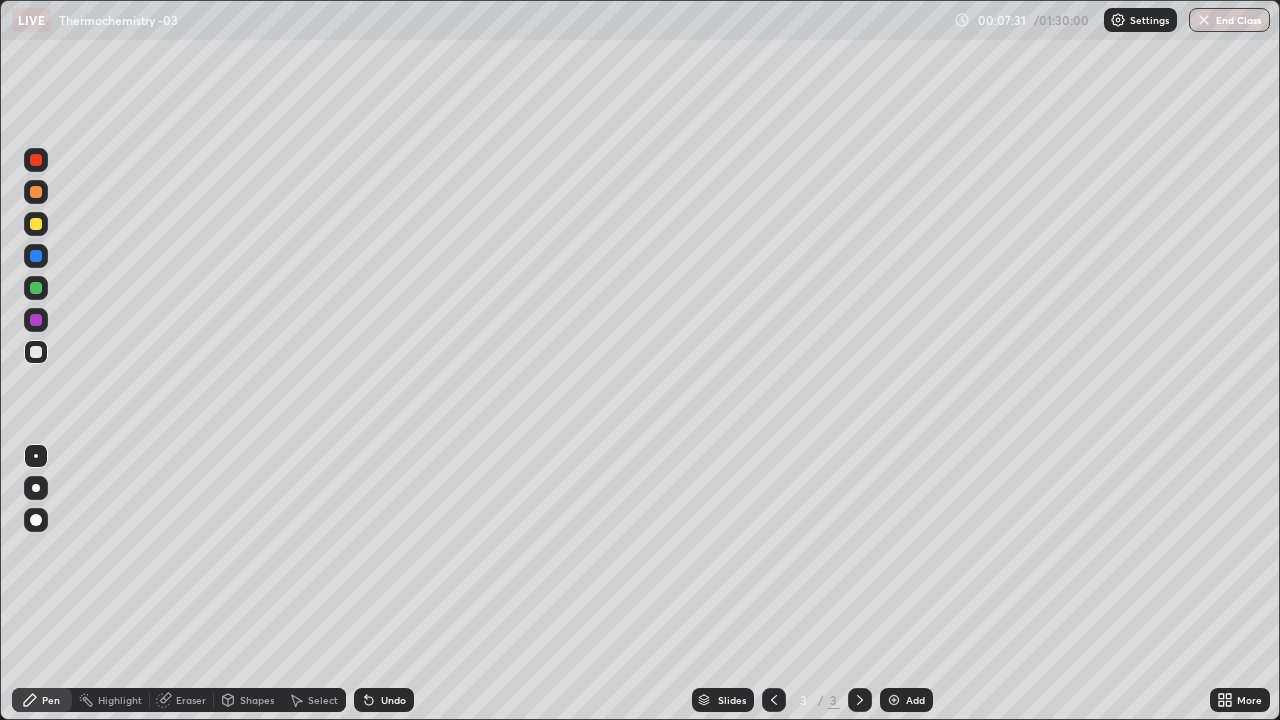 click at bounding box center [894, 700] 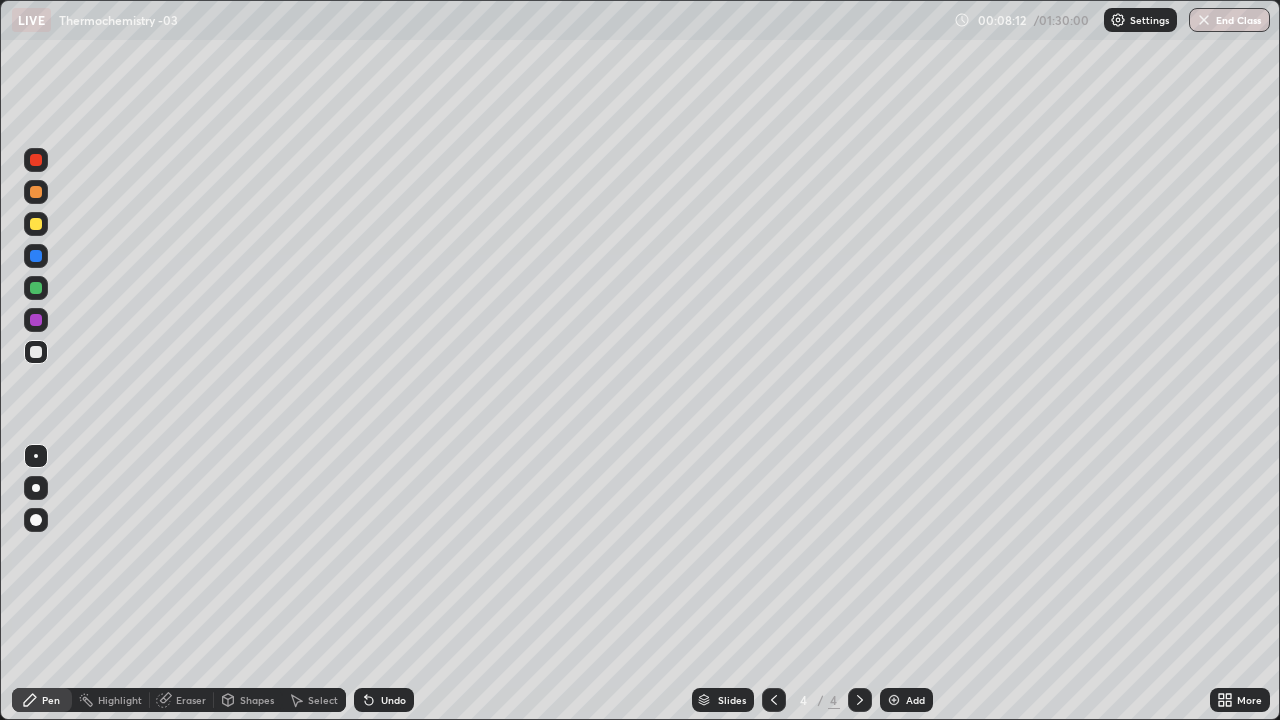 click on "Undo" at bounding box center (384, 700) 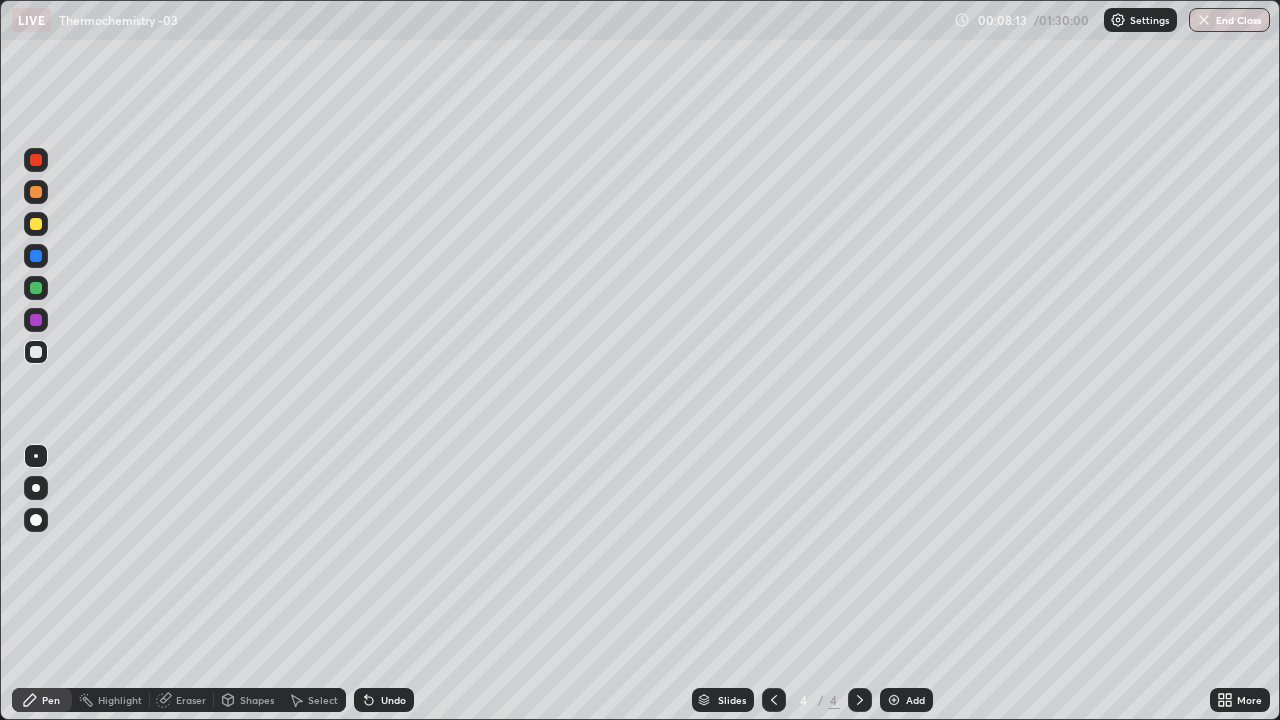 click on "Undo" at bounding box center (393, 700) 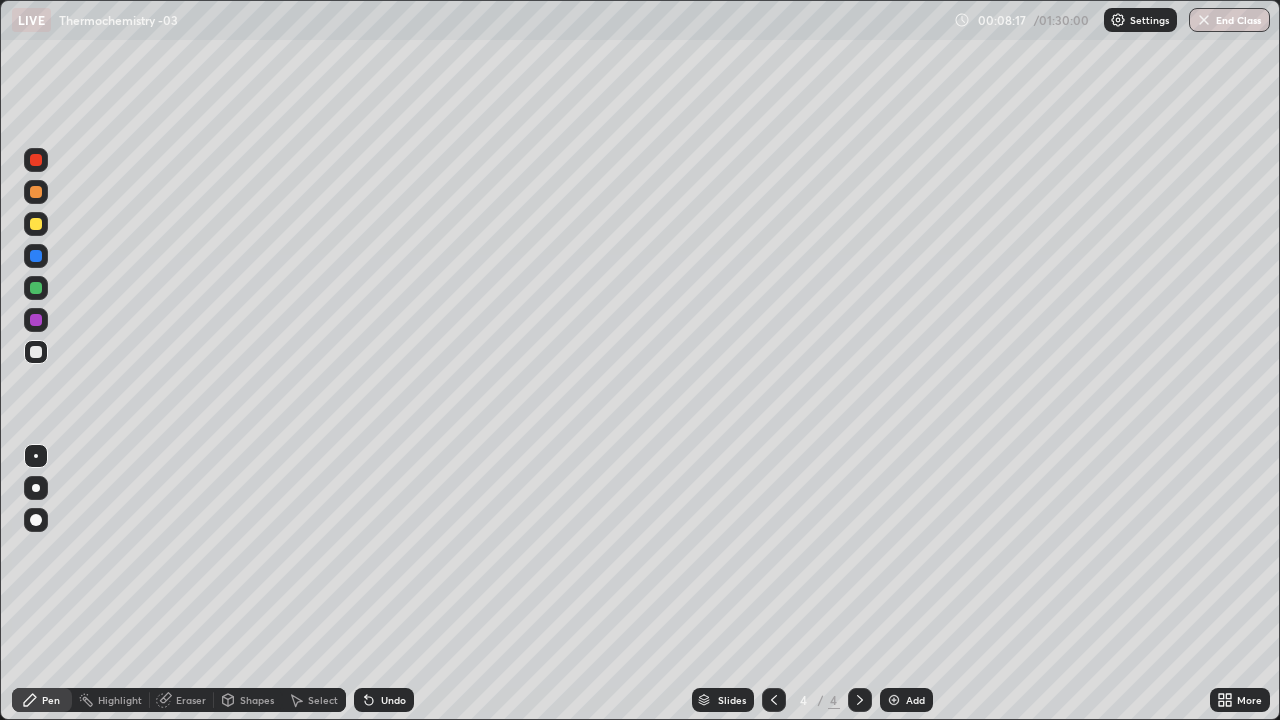 click on "Shapes" at bounding box center (257, 700) 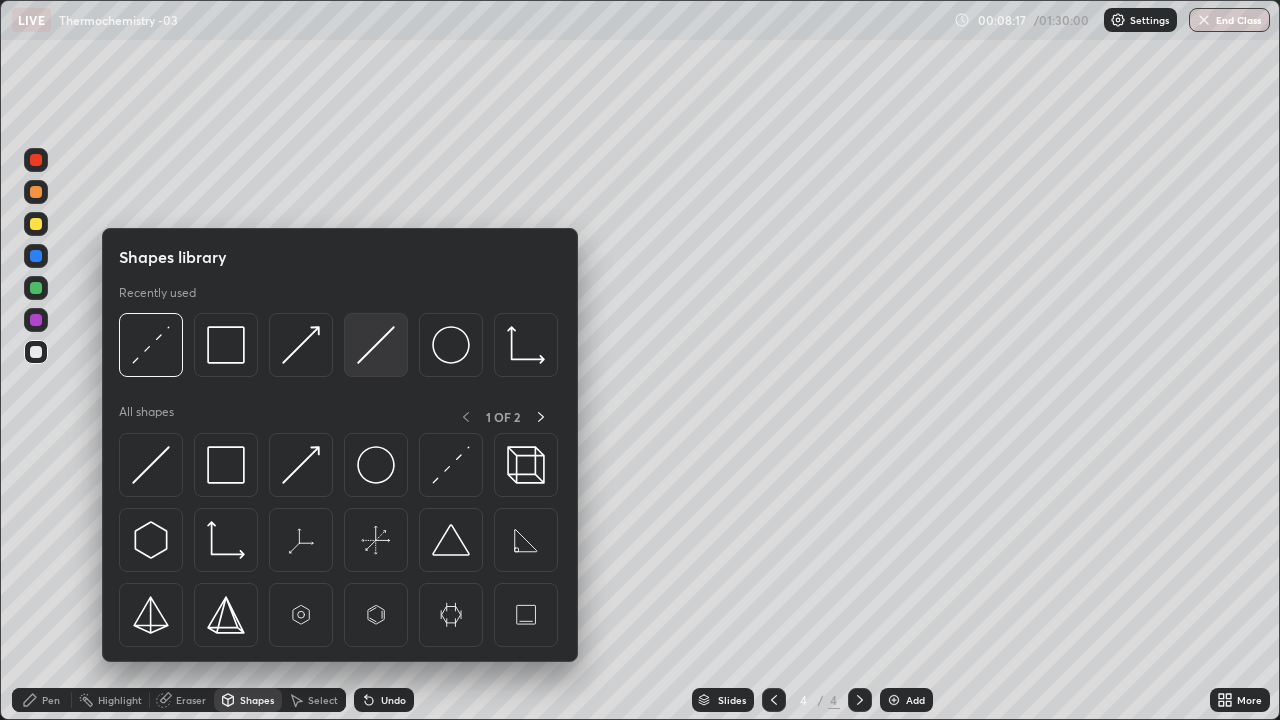 click at bounding box center (376, 345) 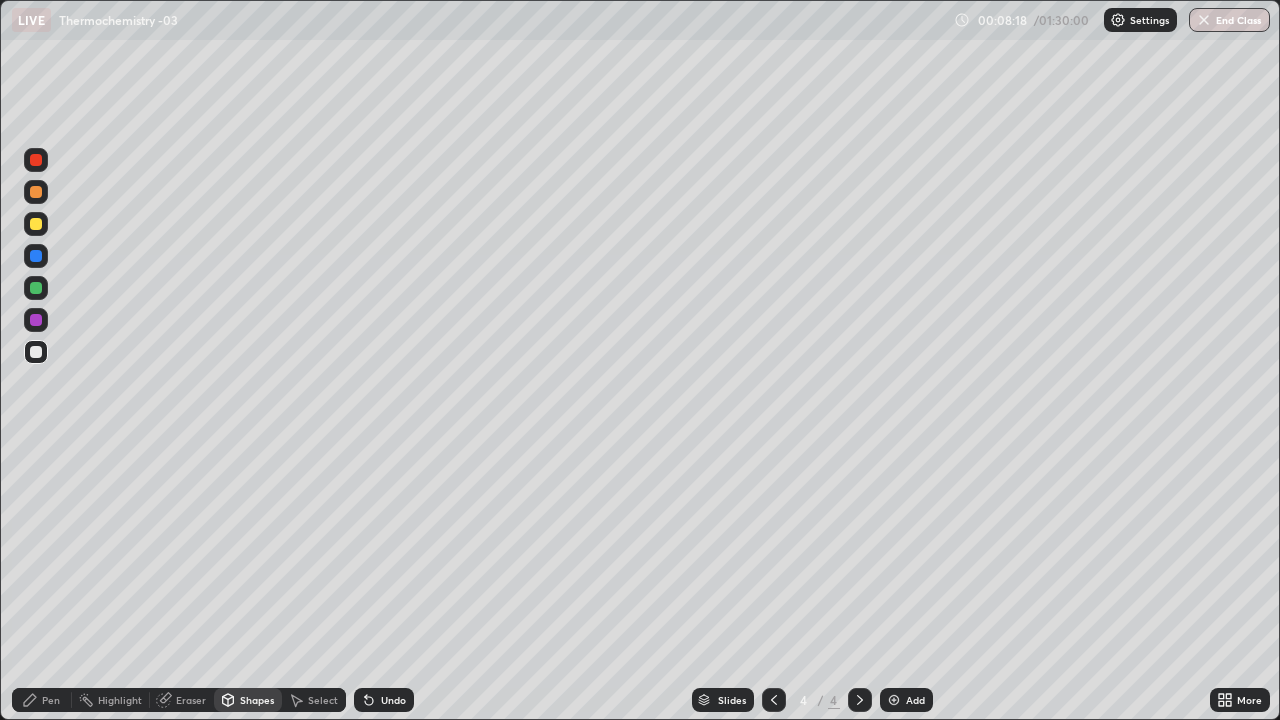 click at bounding box center [36, 288] 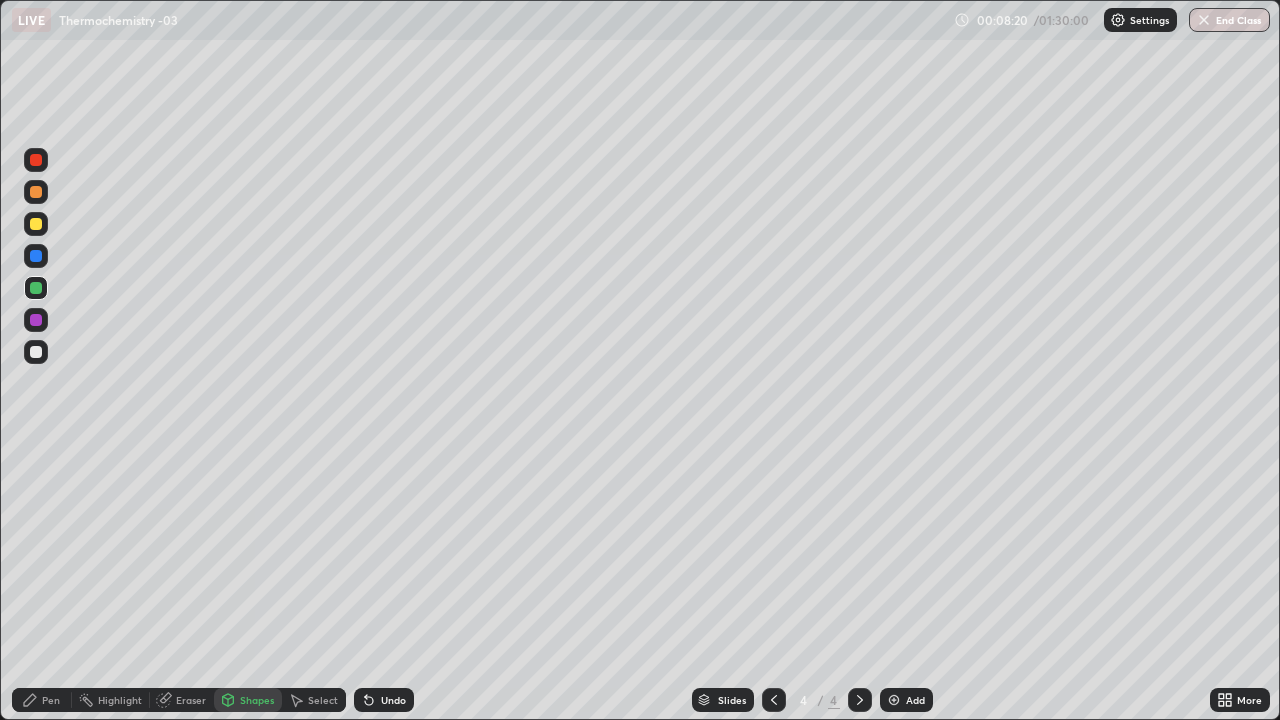 click on "Pen" at bounding box center (51, 700) 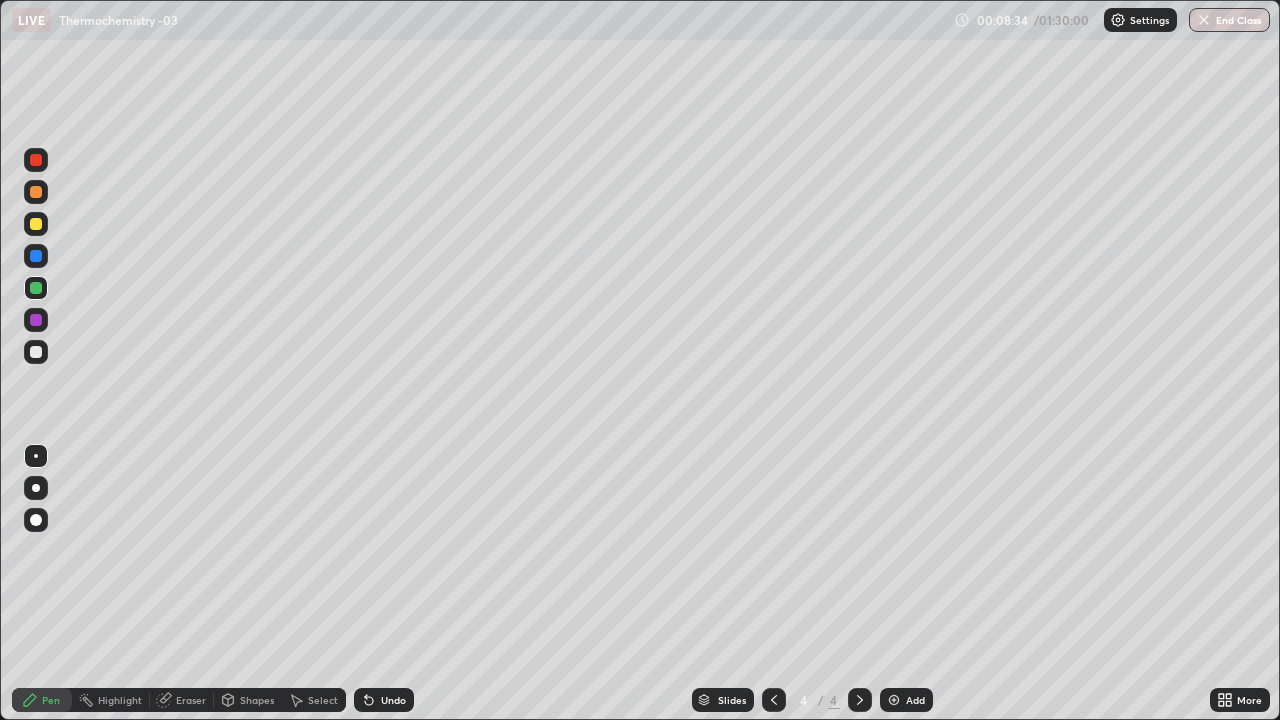 click at bounding box center (36, 352) 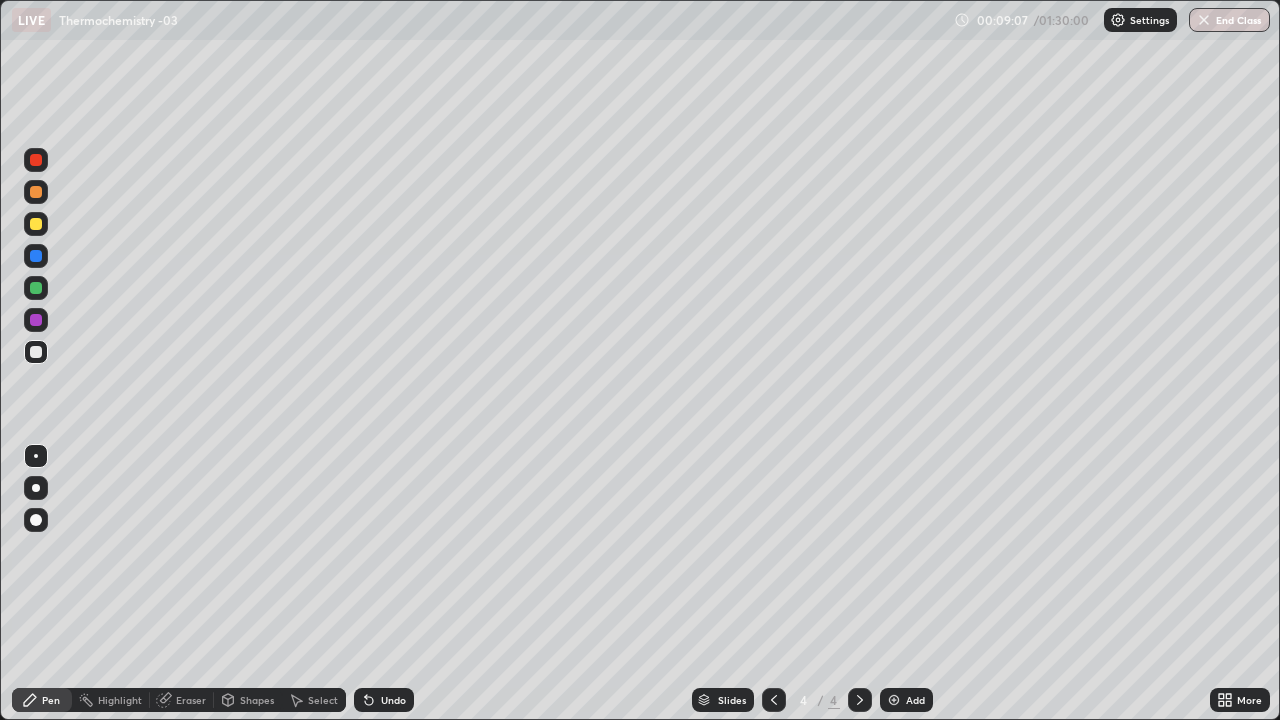 click on "Select" at bounding box center (314, 700) 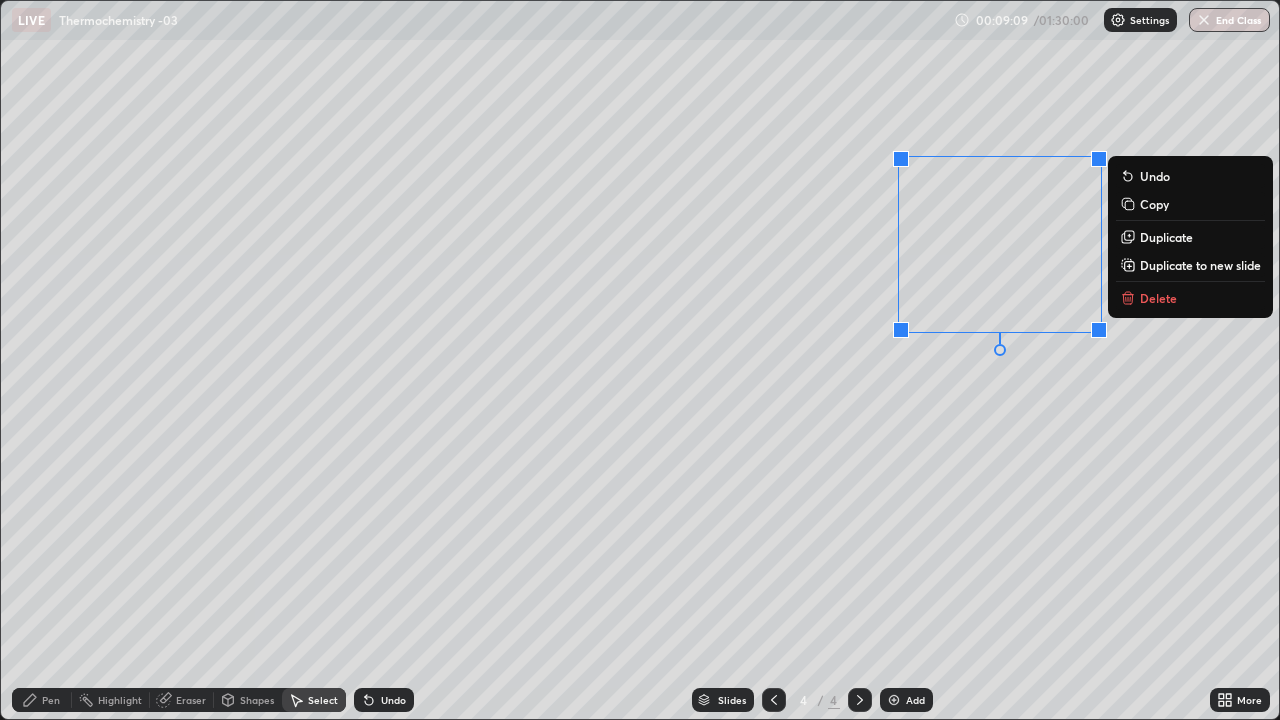 click 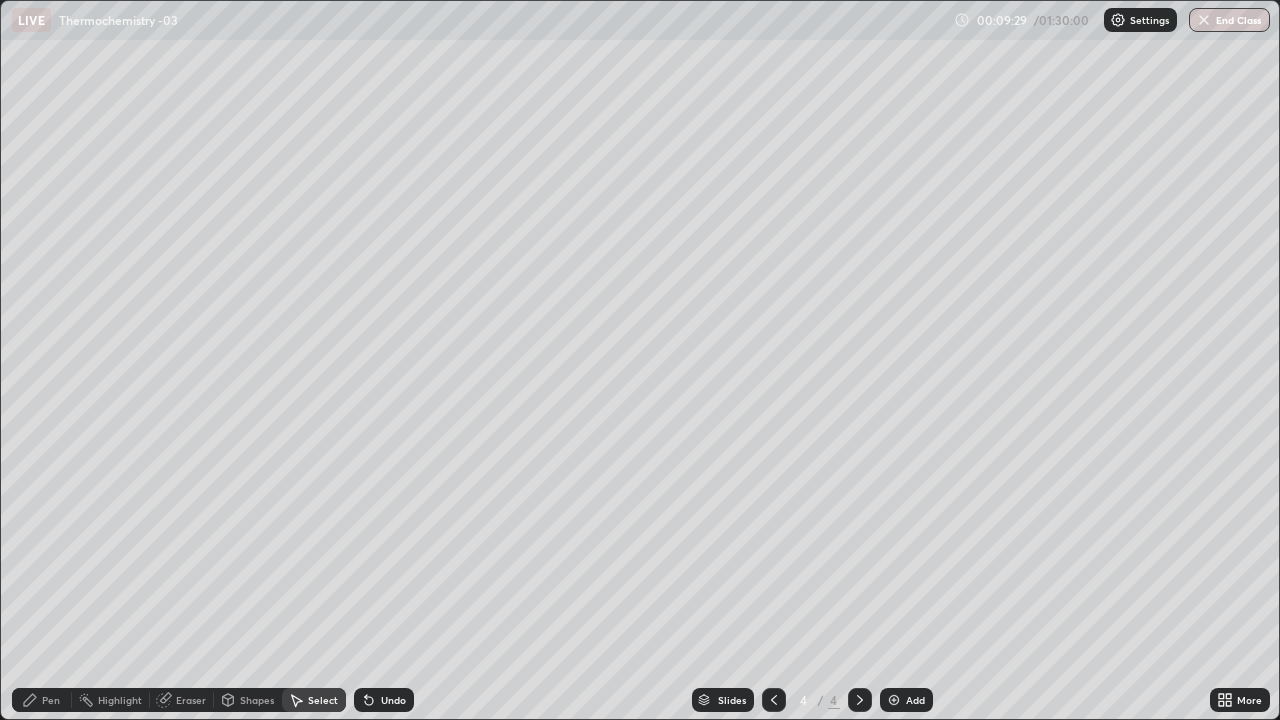click on "Pen" at bounding box center (42, 700) 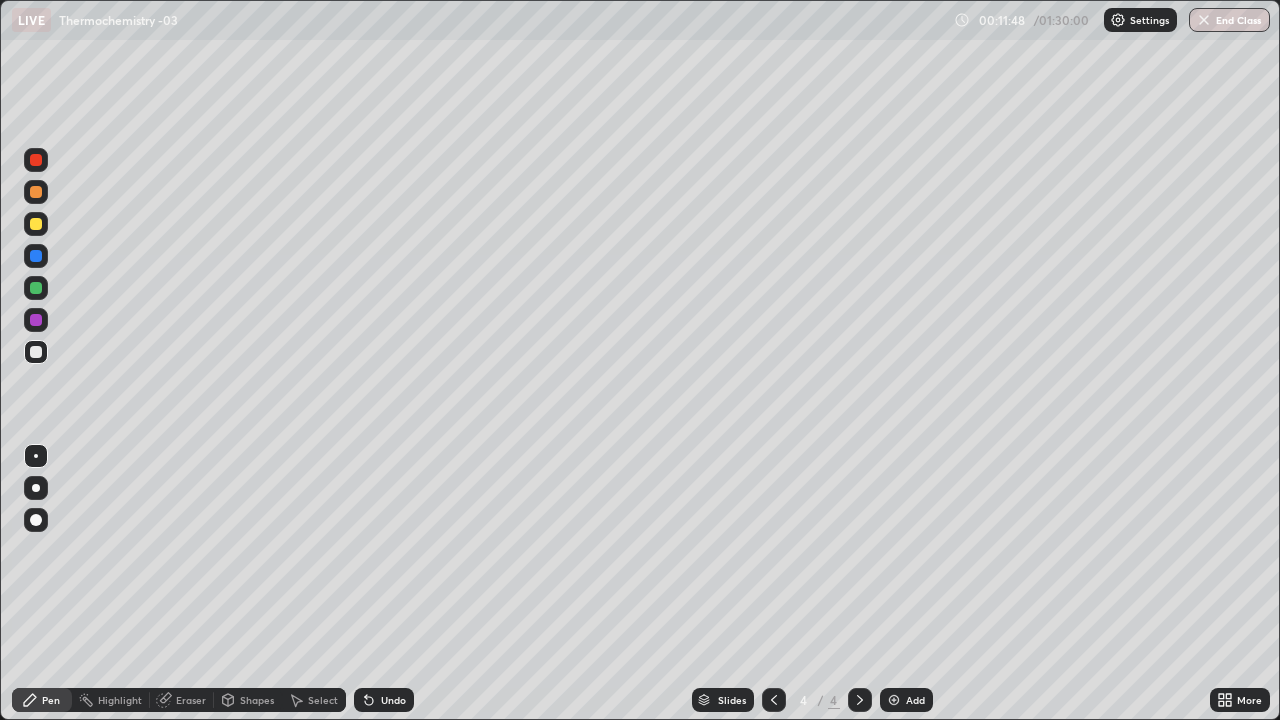 click at bounding box center (36, 288) 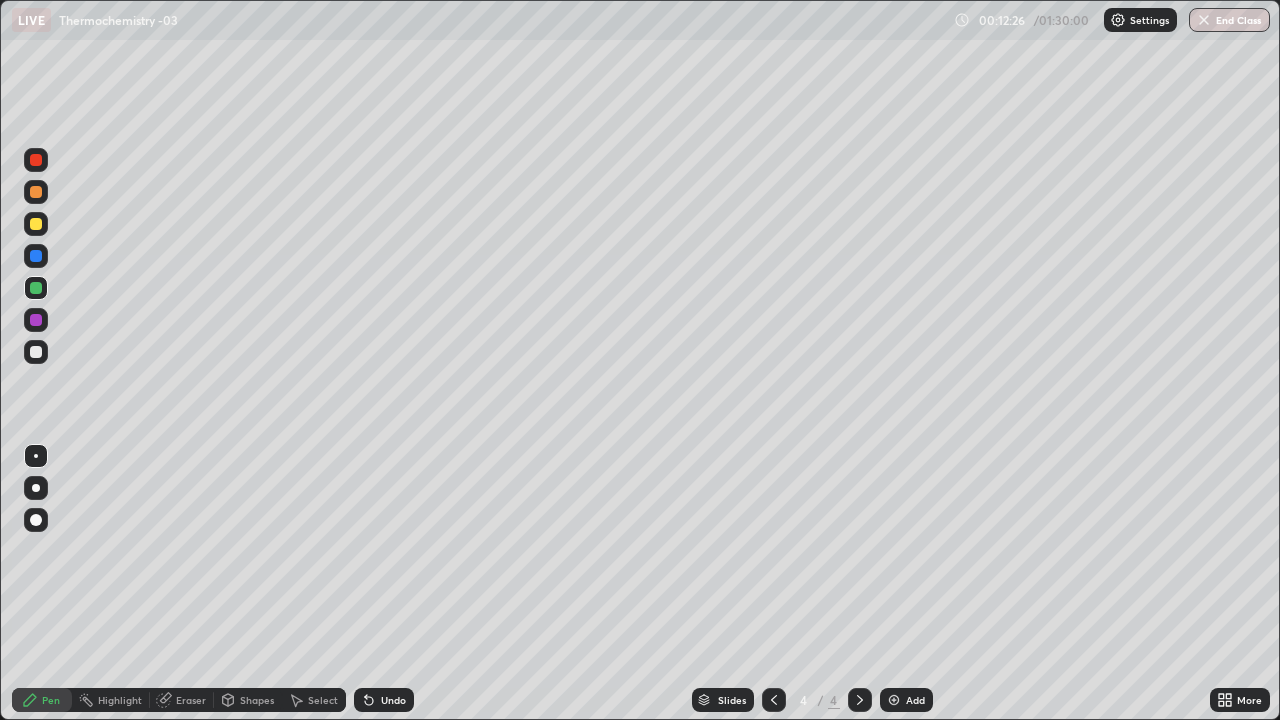 click at bounding box center (894, 700) 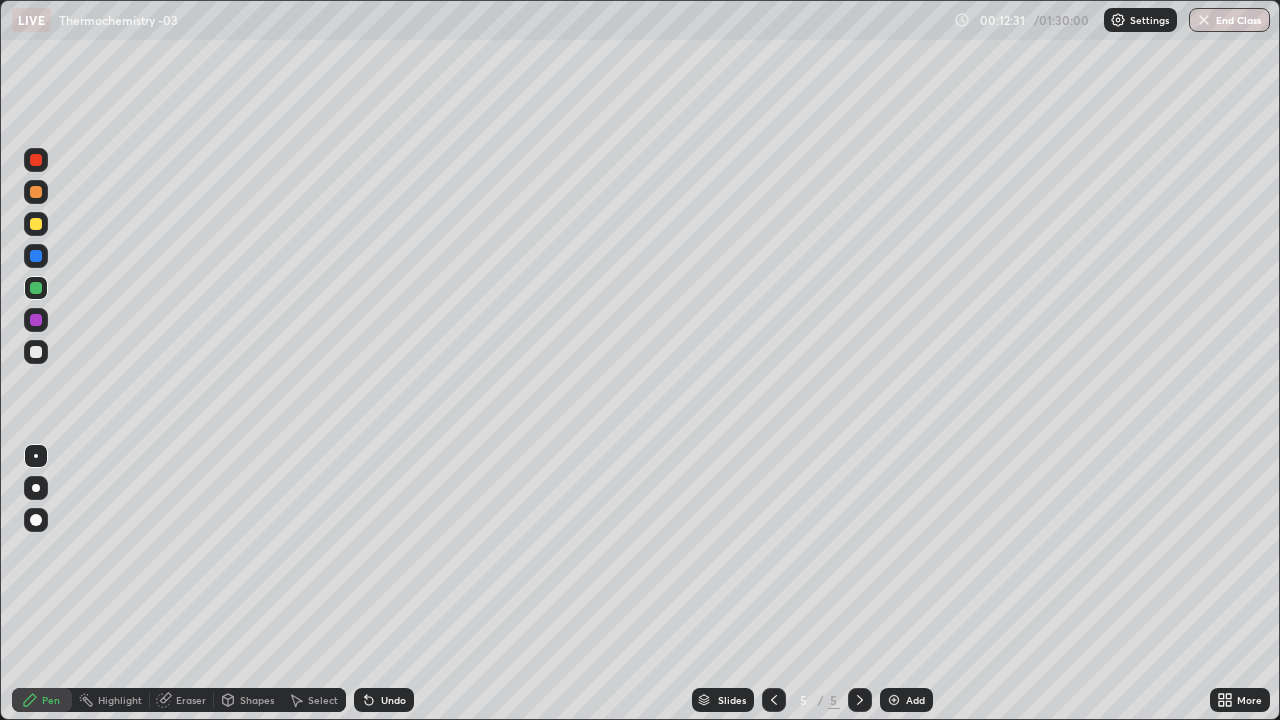 click at bounding box center [36, 224] 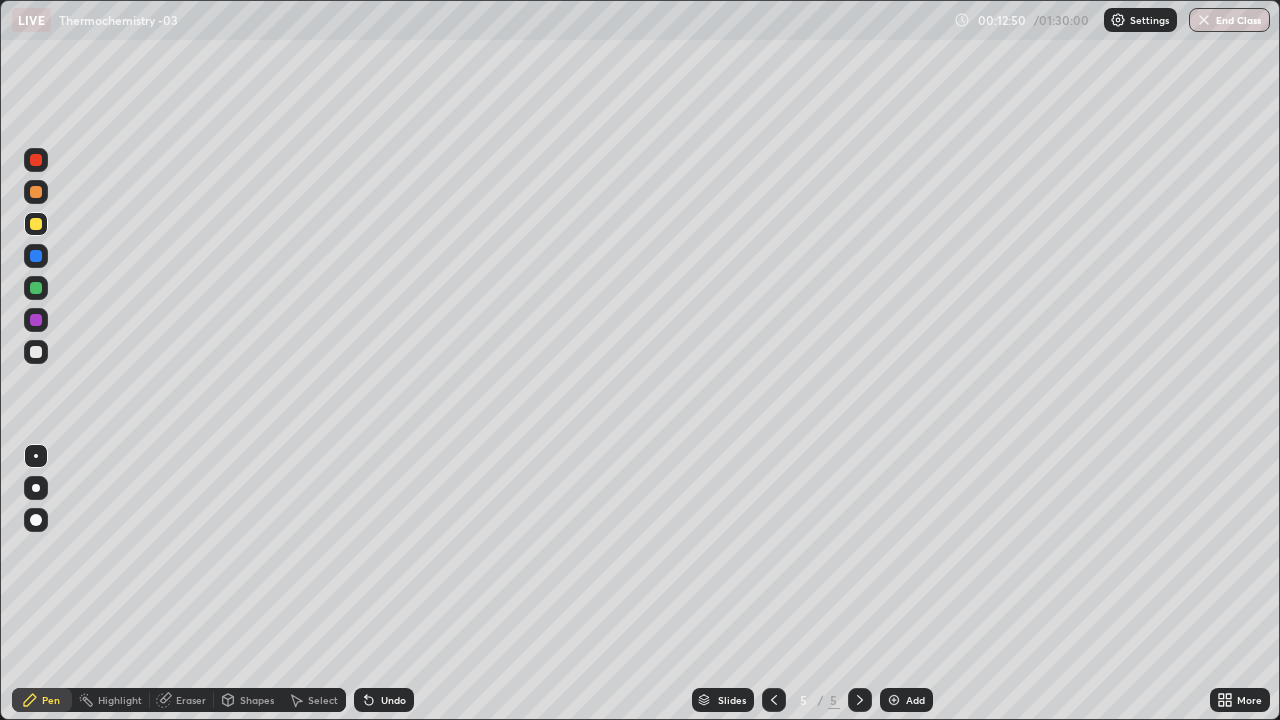 click on "Undo" at bounding box center [393, 700] 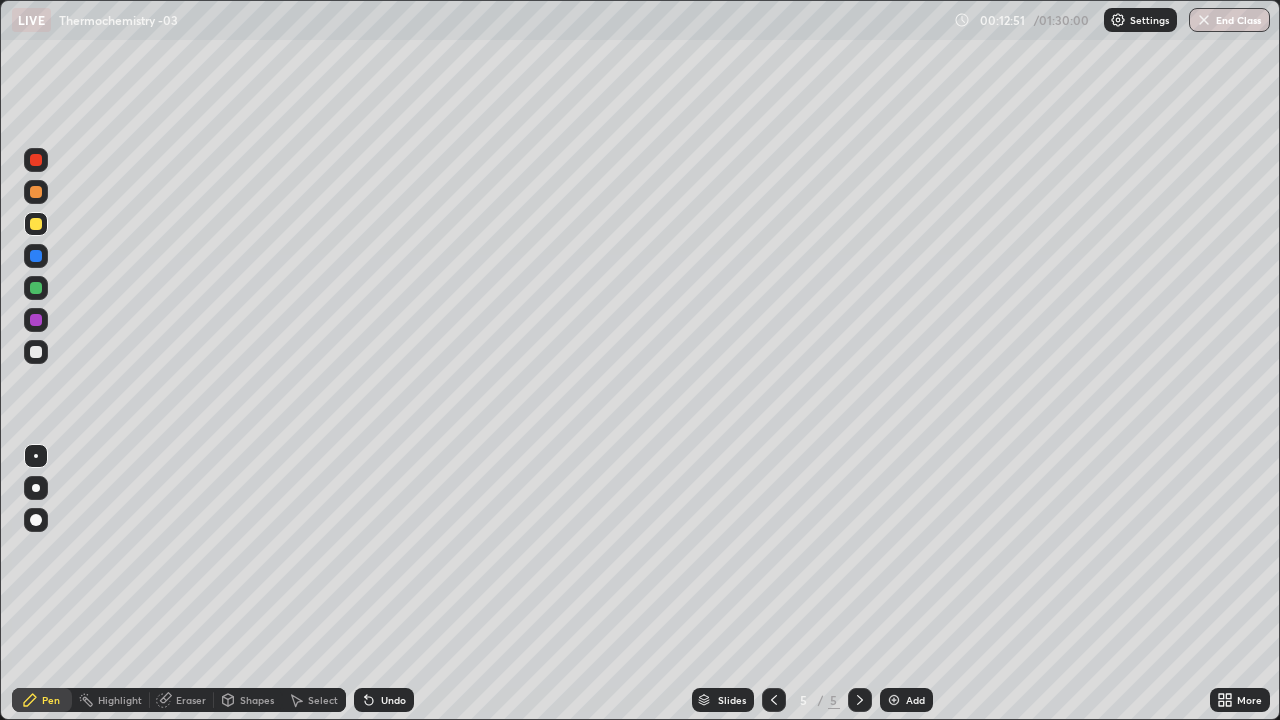 click on "Undo" at bounding box center (384, 700) 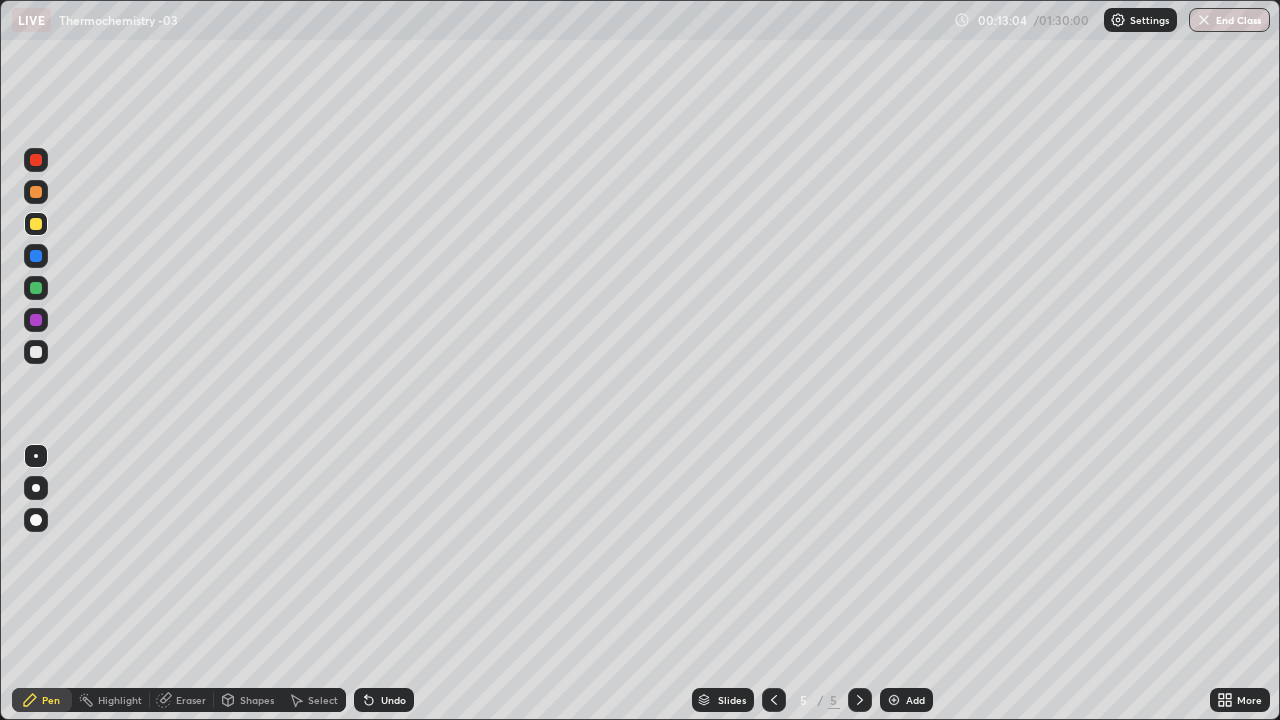 click on "Shapes" at bounding box center [248, 700] 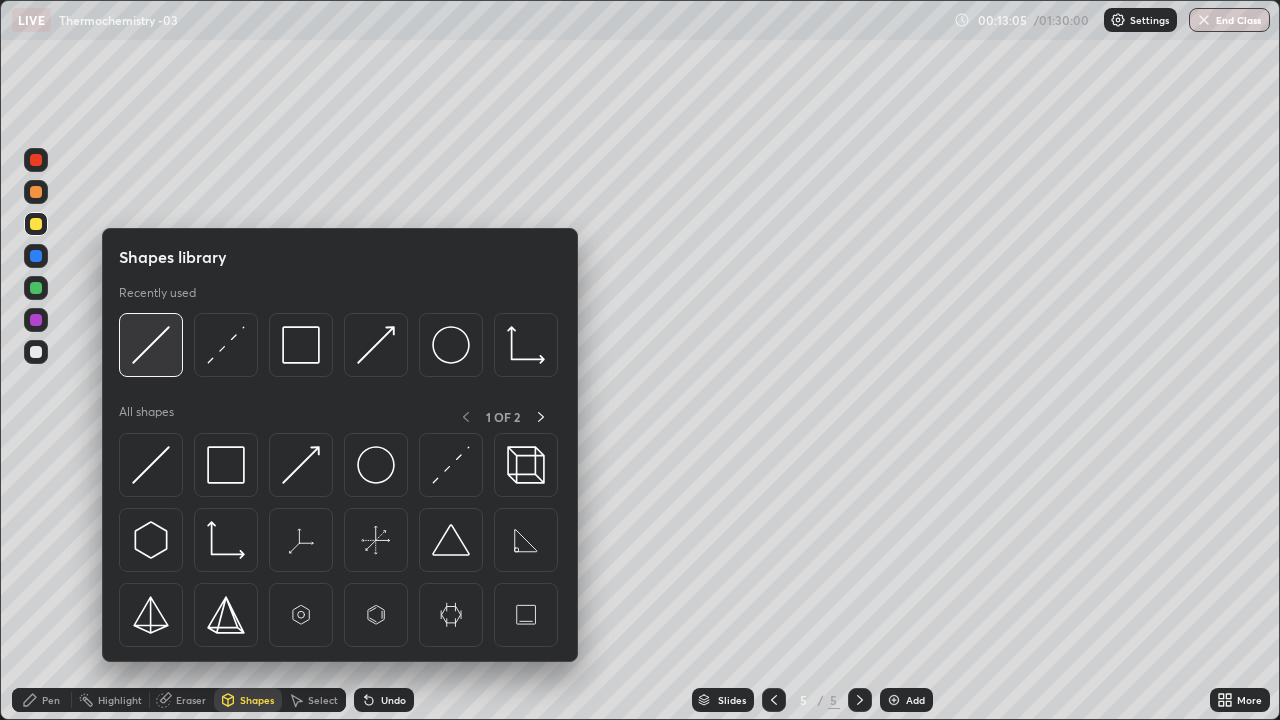 click at bounding box center (151, 345) 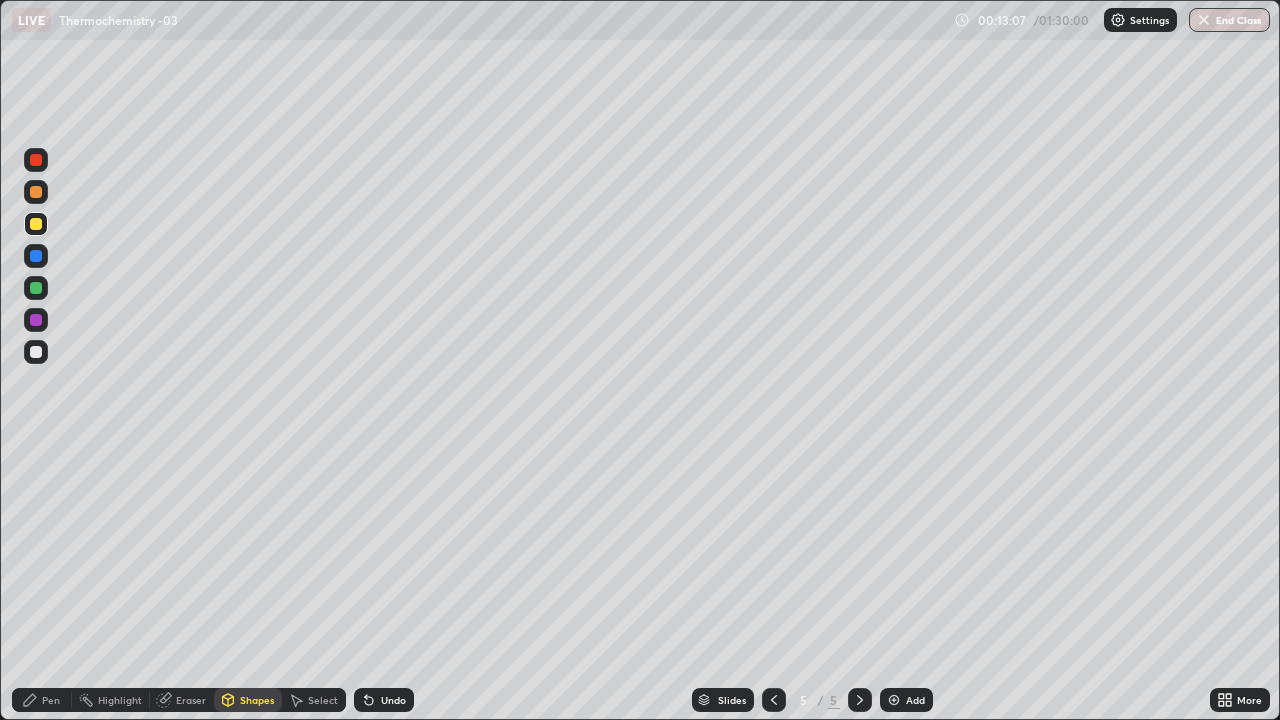 click at bounding box center (36, 352) 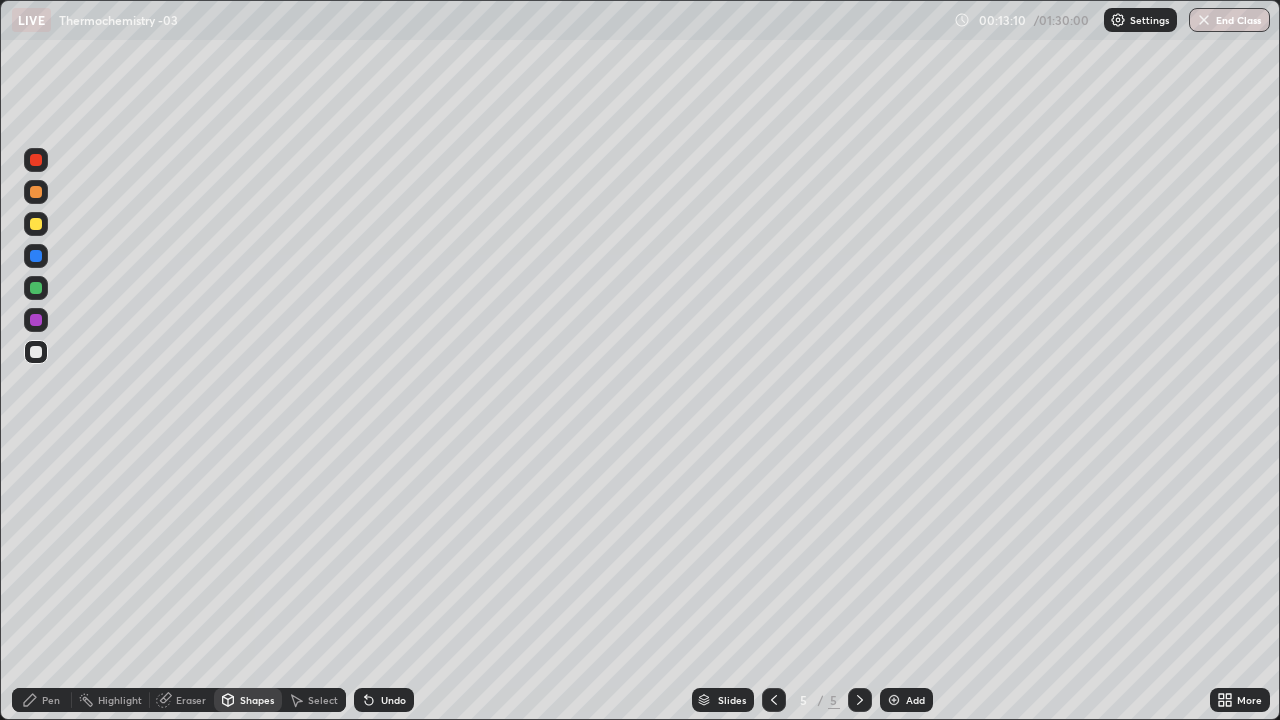 click on "Undo" at bounding box center (393, 700) 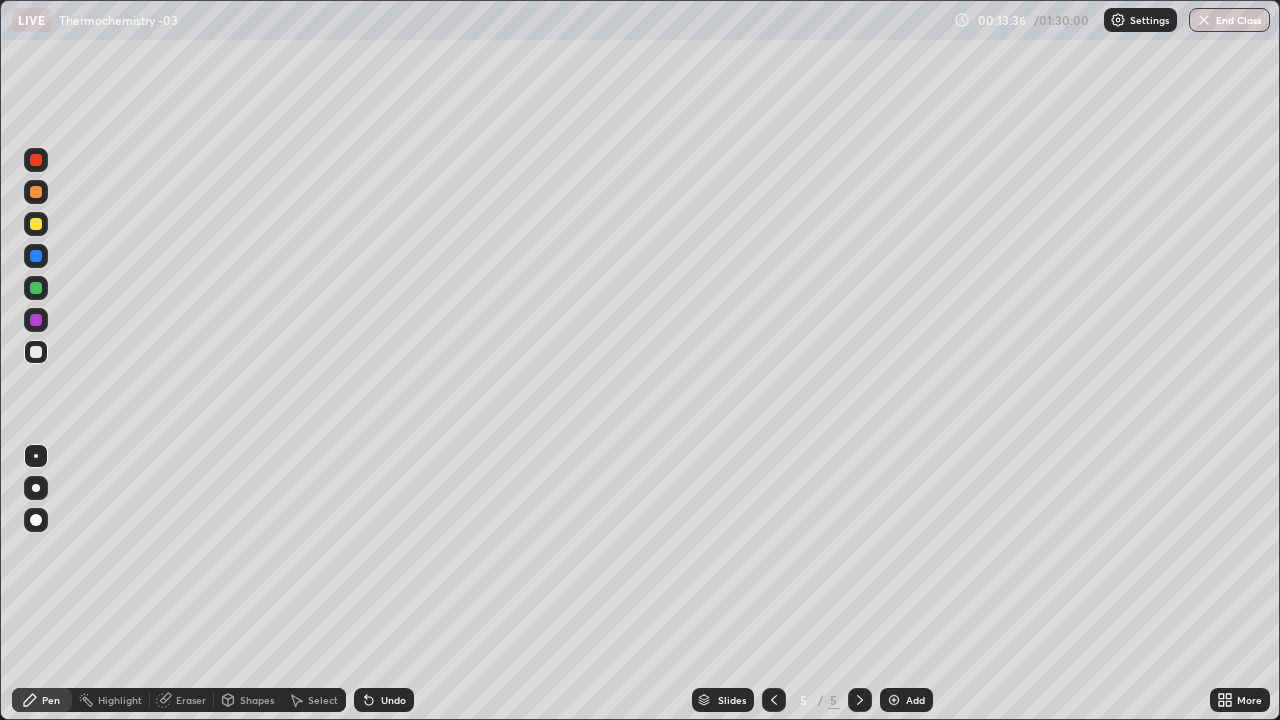 click at bounding box center [36, 288] 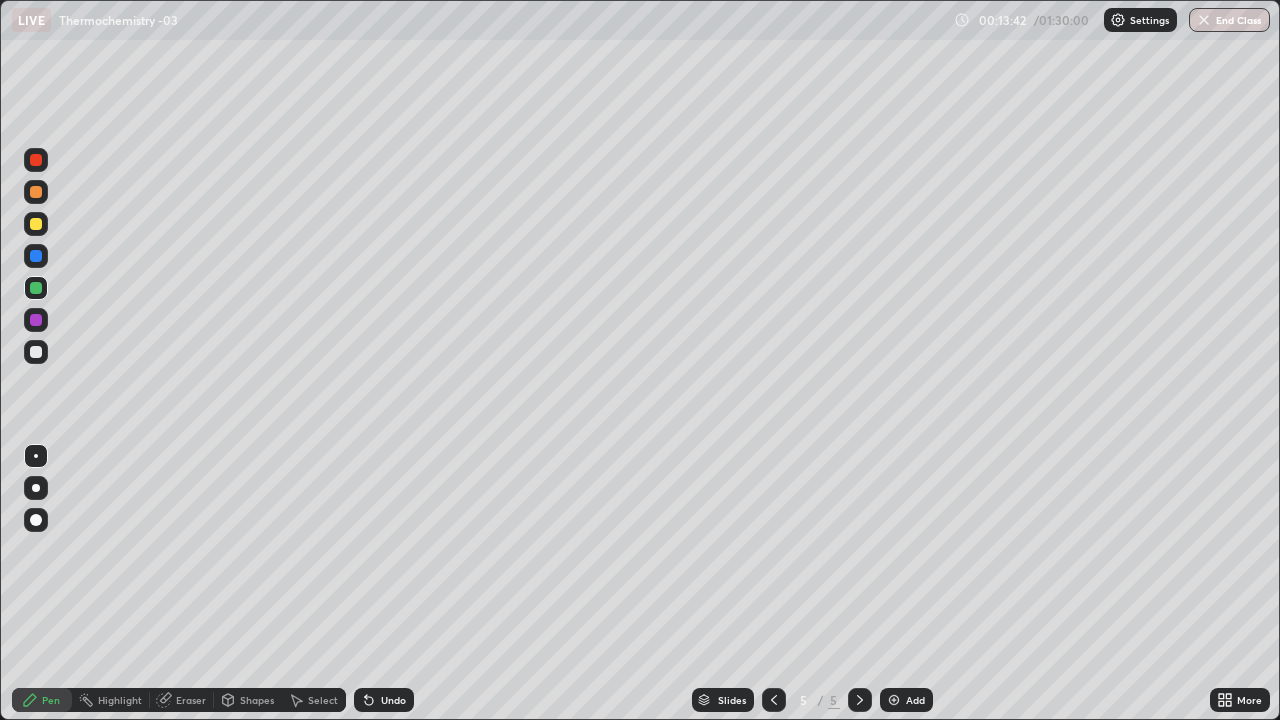 click on "Undo" at bounding box center (384, 700) 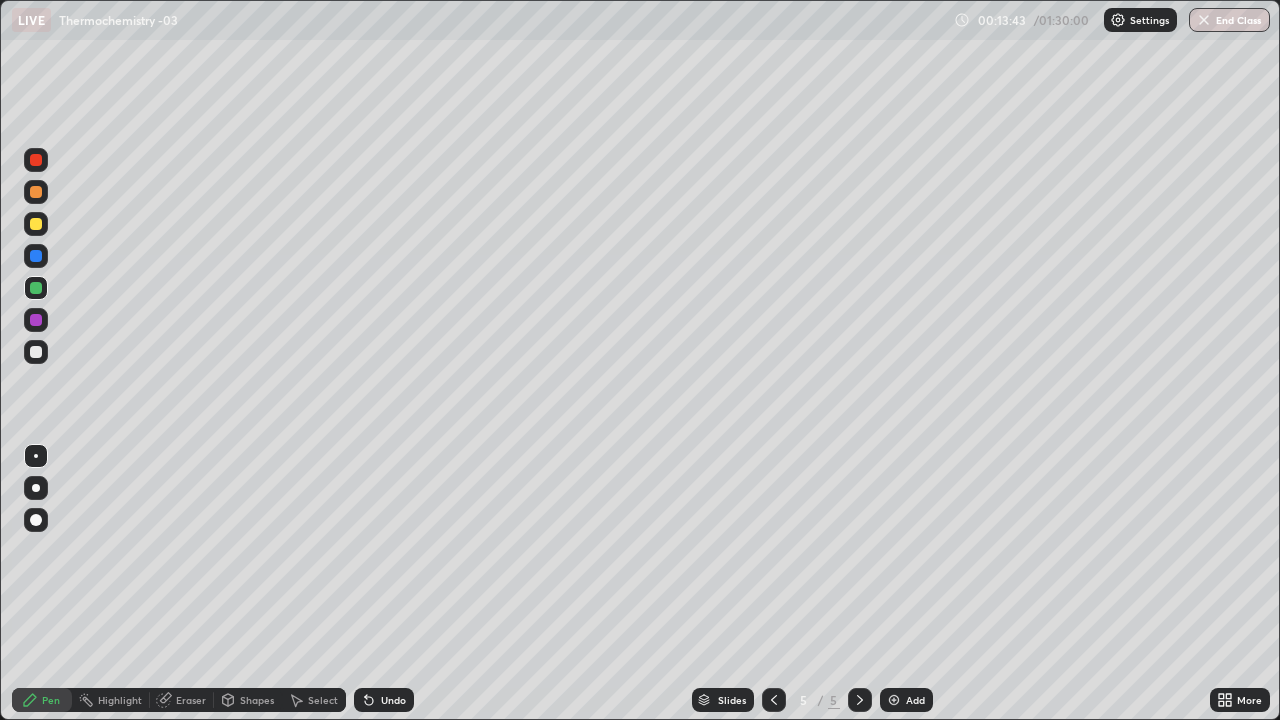 click on "Undo" at bounding box center (393, 700) 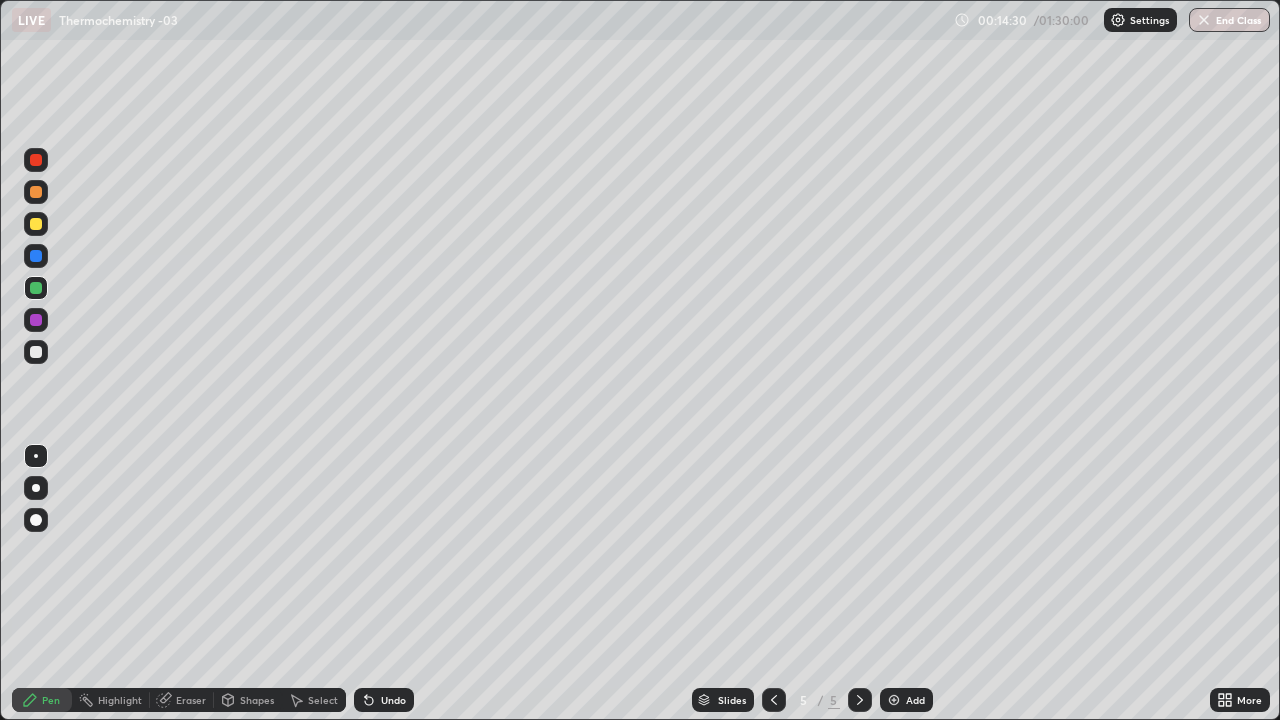 click at bounding box center [36, 352] 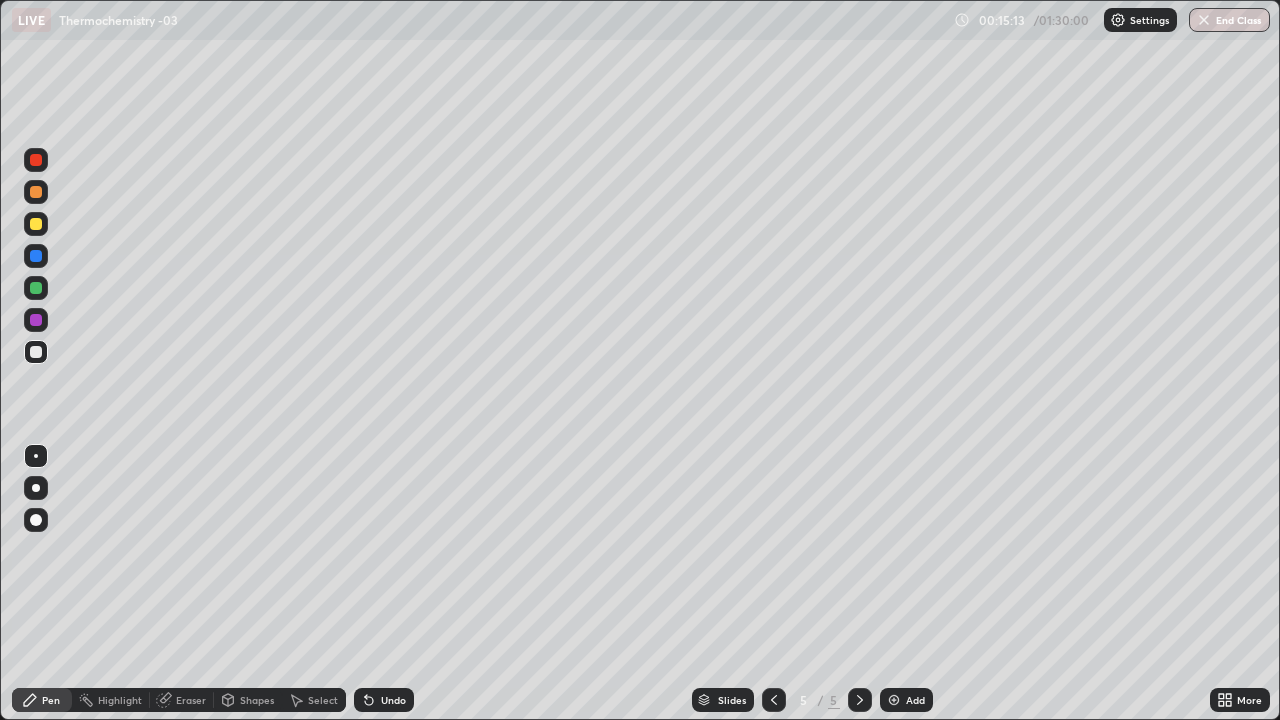 click on "Undo" at bounding box center [393, 700] 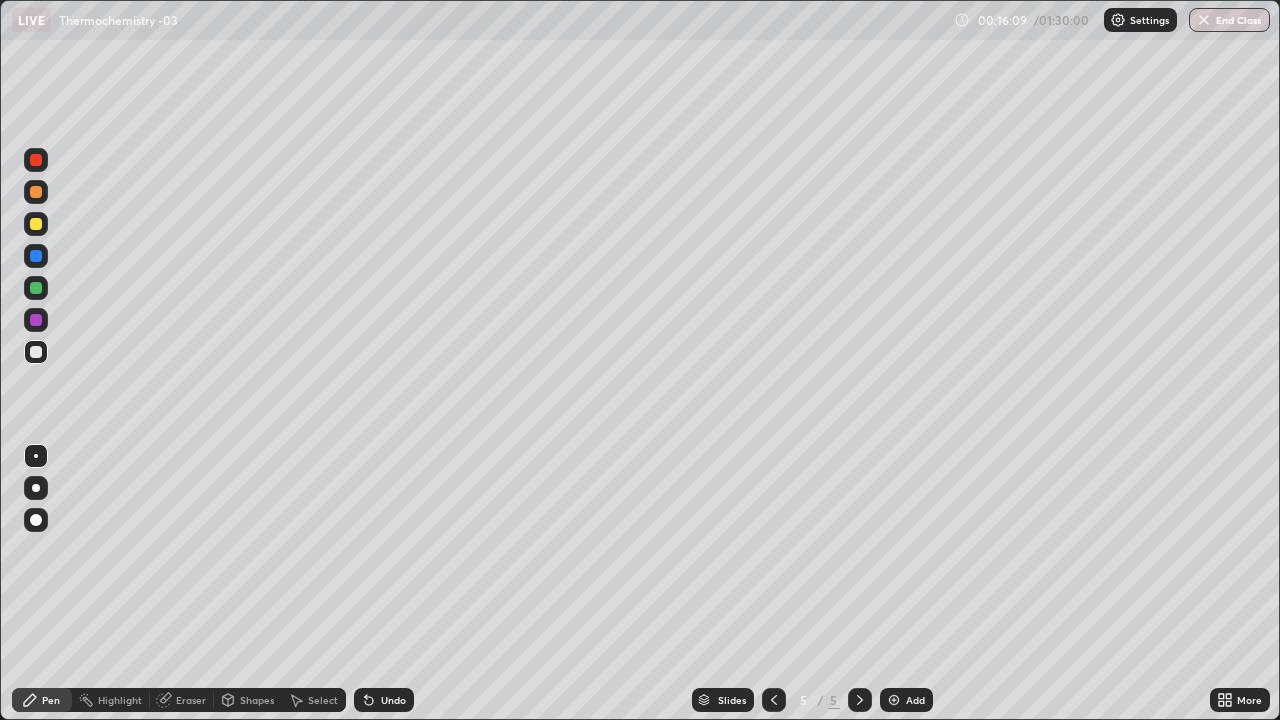 click on "Add" at bounding box center [906, 700] 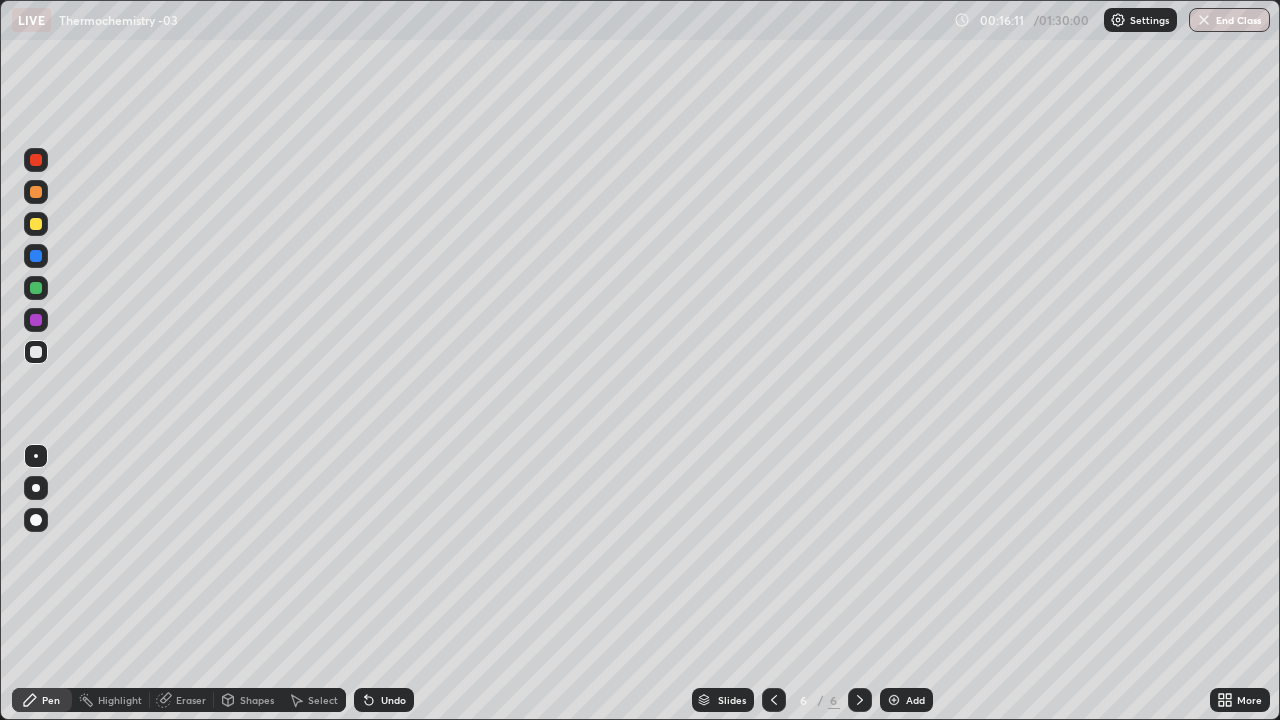 click at bounding box center (36, 288) 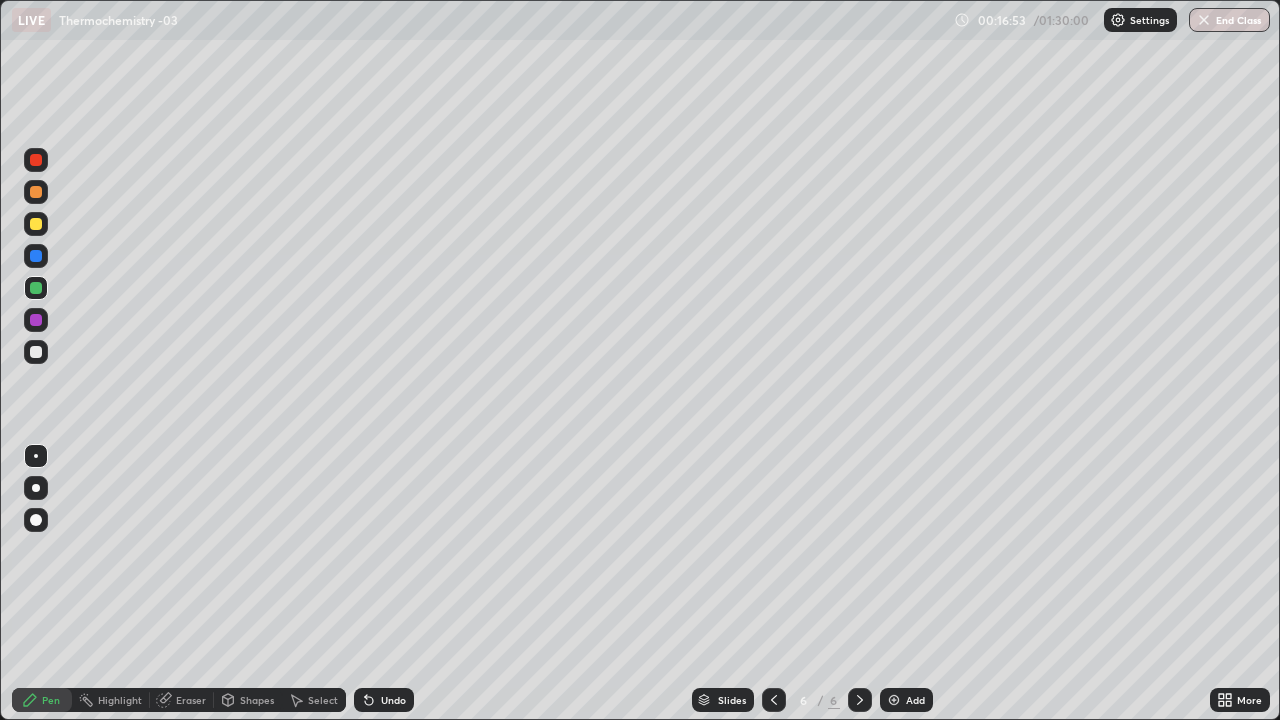 click at bounding box center [36, 352] 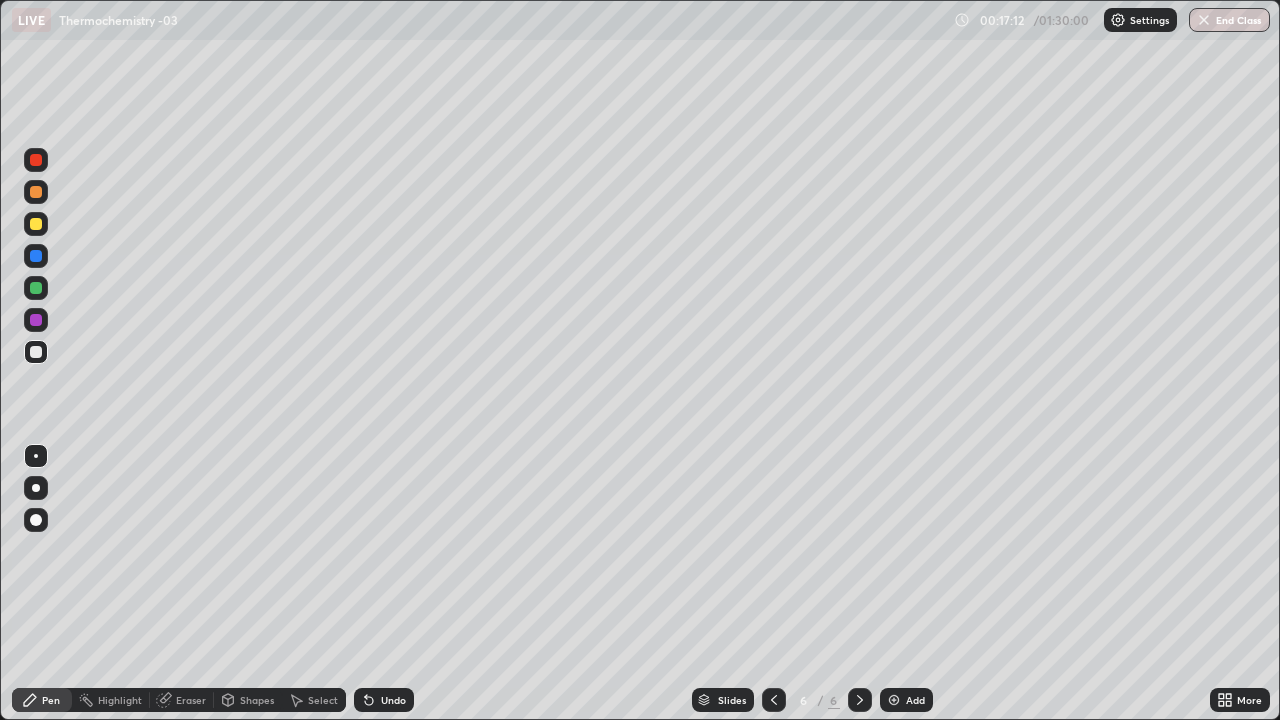 click on "Undo" at bounding box center (393, 700) 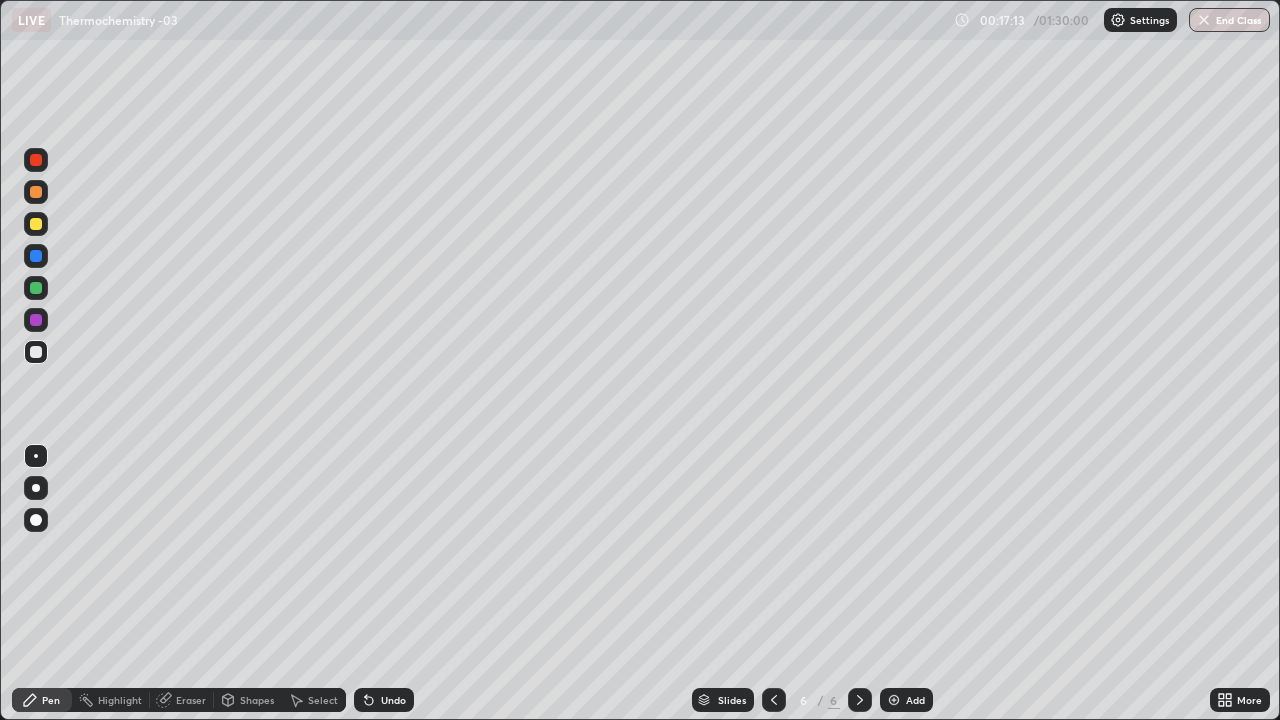 click on "Undo" at bounding box center [393, 700] 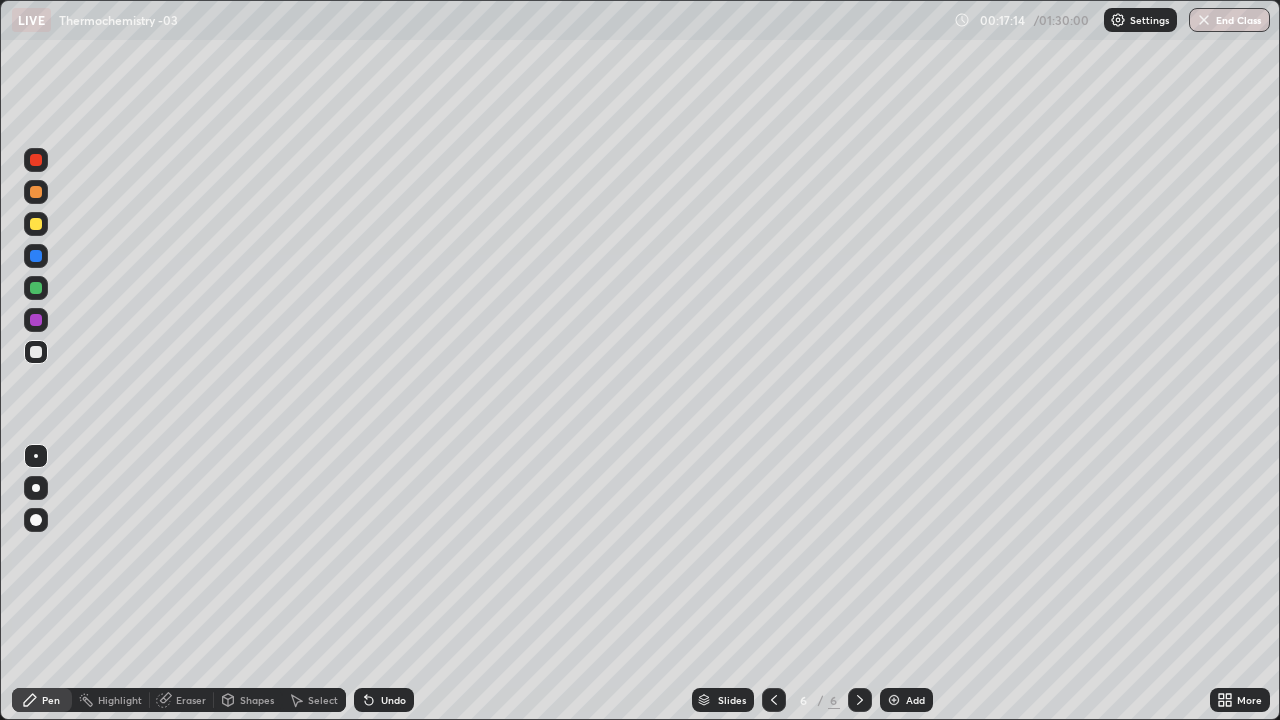 click on "Undo" at bounding box center [384, 700] 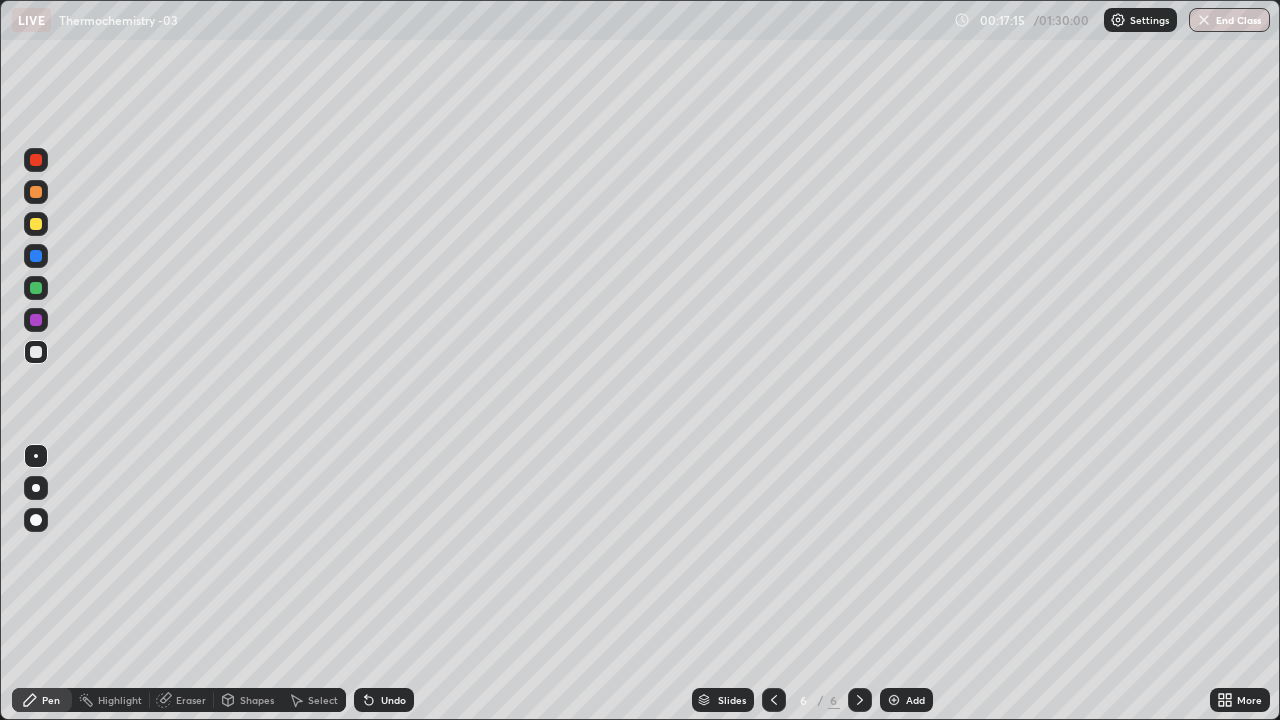click on "Undo" at bounding box center (384, 700) 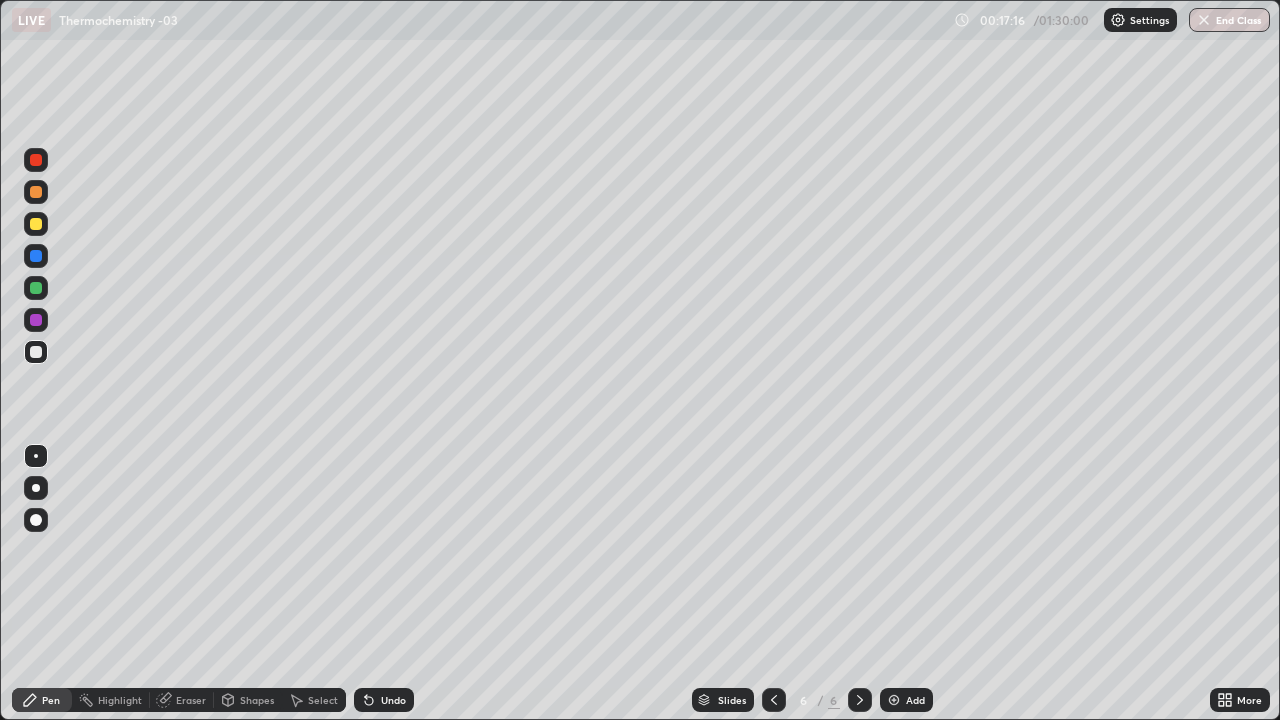 click 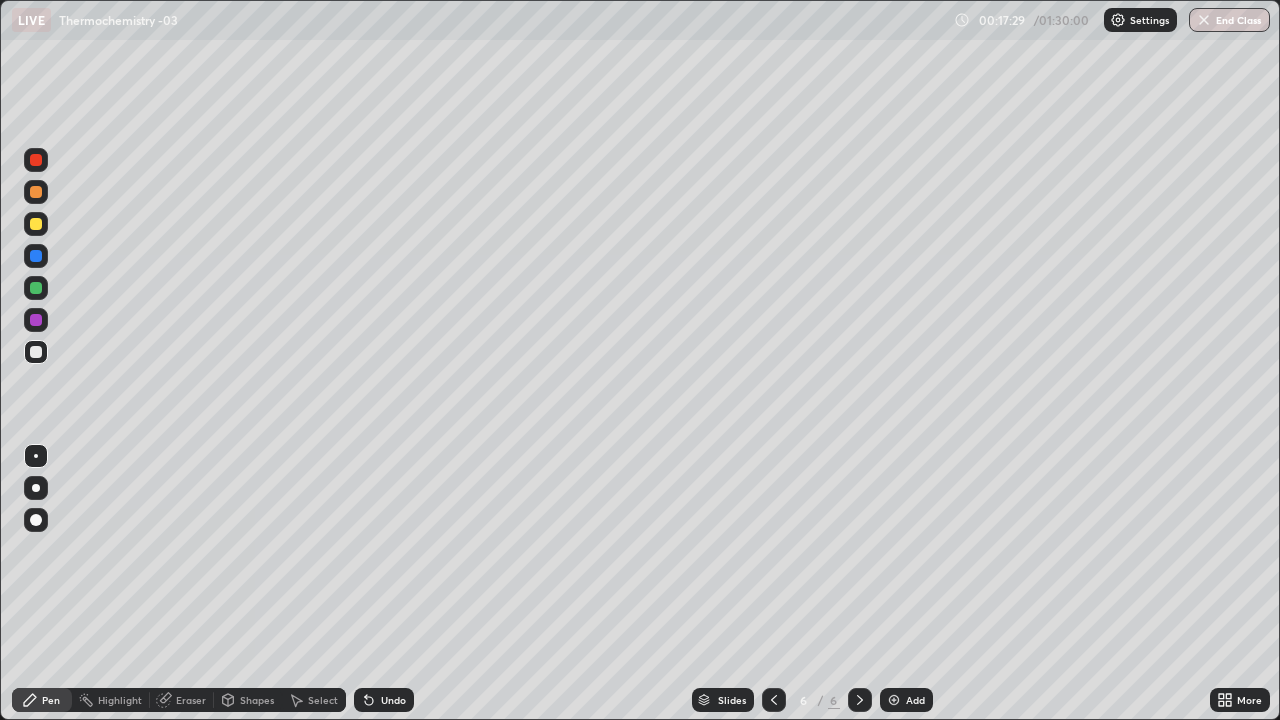 click on "Shapes" at bounding box center (248, 700) 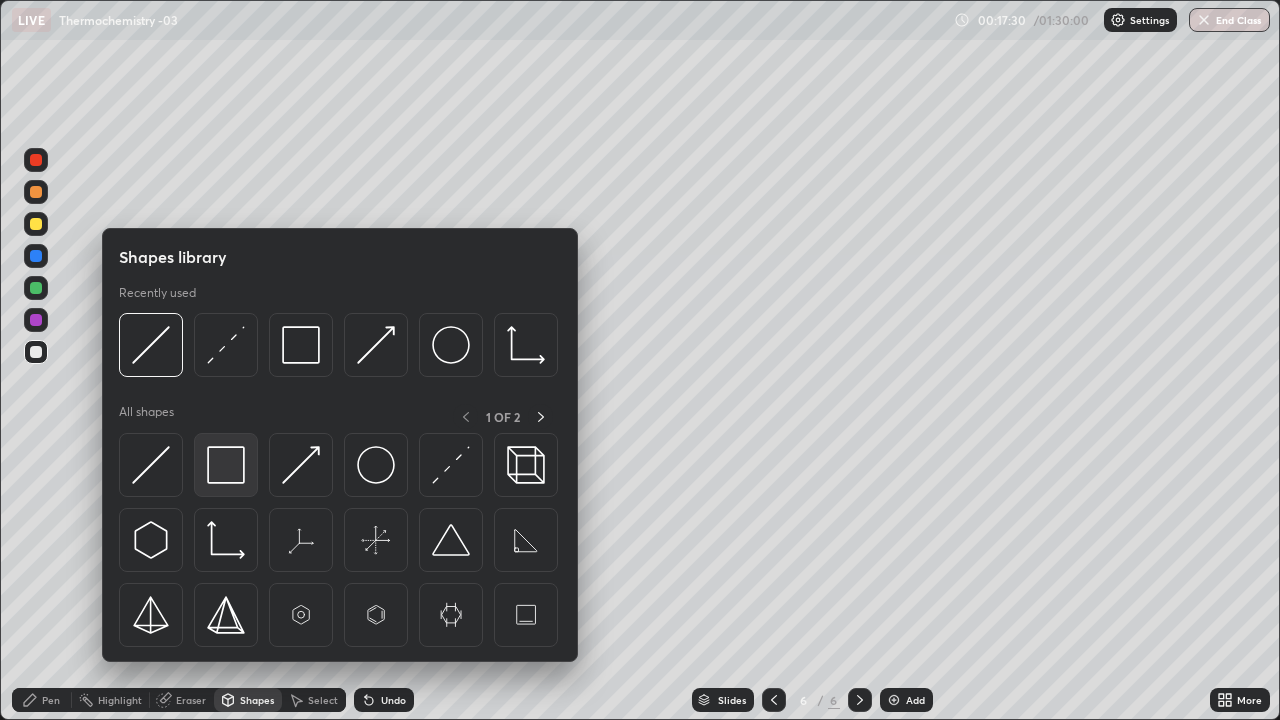 click at bounding box center [226, 465] 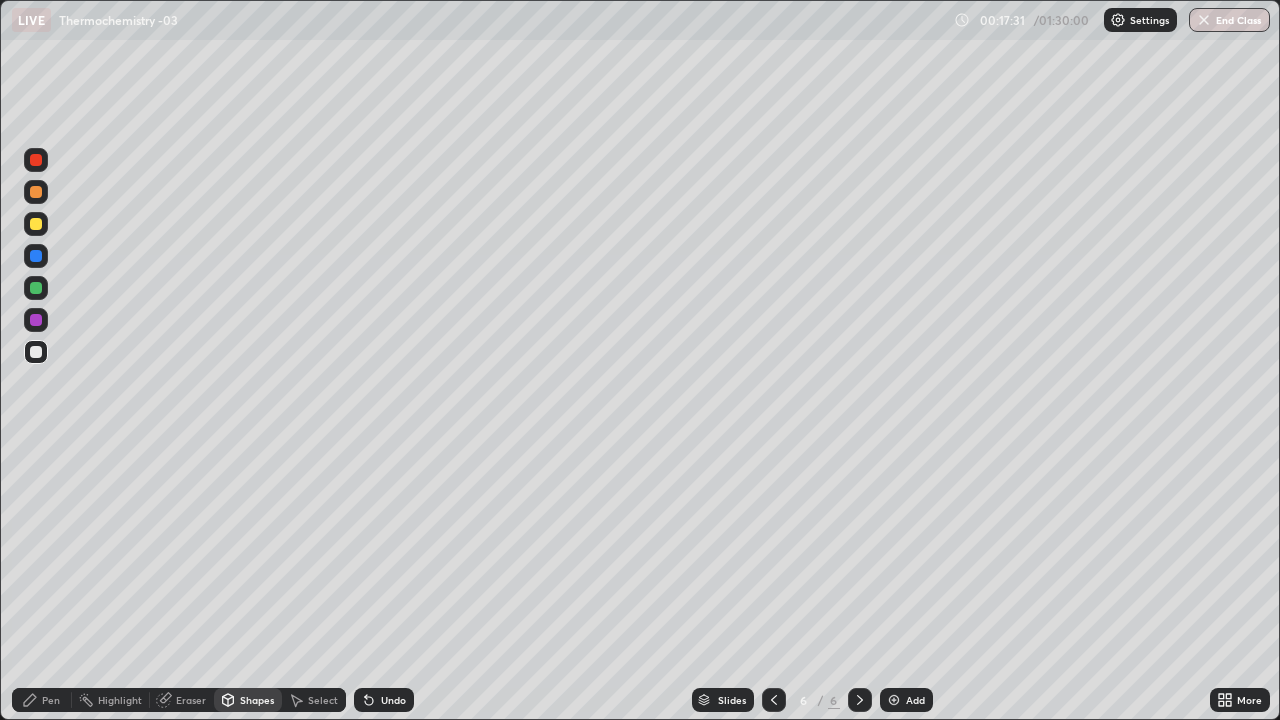 click at bounding box center (36, 288) 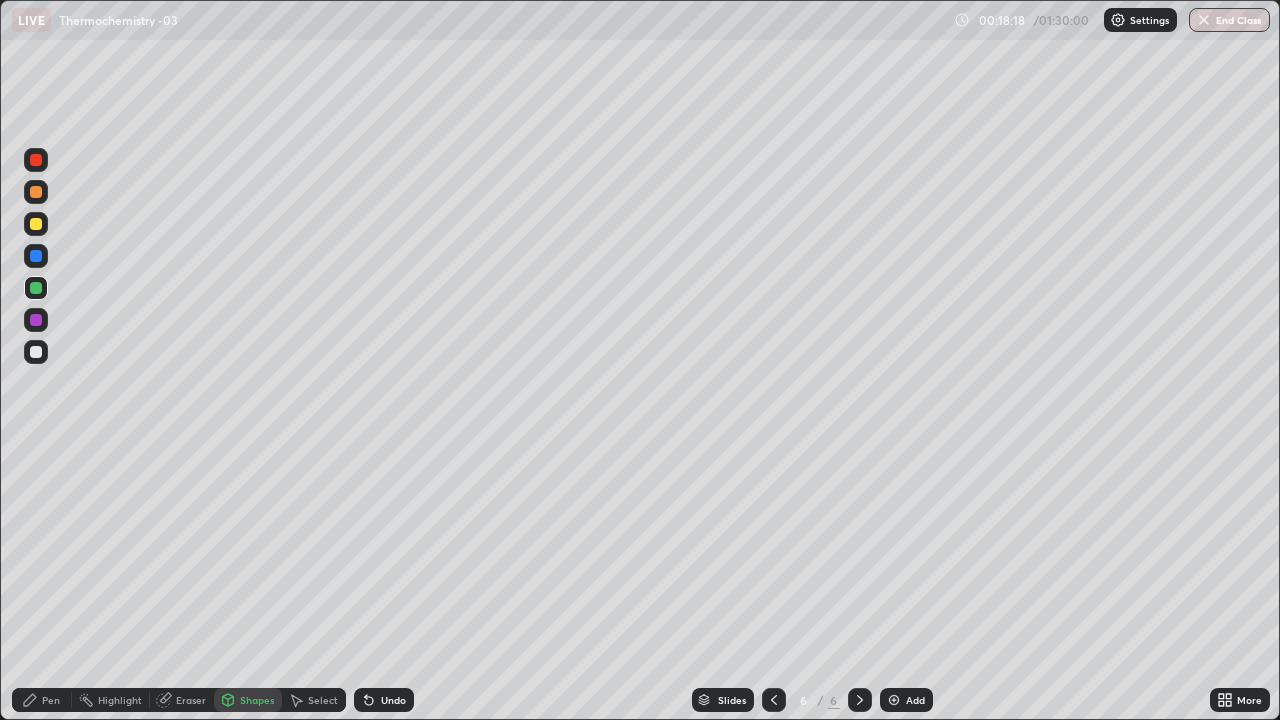 click on "Pen" at bounding box center [42, 700] 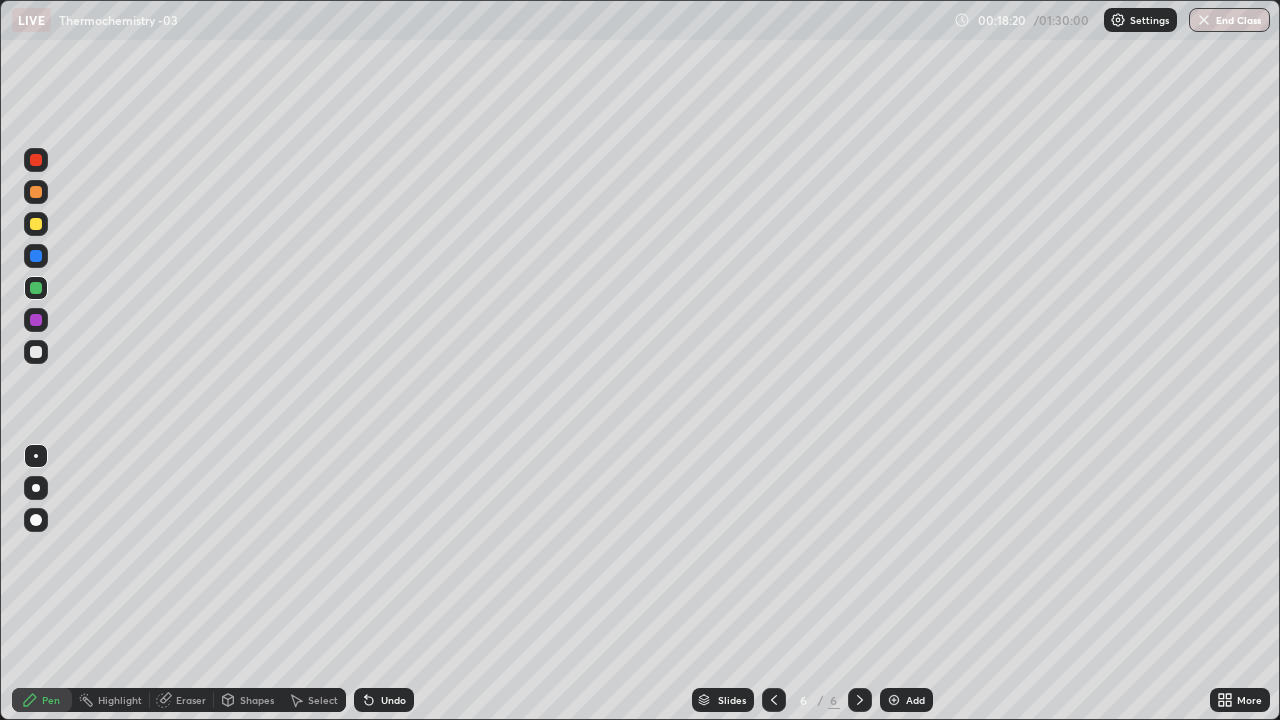 click at bounding box center [36, 320] 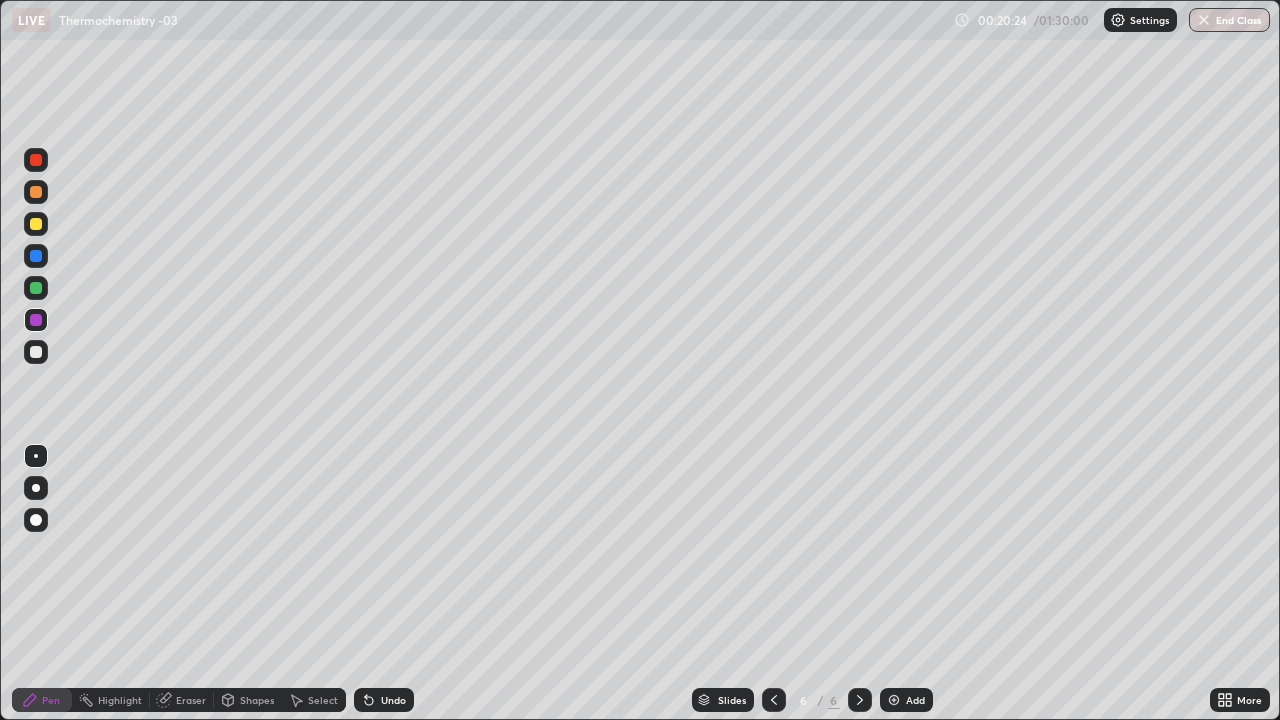 click 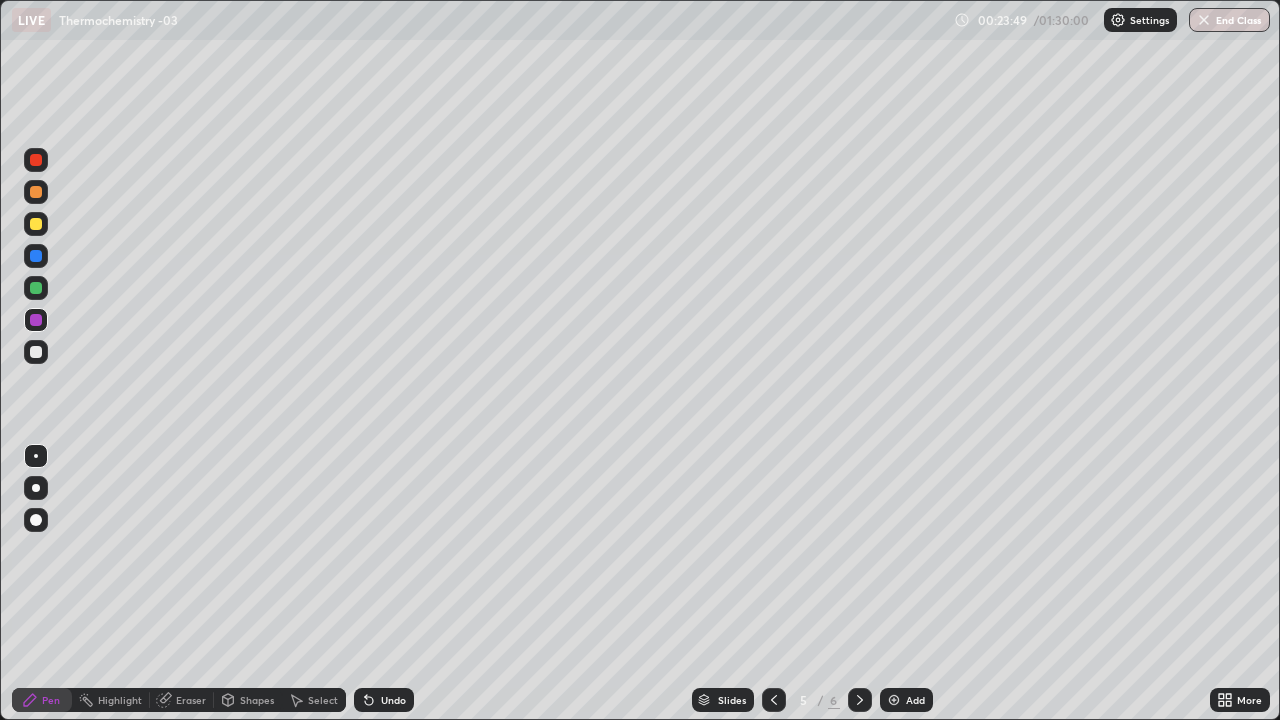 click at bounding box center [36, 352] 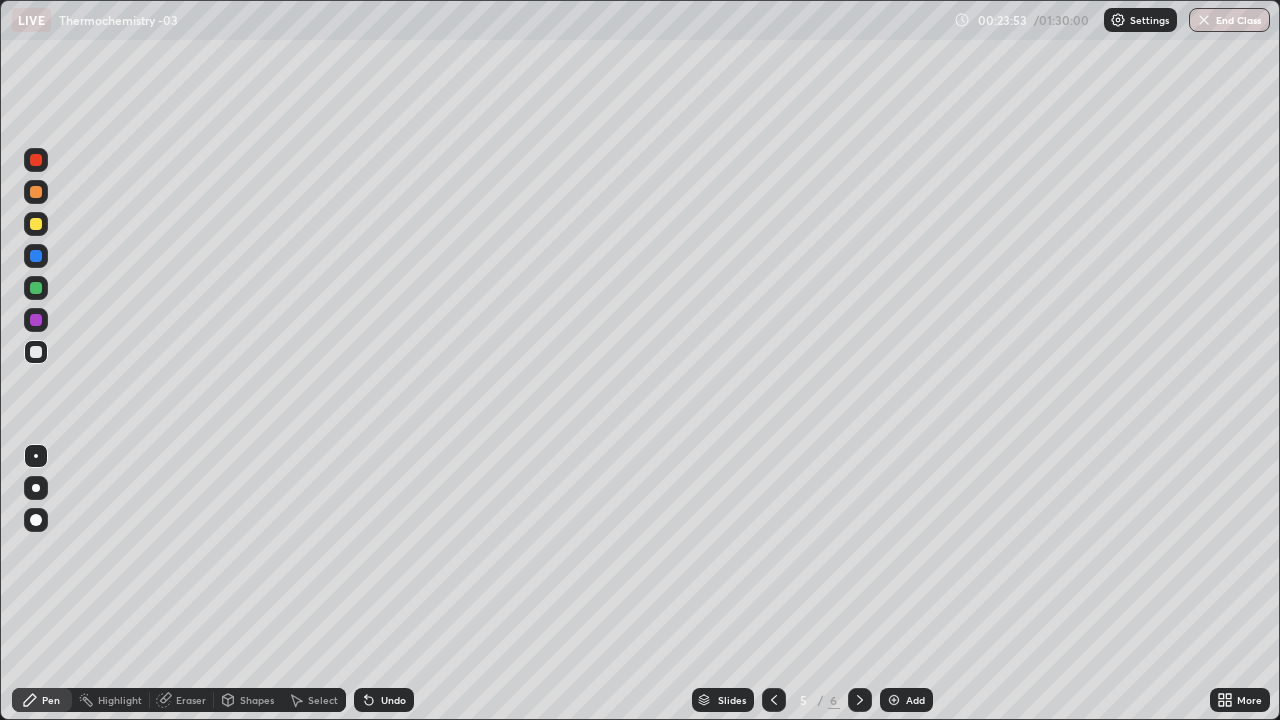 click 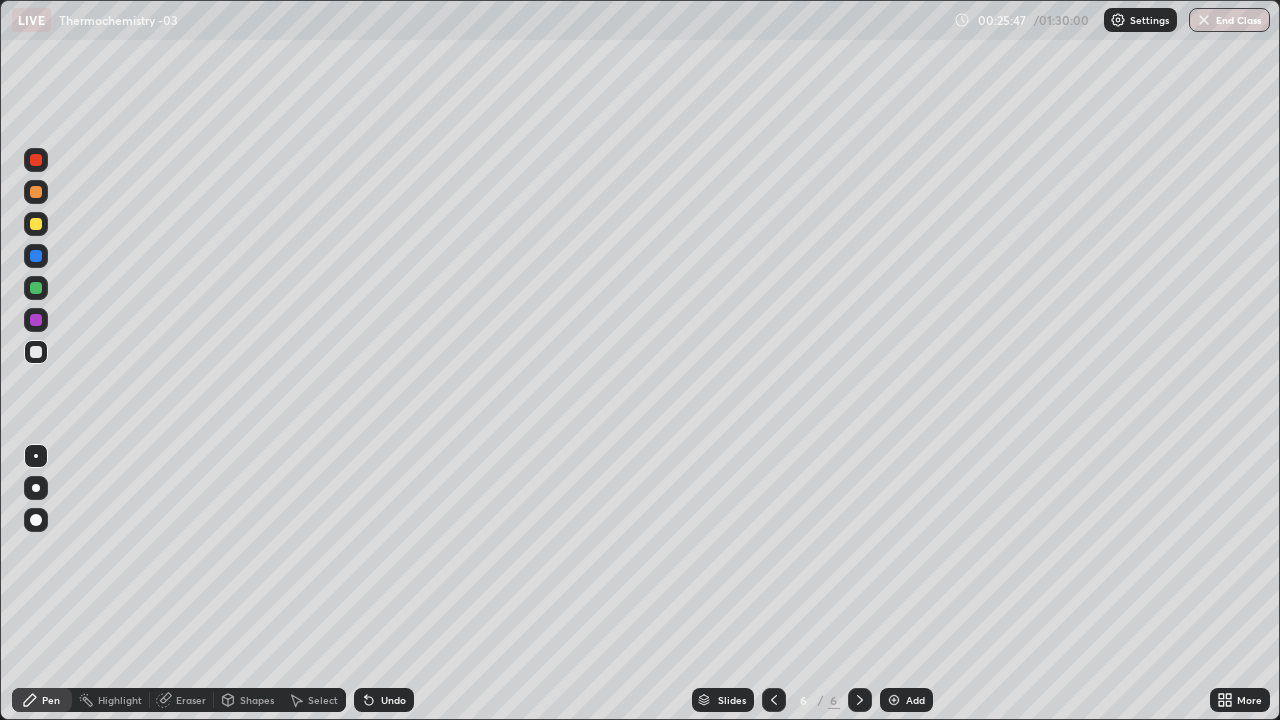 click on "Add" at bounding box center (906, 700) 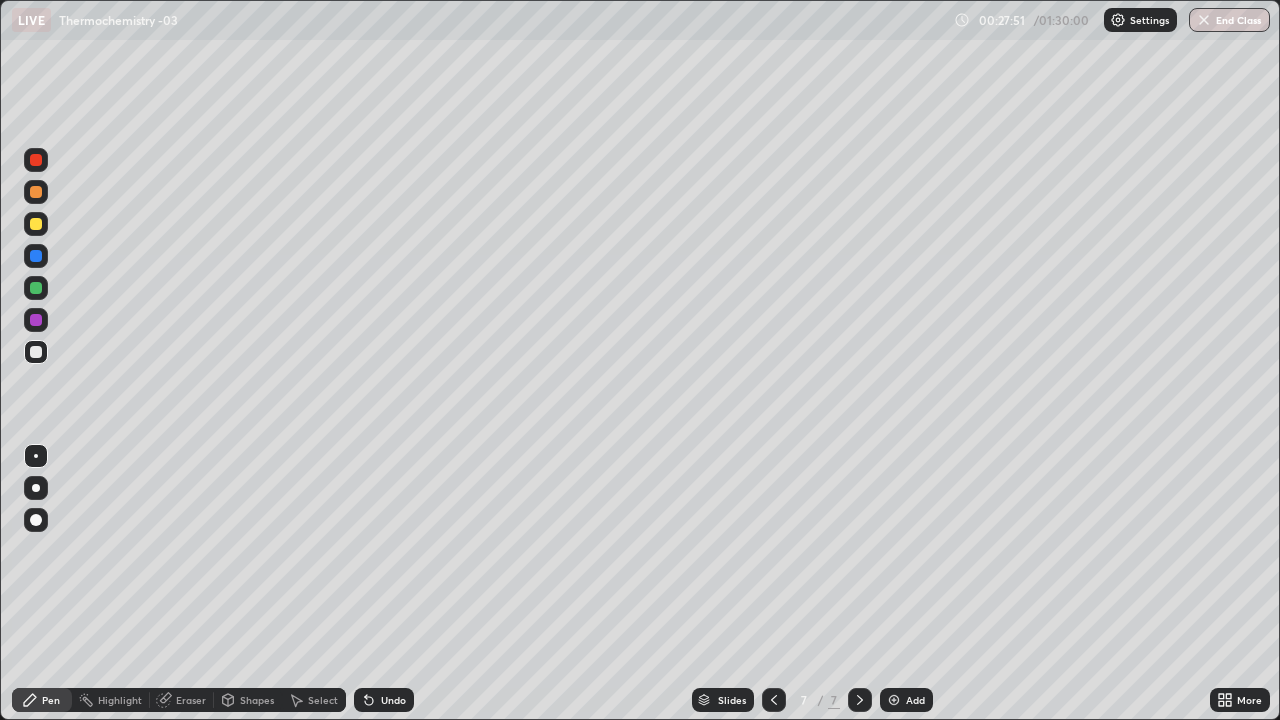 click on "Shapes" at bounding box center [257, 700] 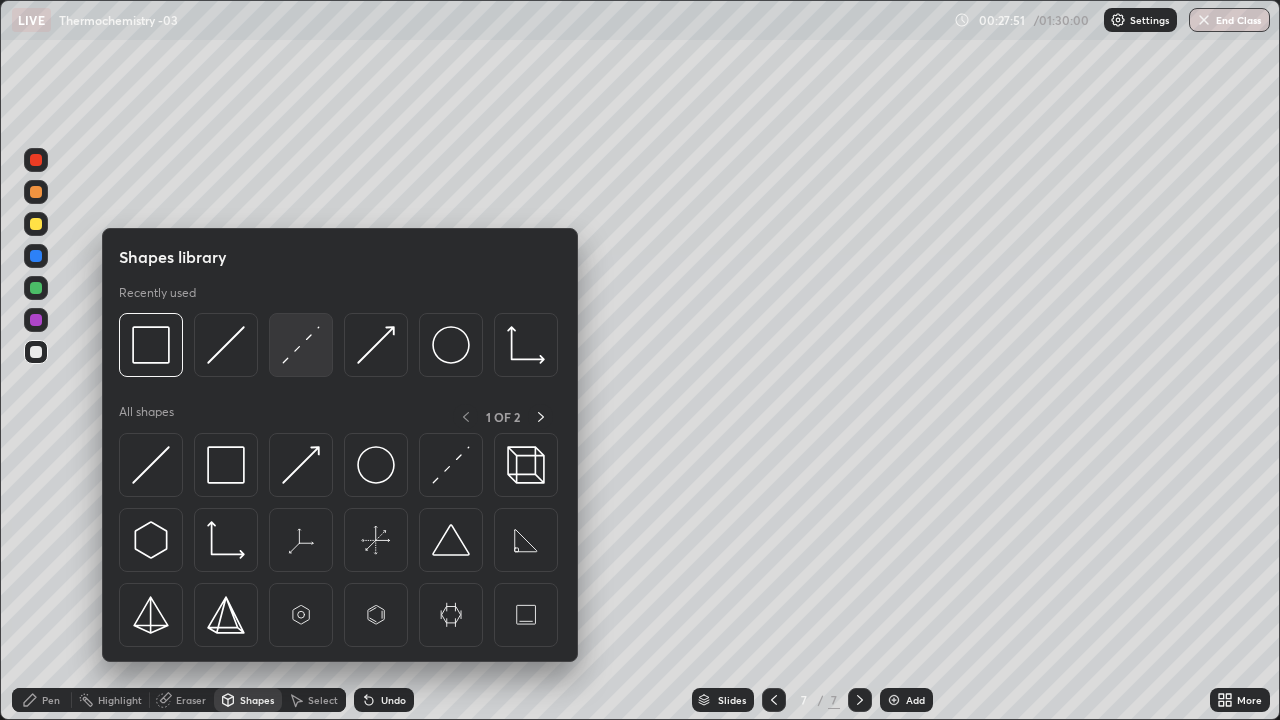 click at bounding box center (301, 345) 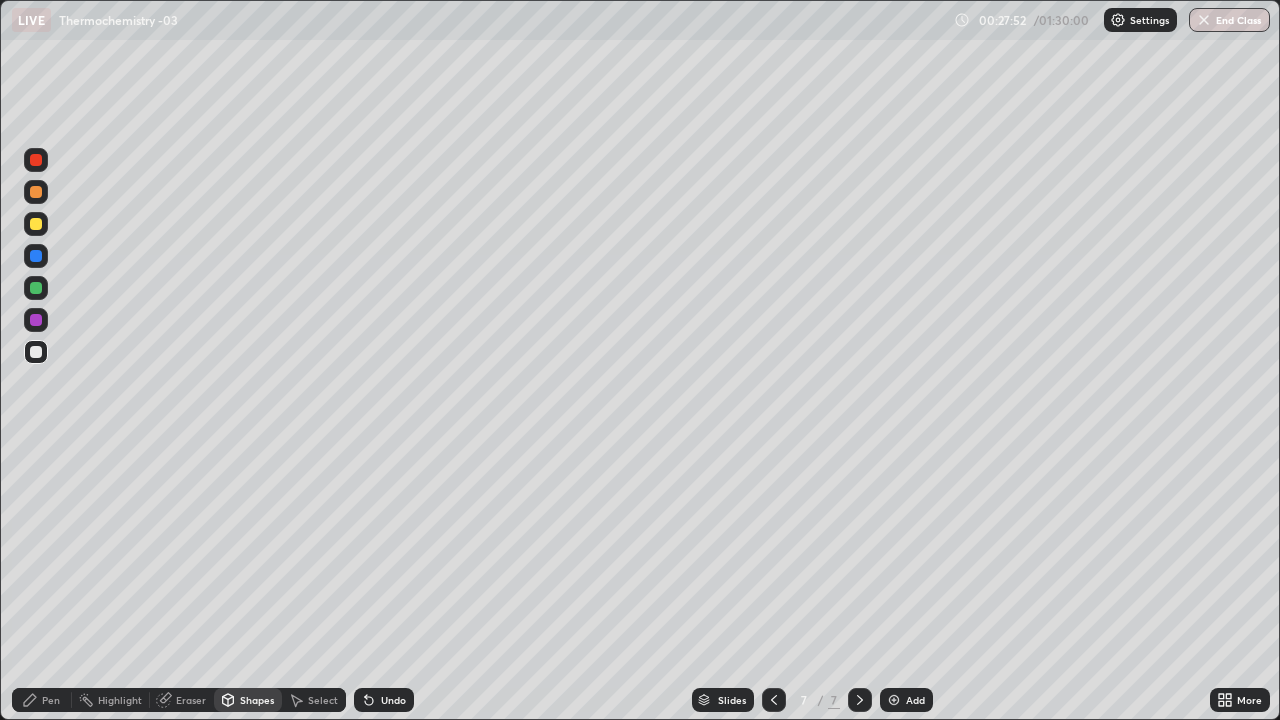 click at bounding box center [36, 320] 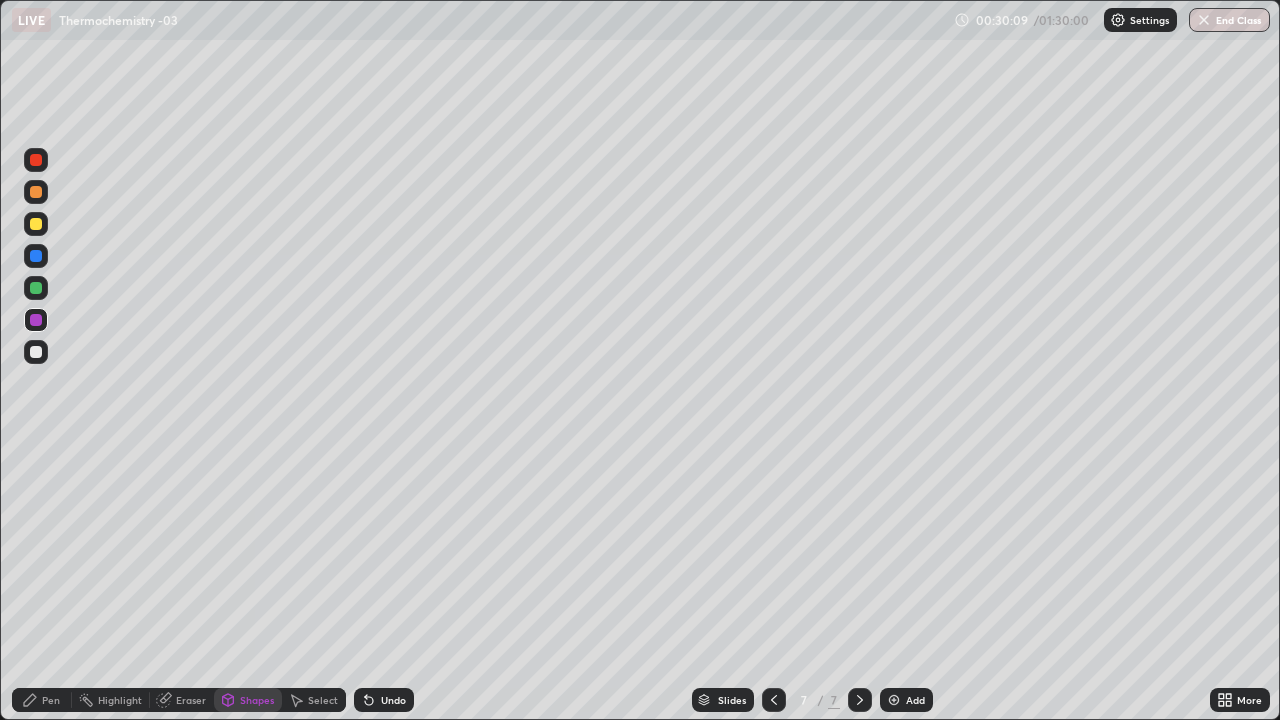 click at bounding box center (36, 352) 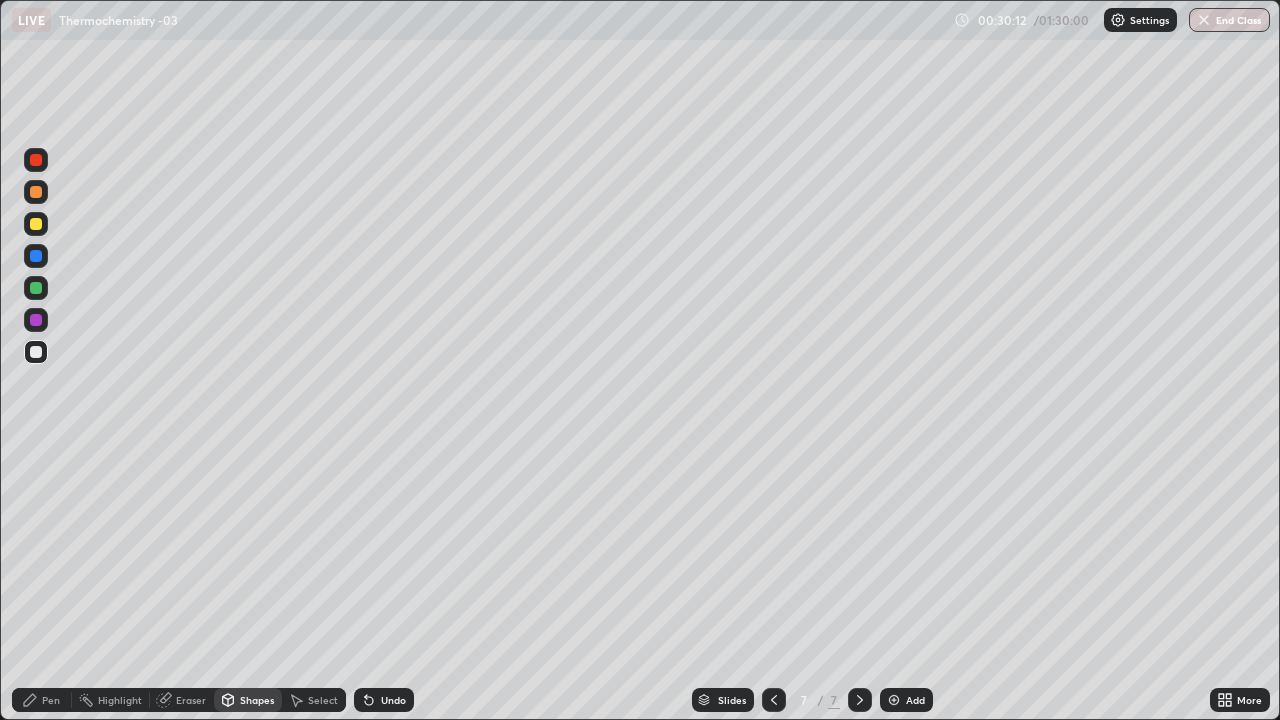 click on "Undo" at bounding box center (384, 700) 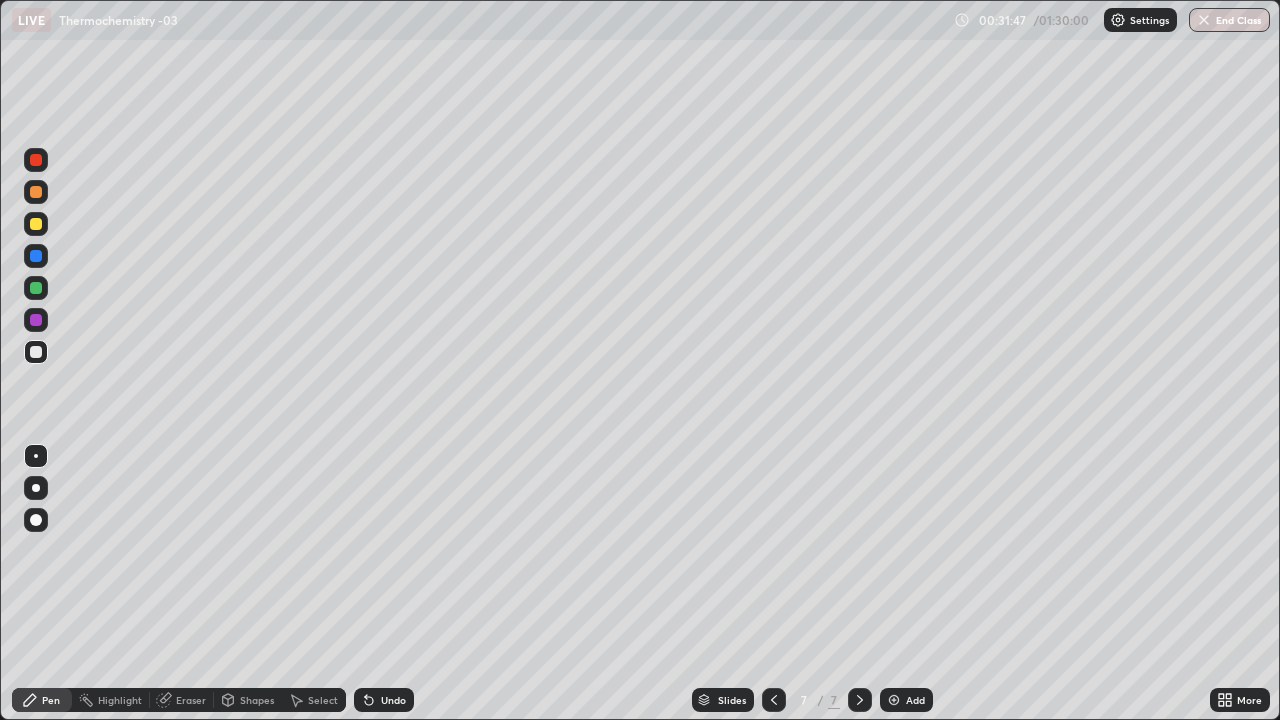 click on "Undo" at bounding box center (393, 700) 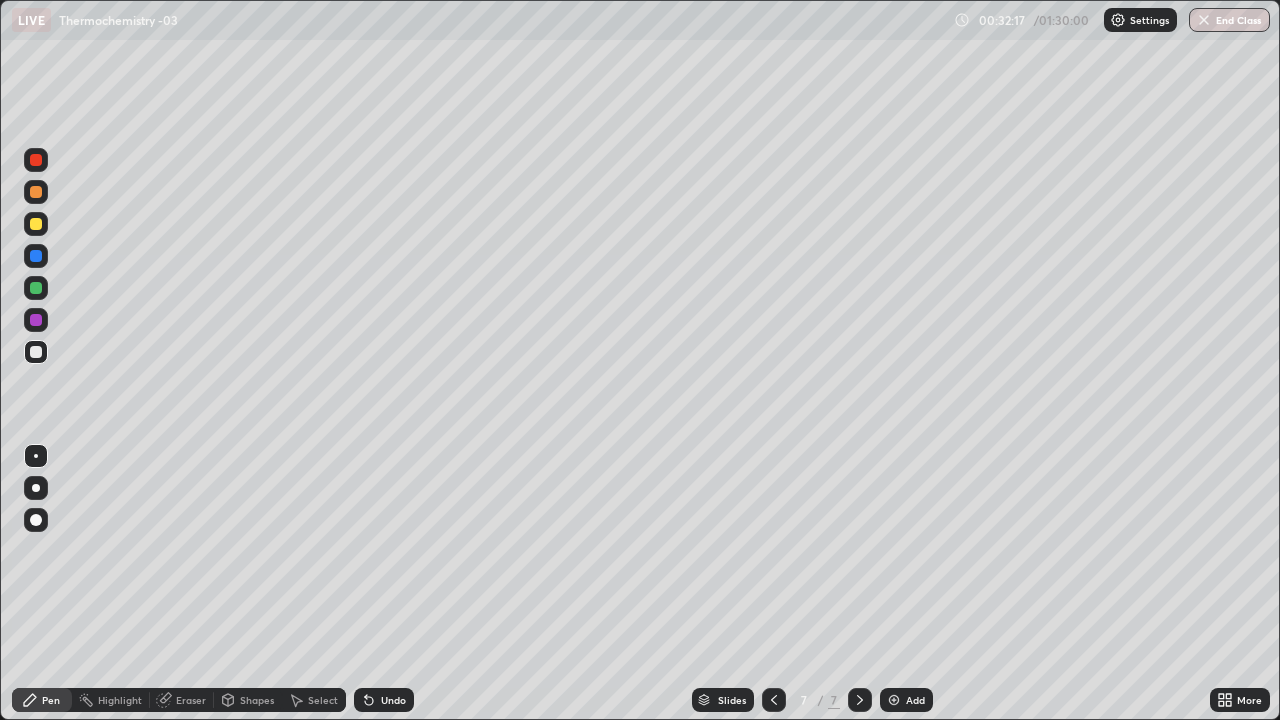 click at bounding box center (894, 700) 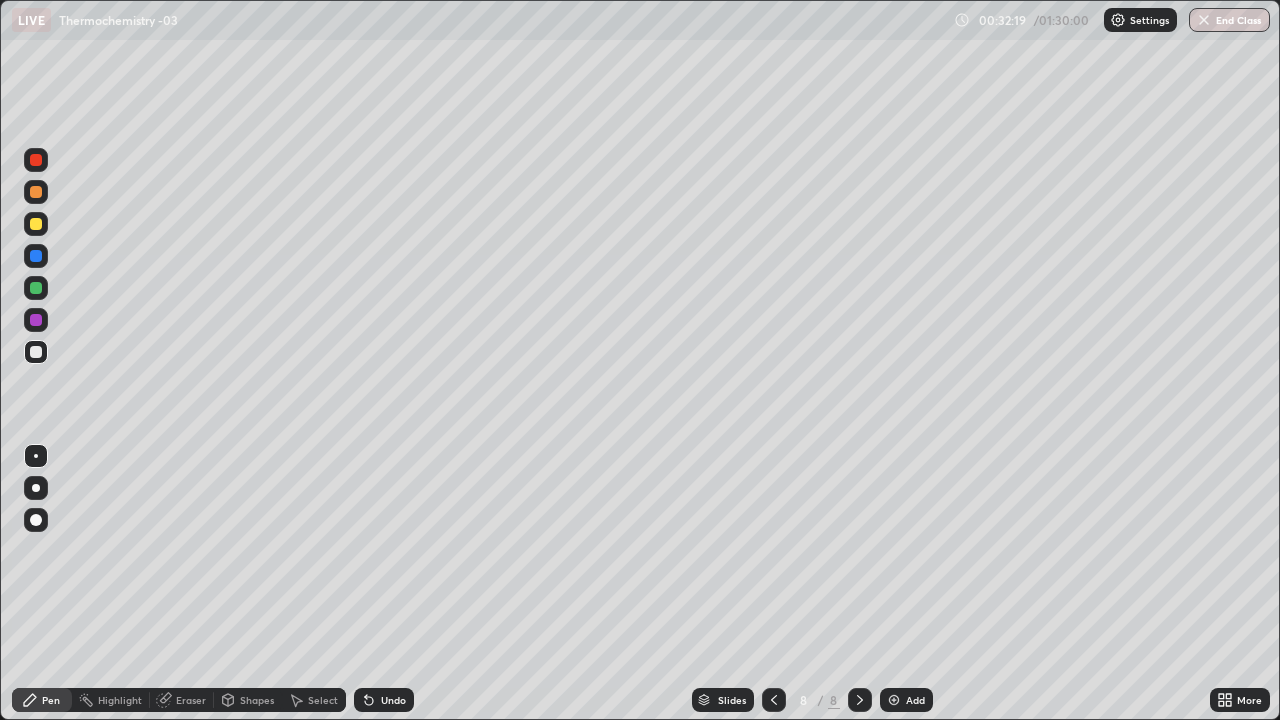 click at bounding box center (36, 224) 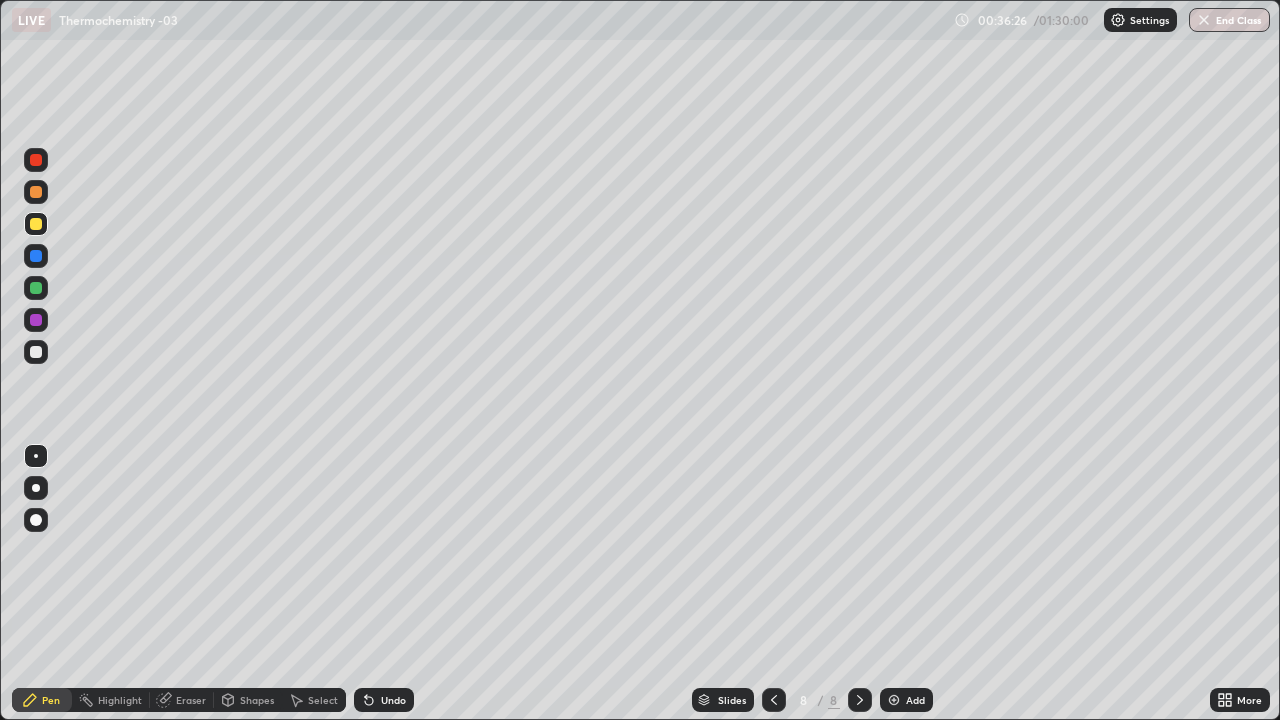 click at bounding box center [36, 352] 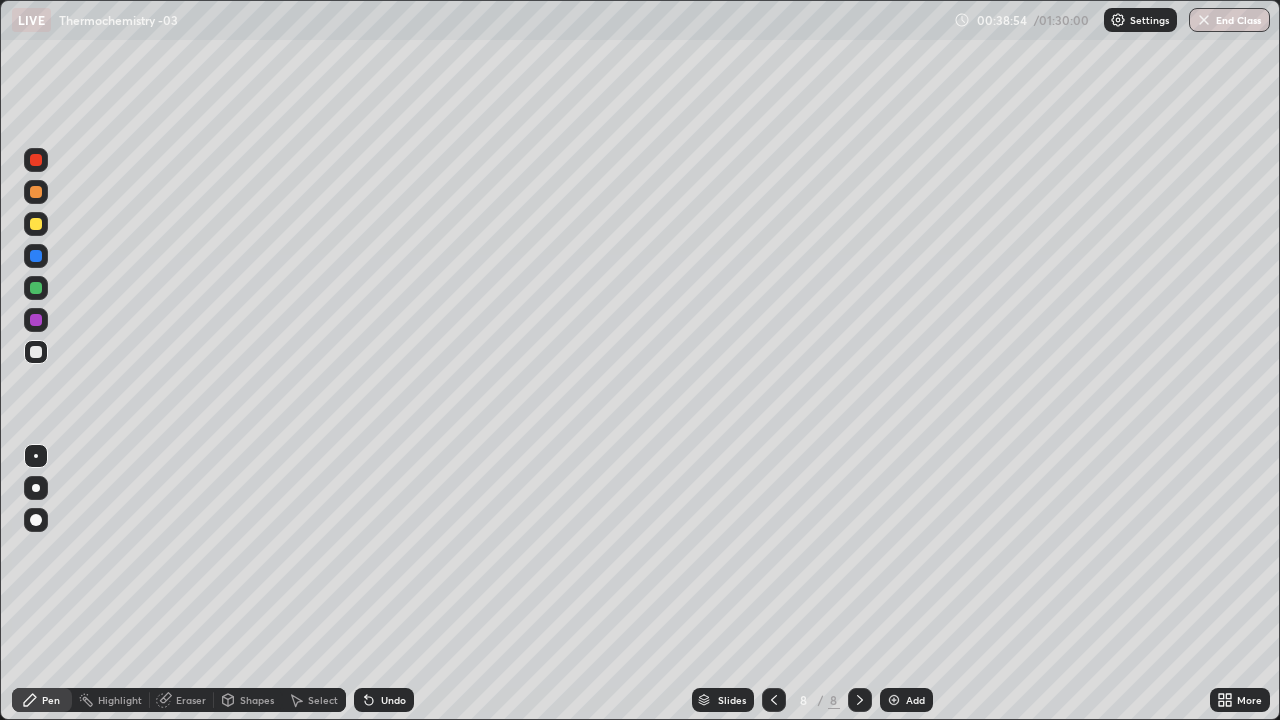 click at bounding box center (894, 700) 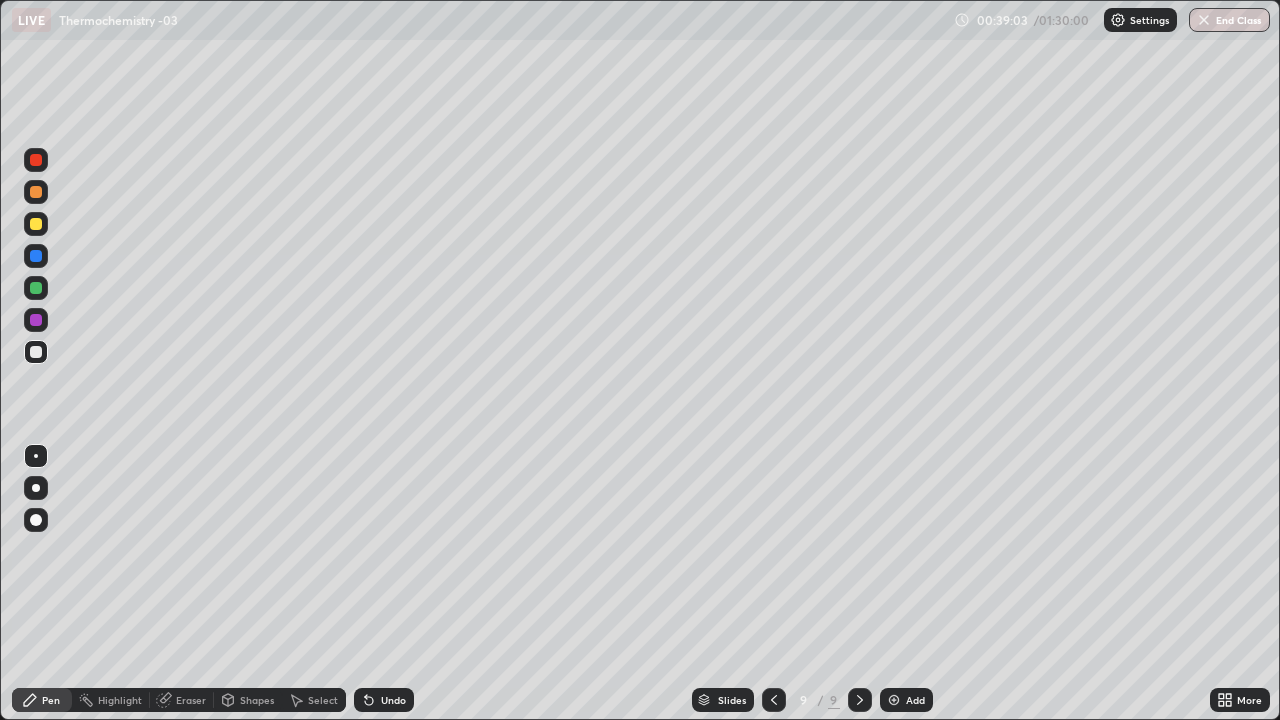 click 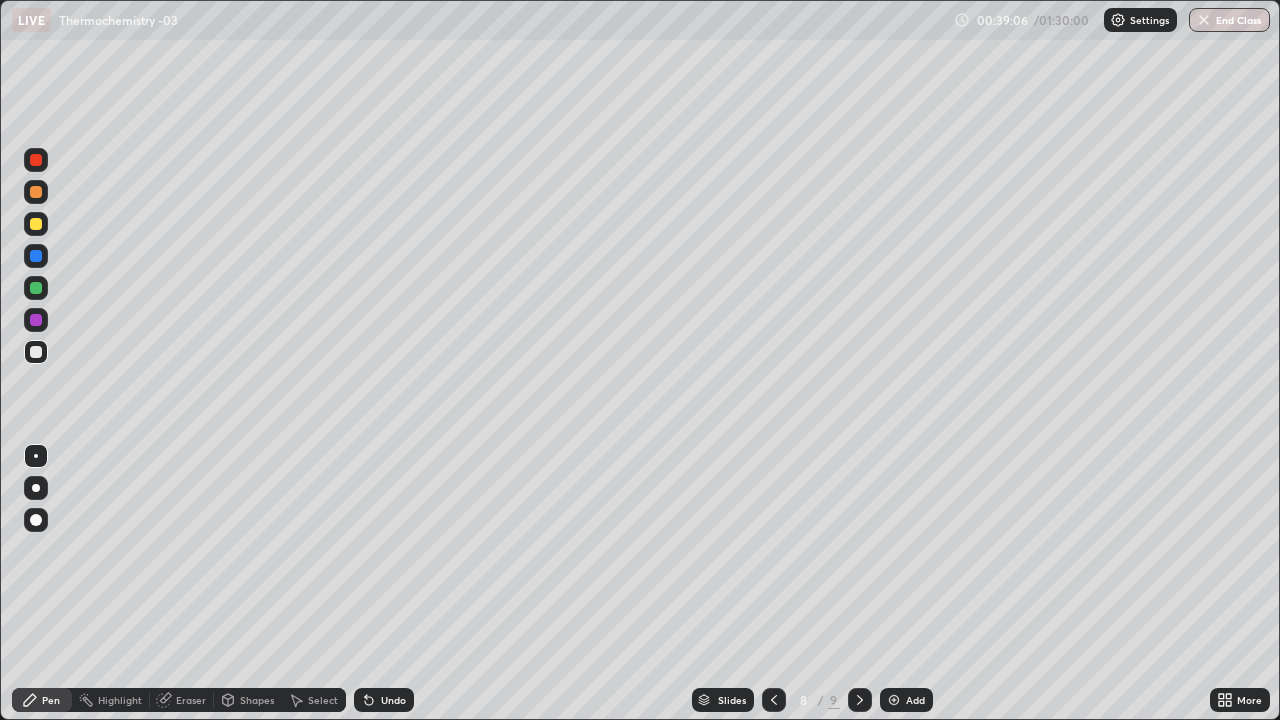 click at bounding box center [36, 352] 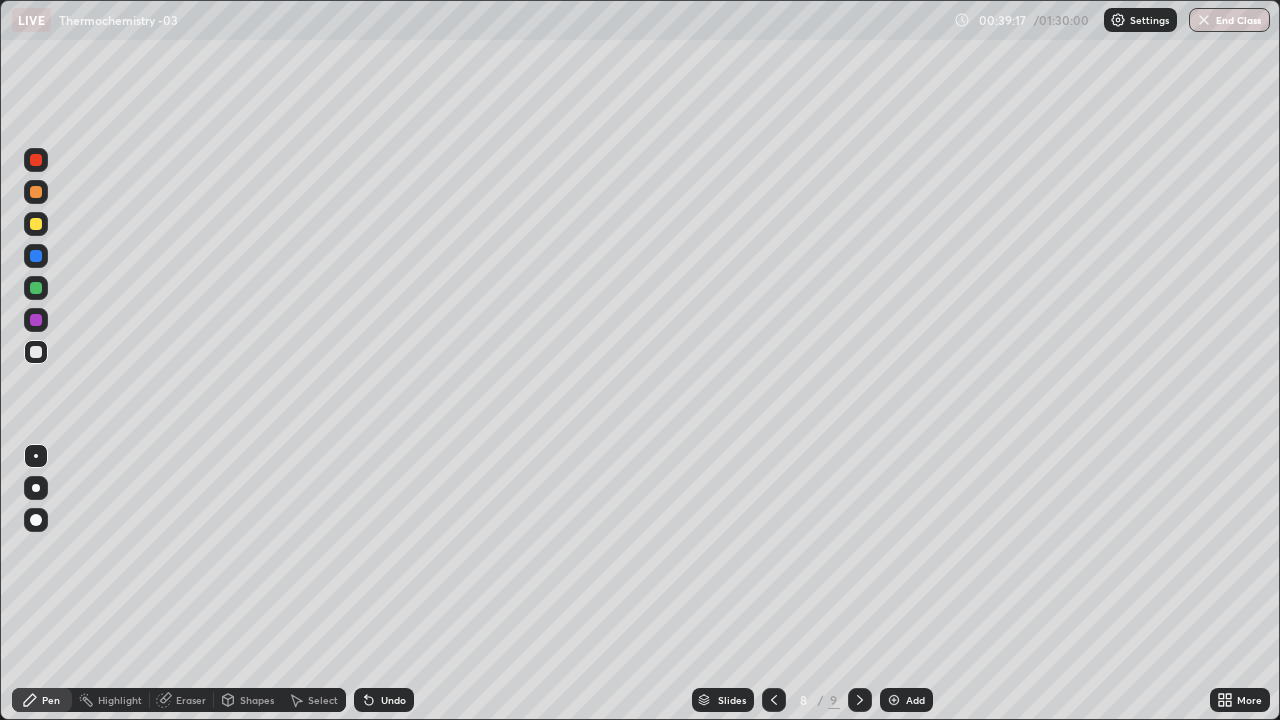 click on "Undo" at bounding box center [393, 700] 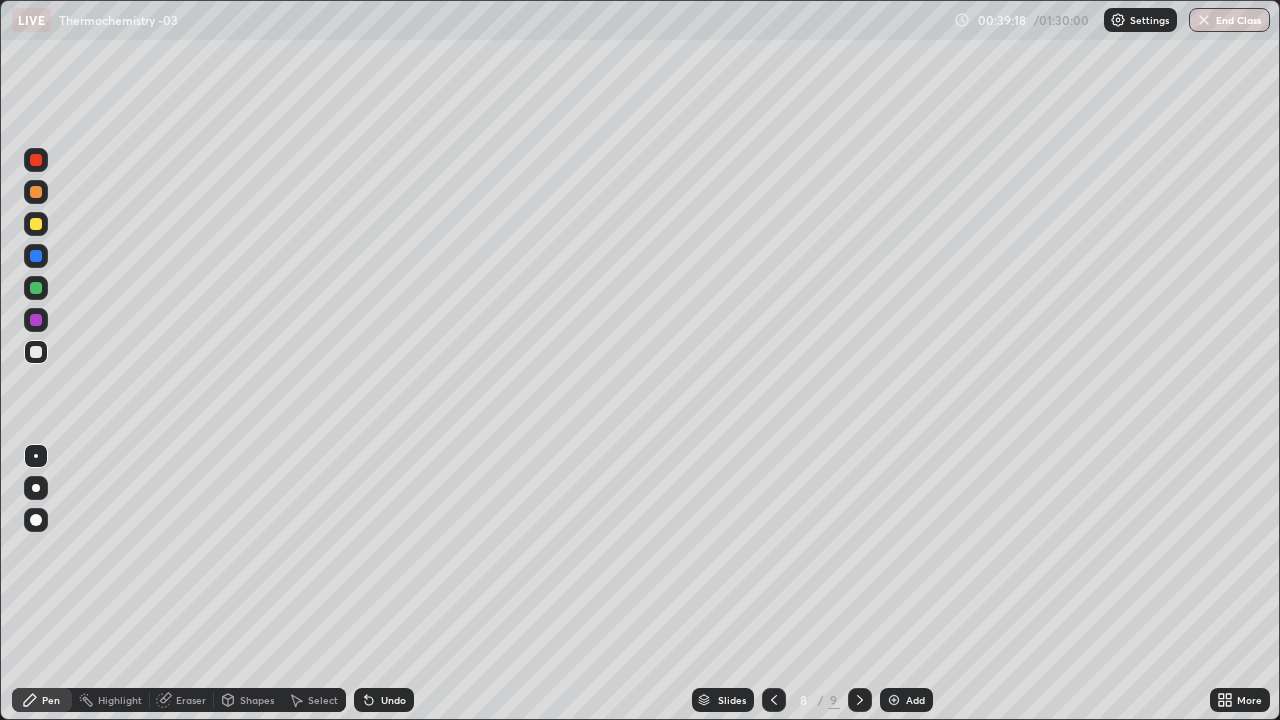click on "Undo" at bounding box center (393, 700) 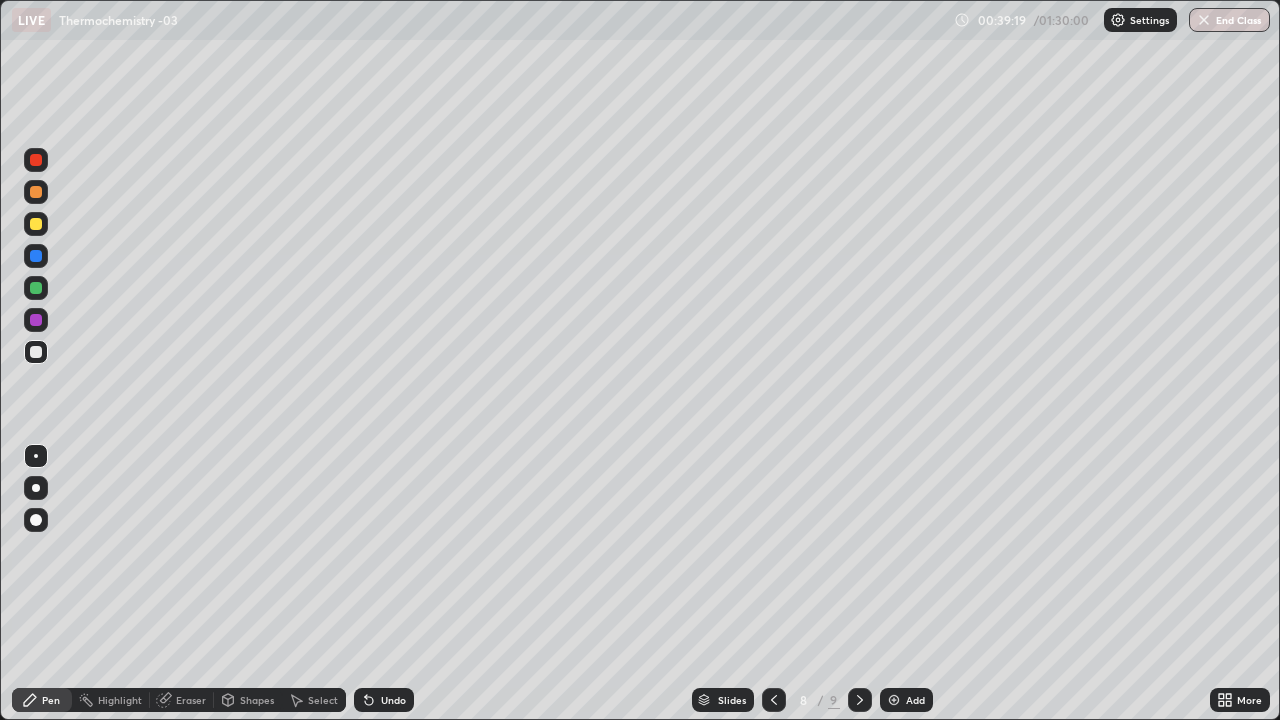 click on "Undo" at bounding box center (393, 700) 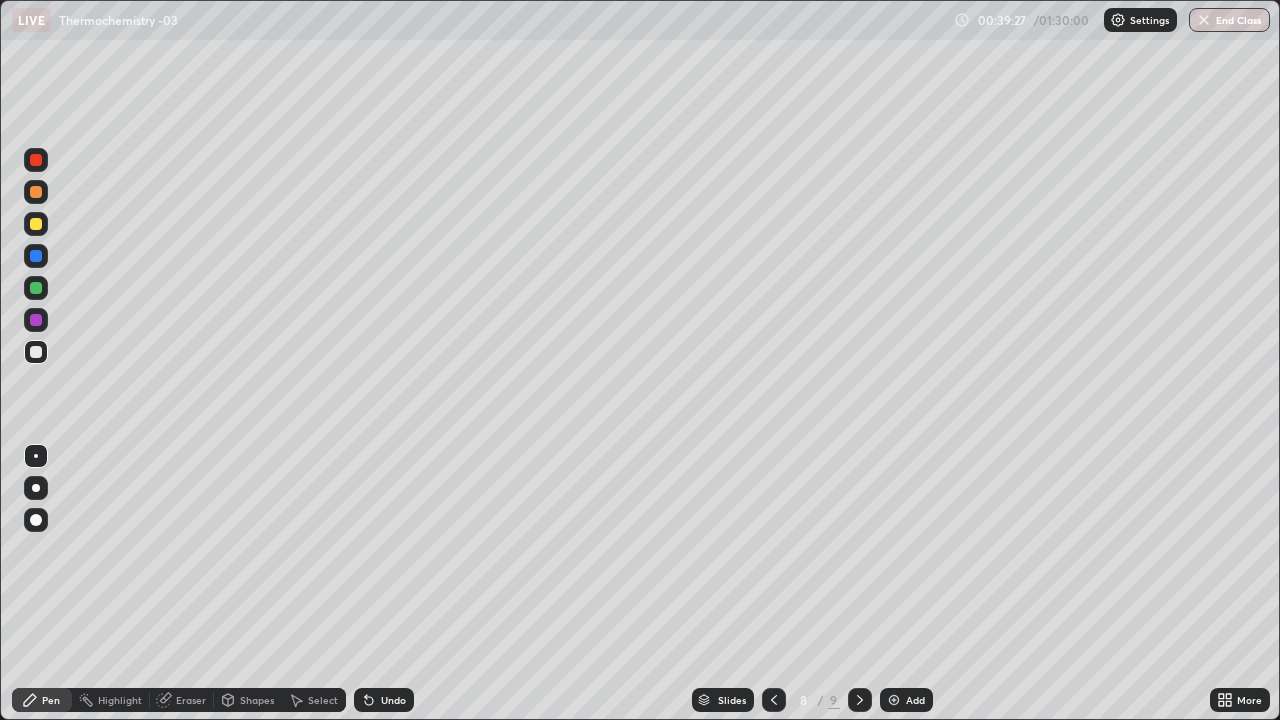 click on "Undo" at bounding box center (384, 700) 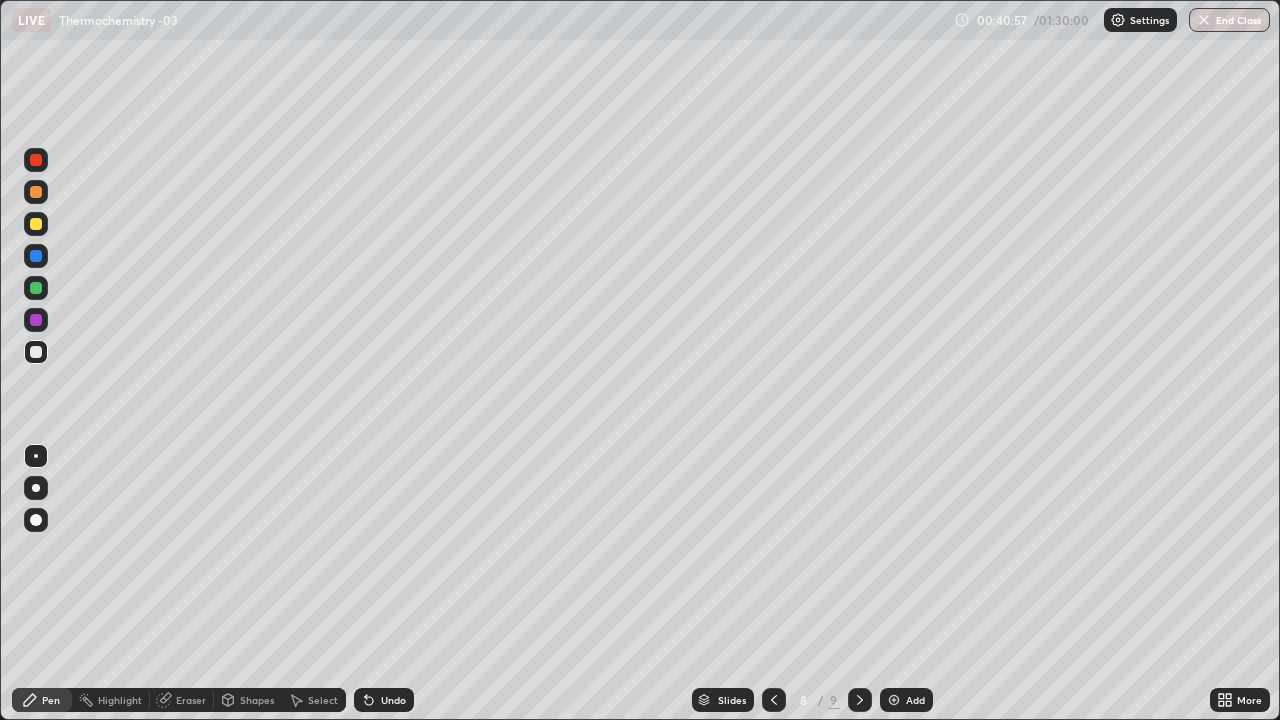 click 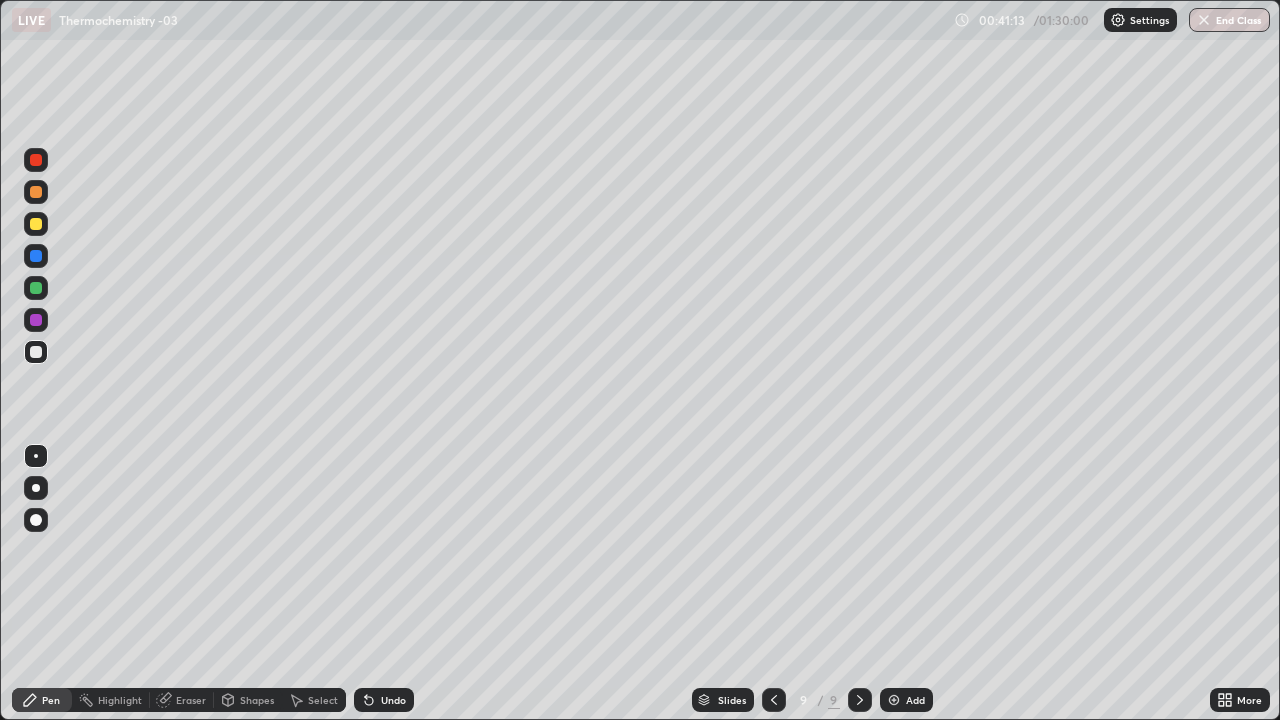 click on "Eraser" at bounding box center (191, 700) 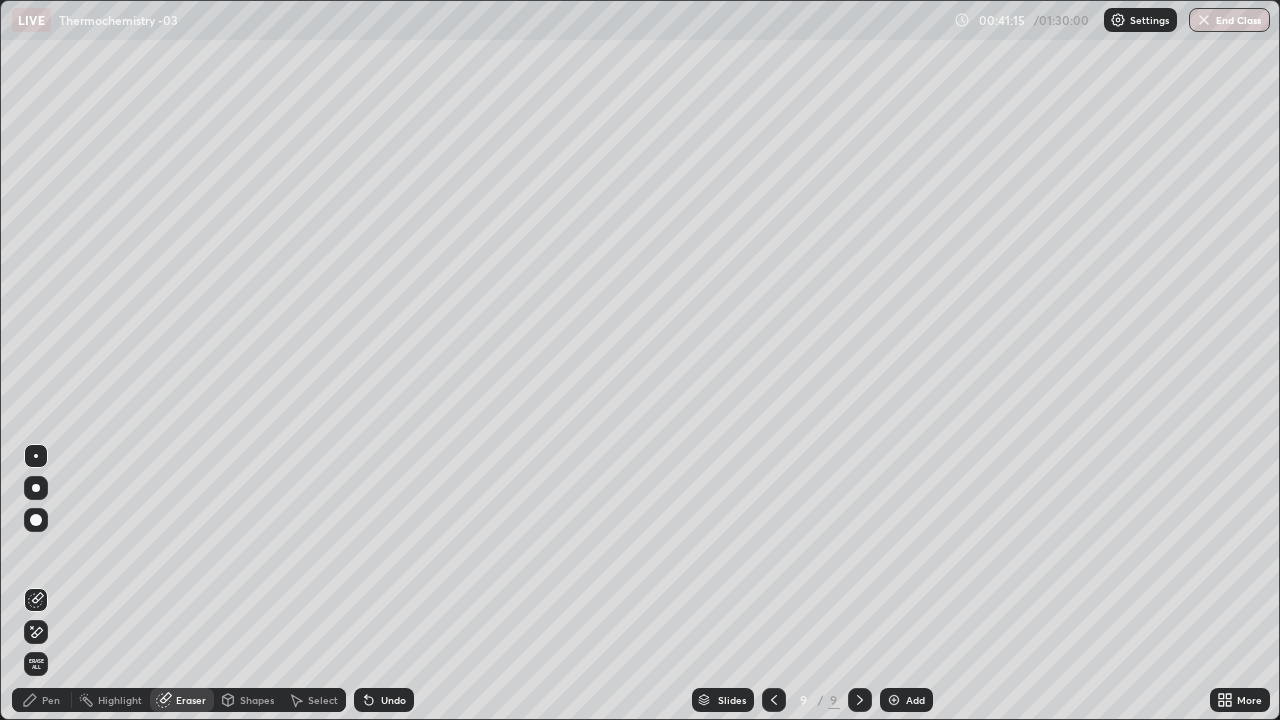 click 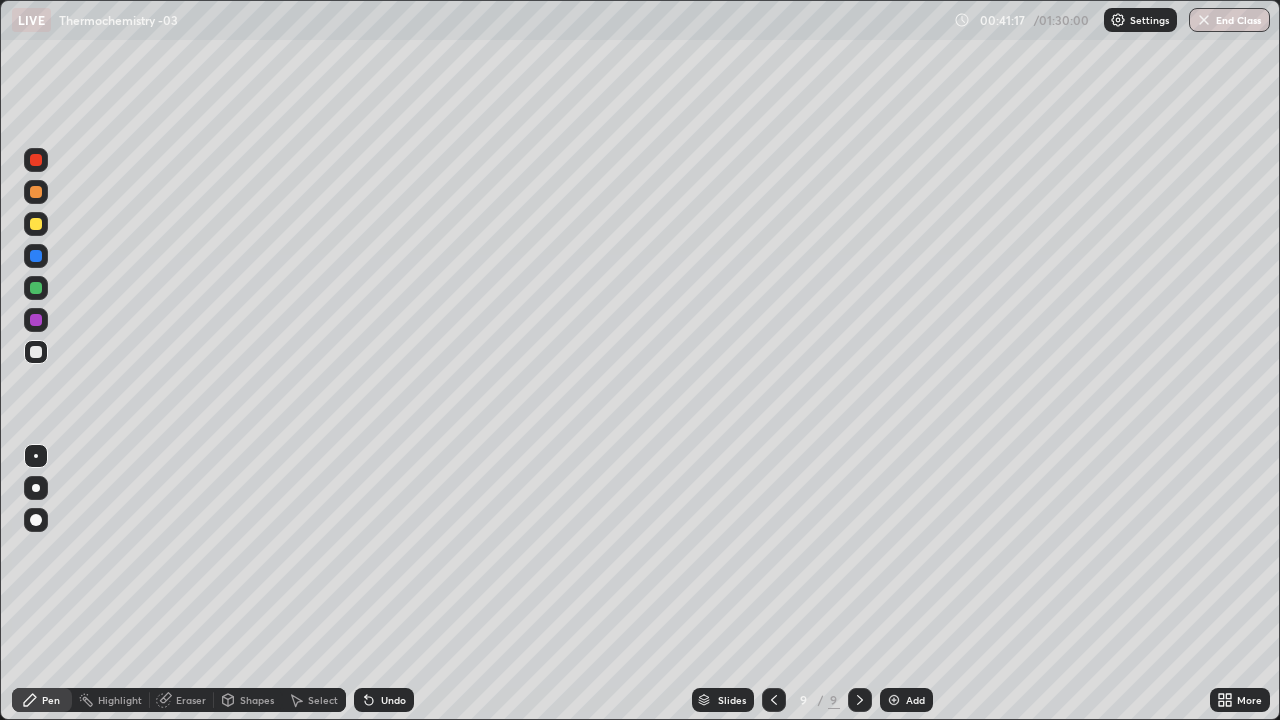 click on "Pen" at bounding box center (51, 700) 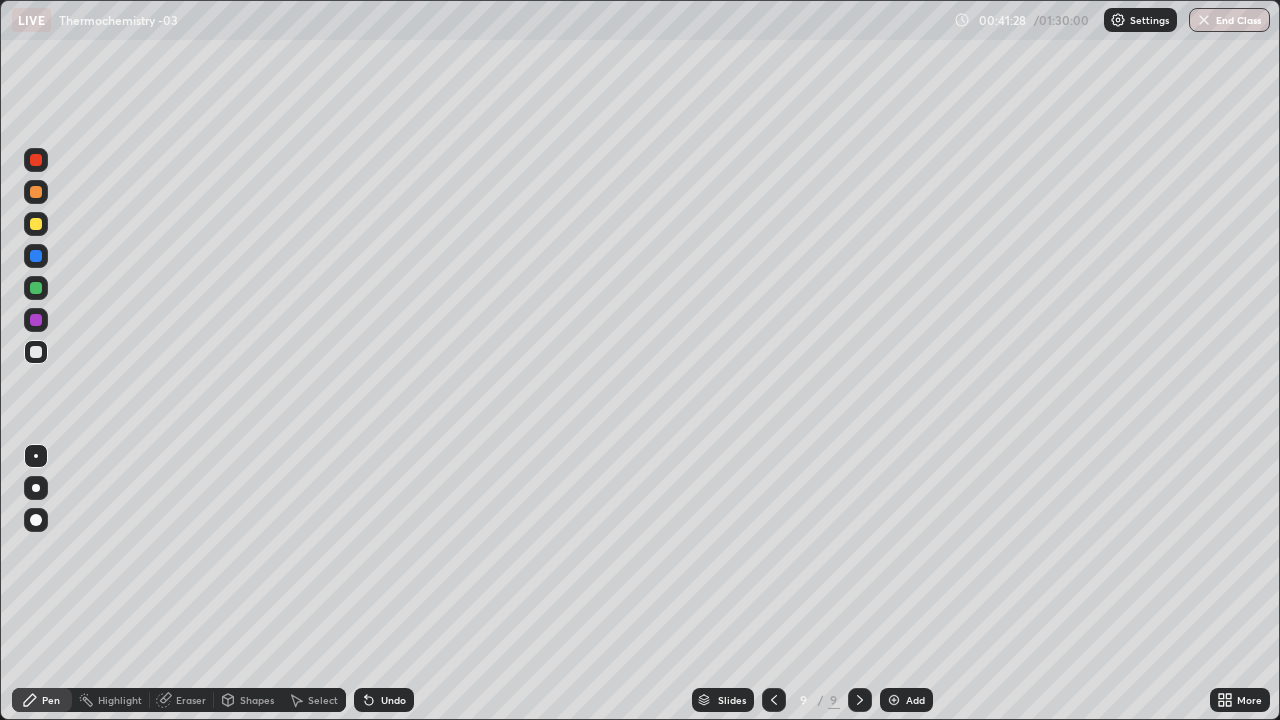 click on "Shapes" at bounding box center [257, 700] 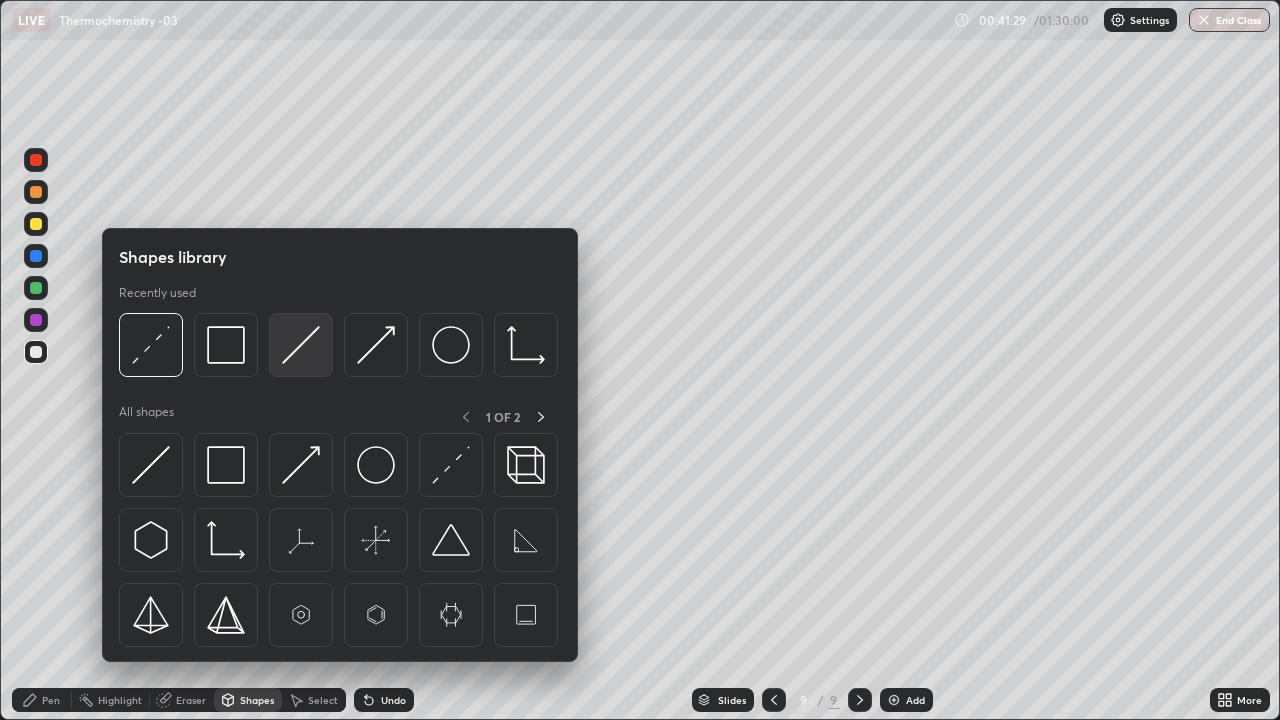 click at bounding box center [301, 345] 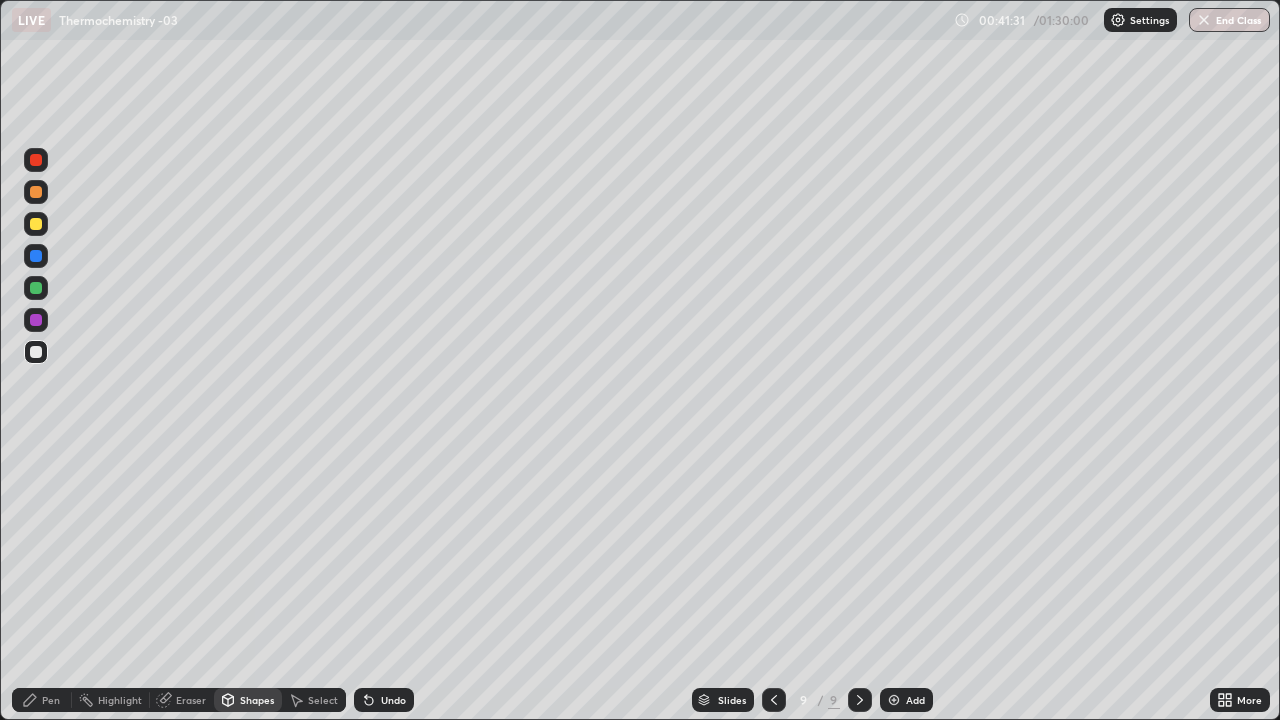 click on "Pen" at bounding box center (42, 700) 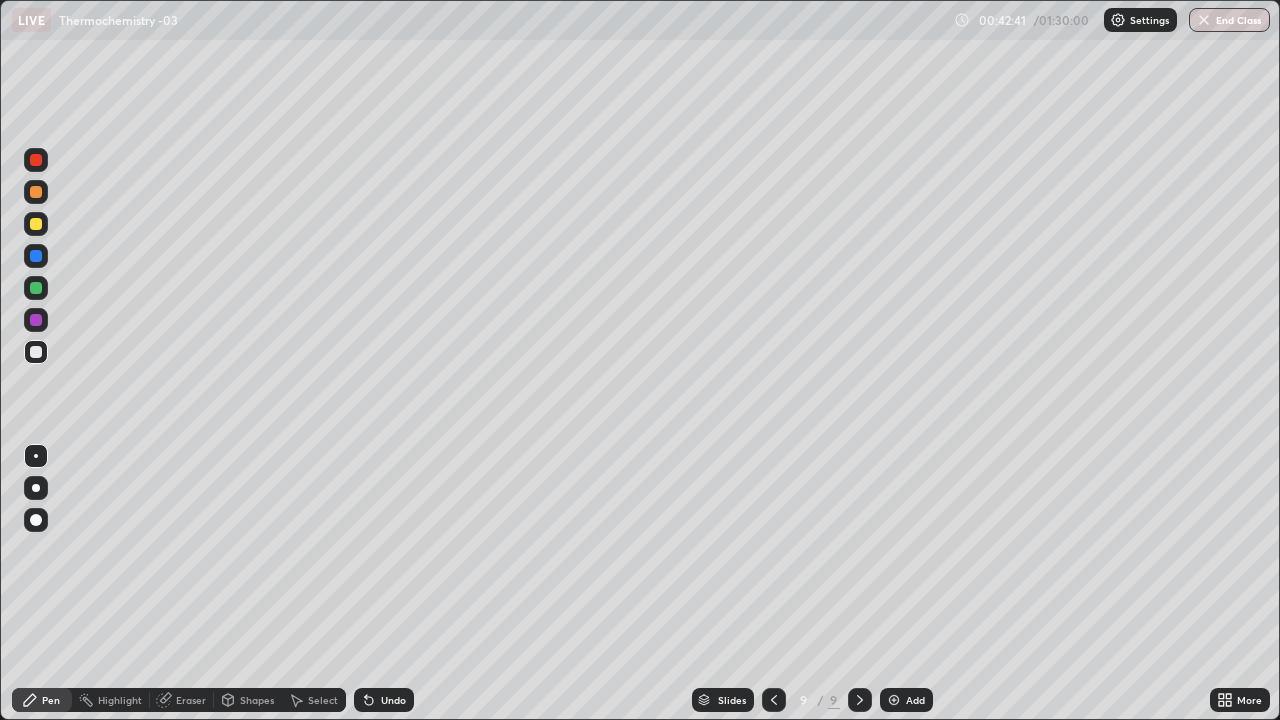 click on "Add" at bounding box center [915, 700] 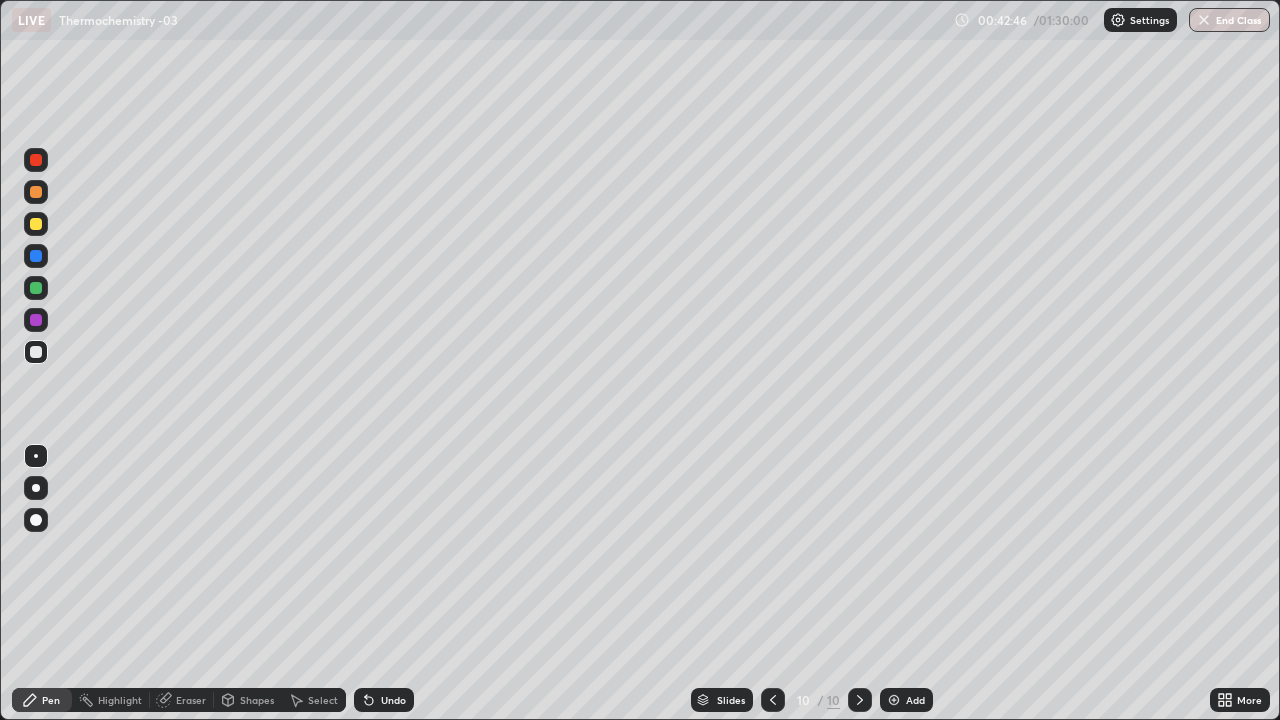 click on "Undo" at bounding box center (393, 700) 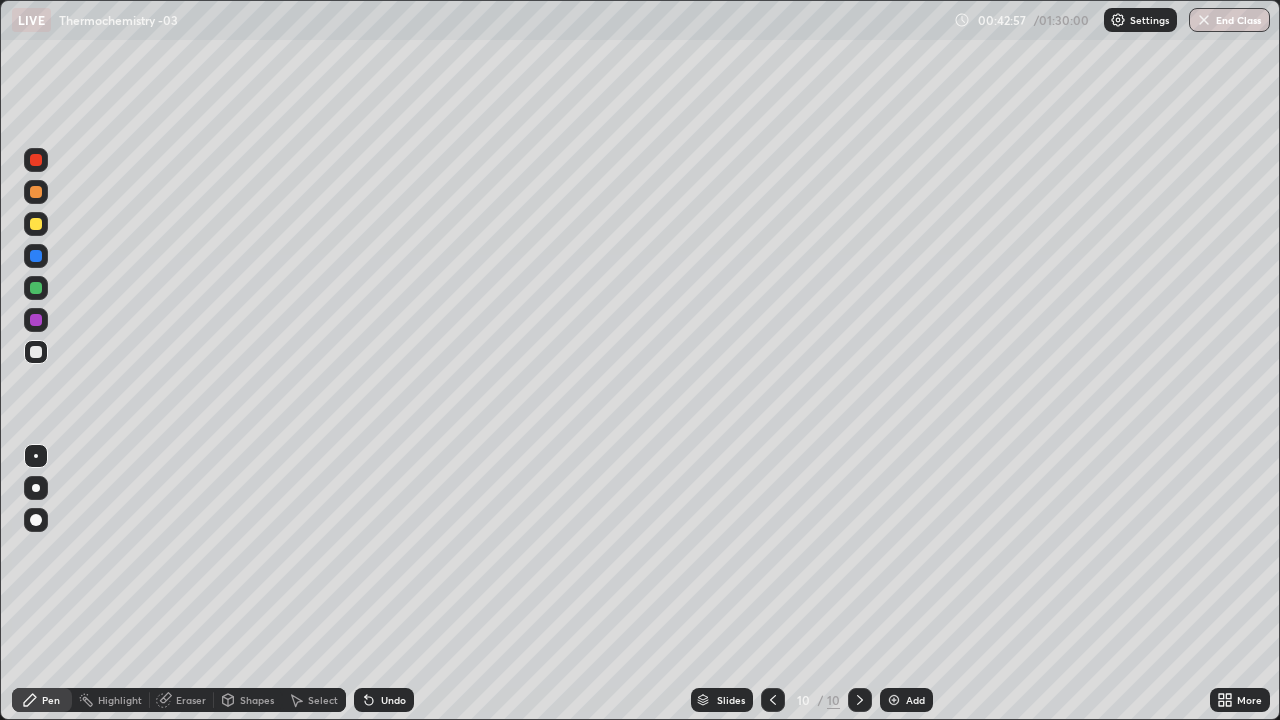 click on "Undo" at bounding box center [393, 700] 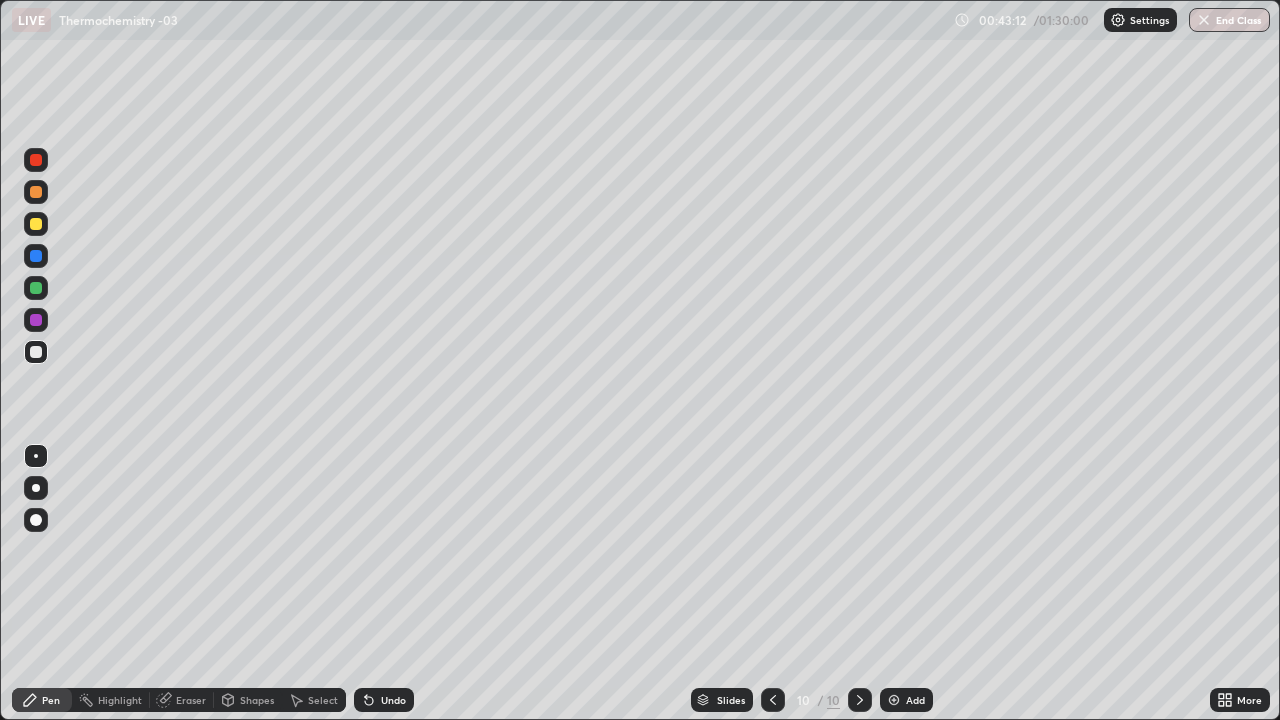 click on "Shapes" at bounding box center (257, 700) 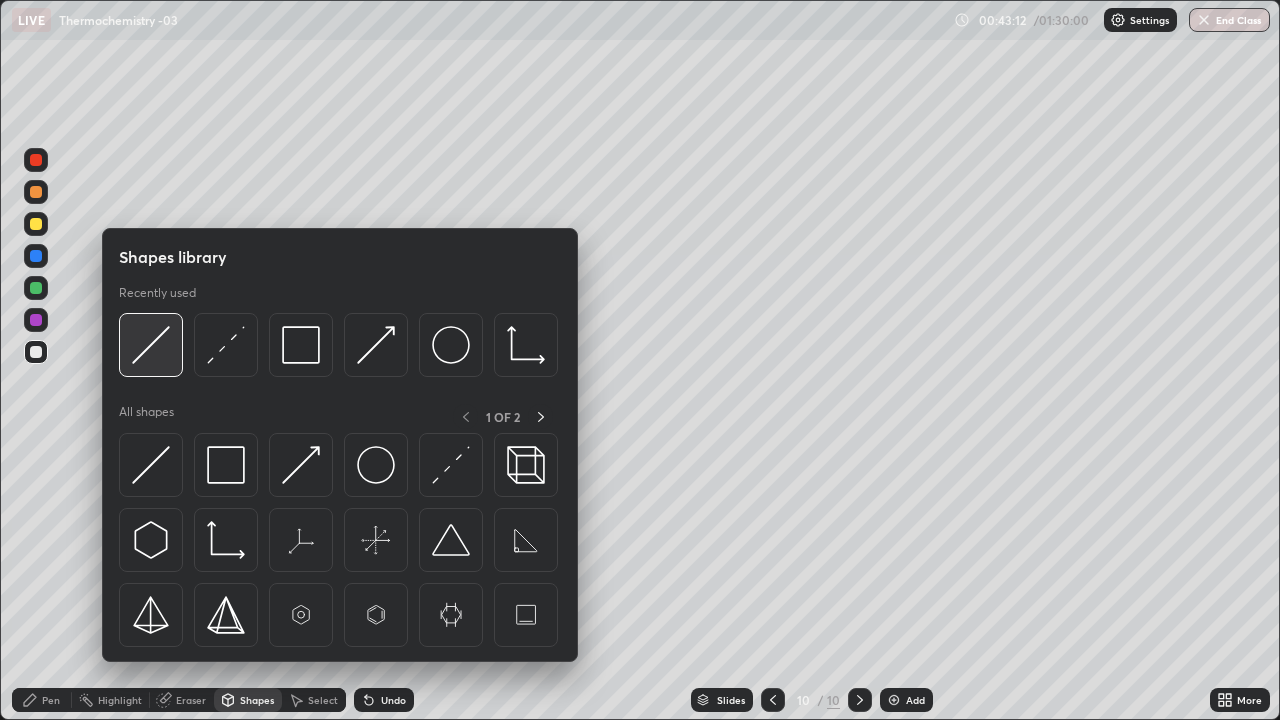 click at bounding box center (151, 345) 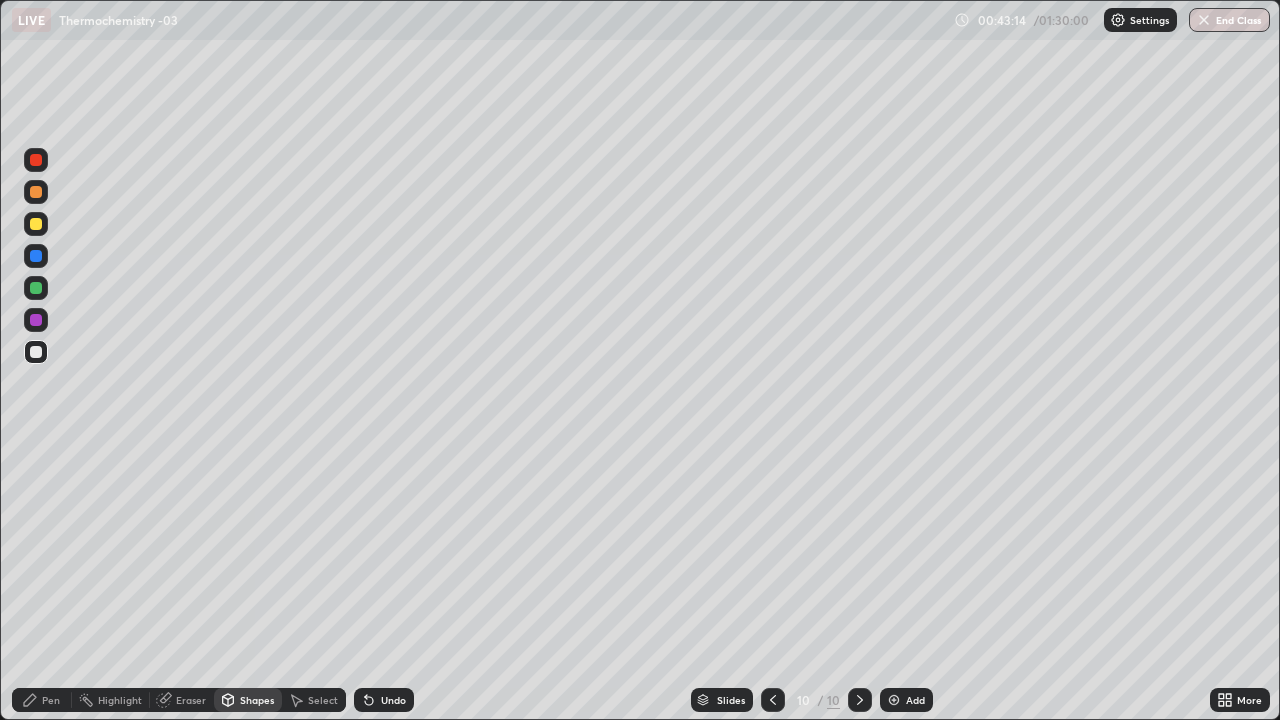 click at bounding box center [36, 352] 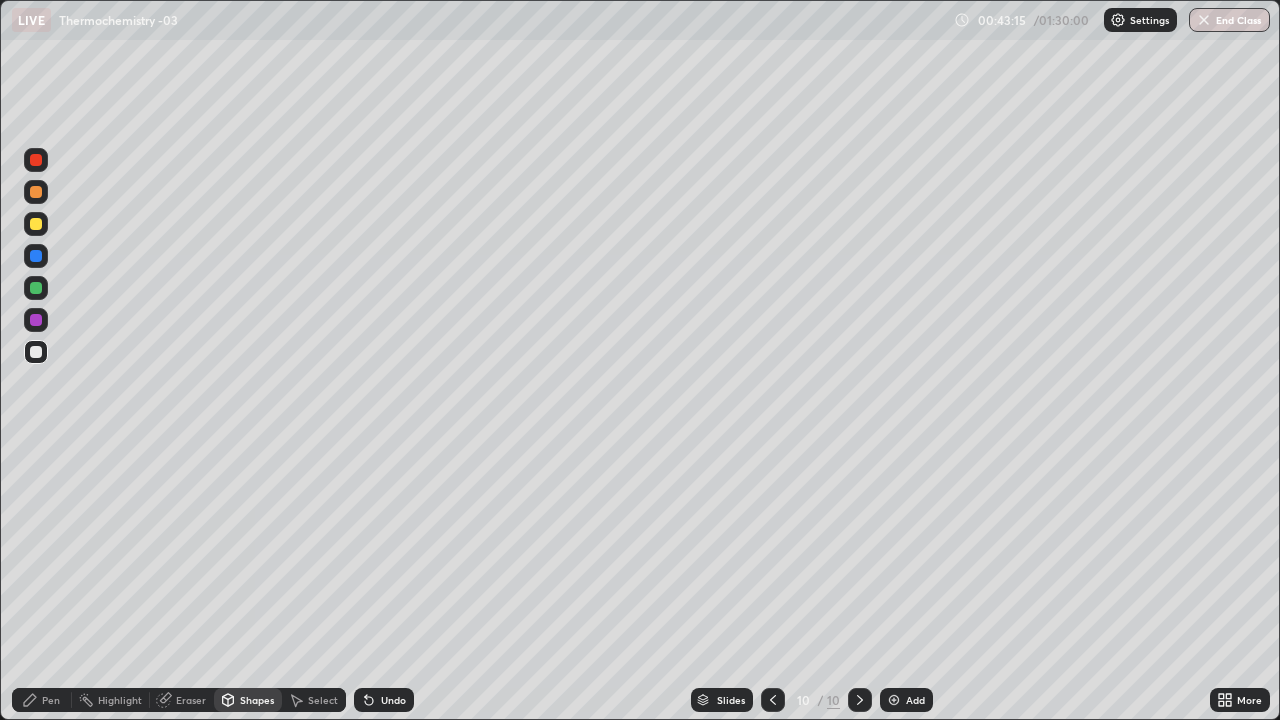 click on "Pen" at bounding box center (51, 700) 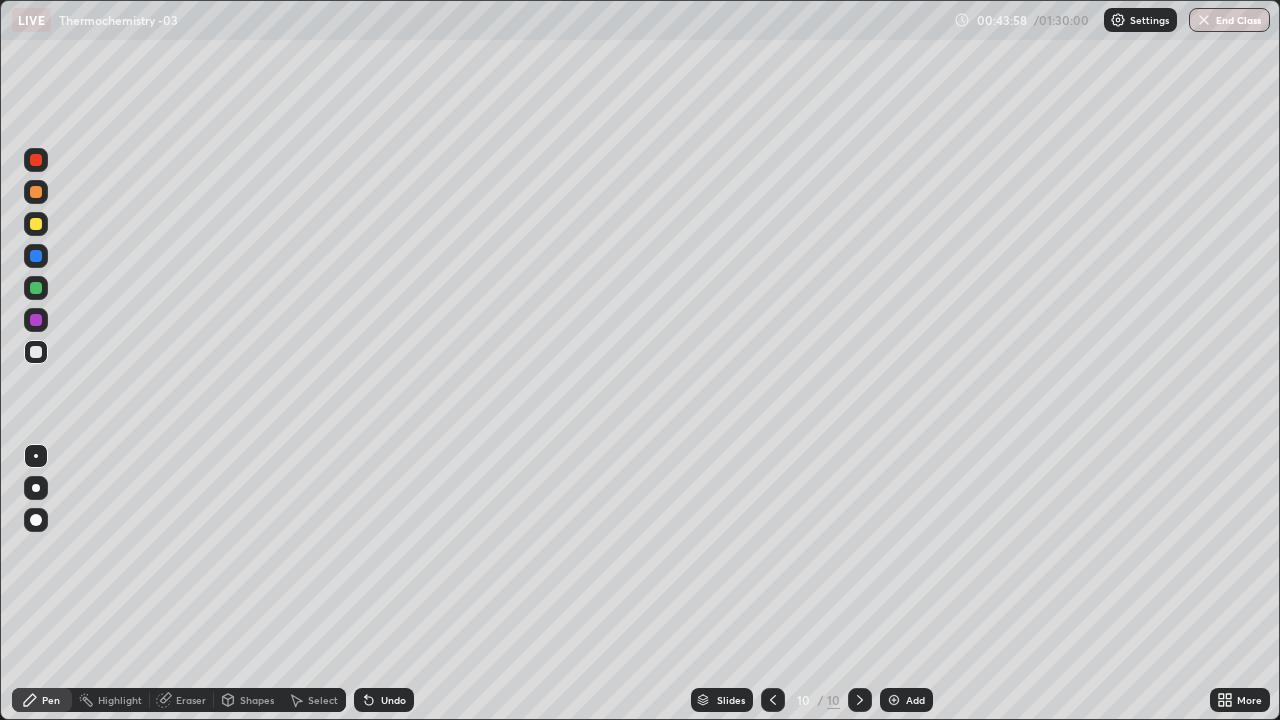 click 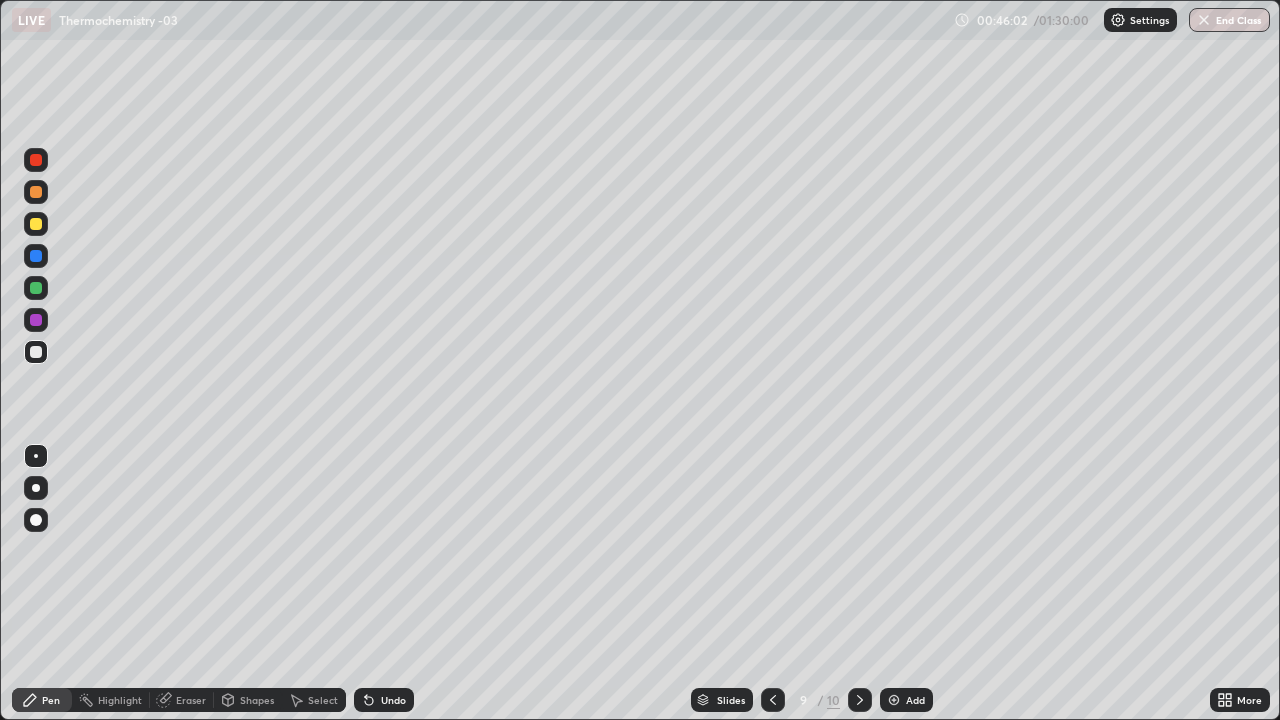 click 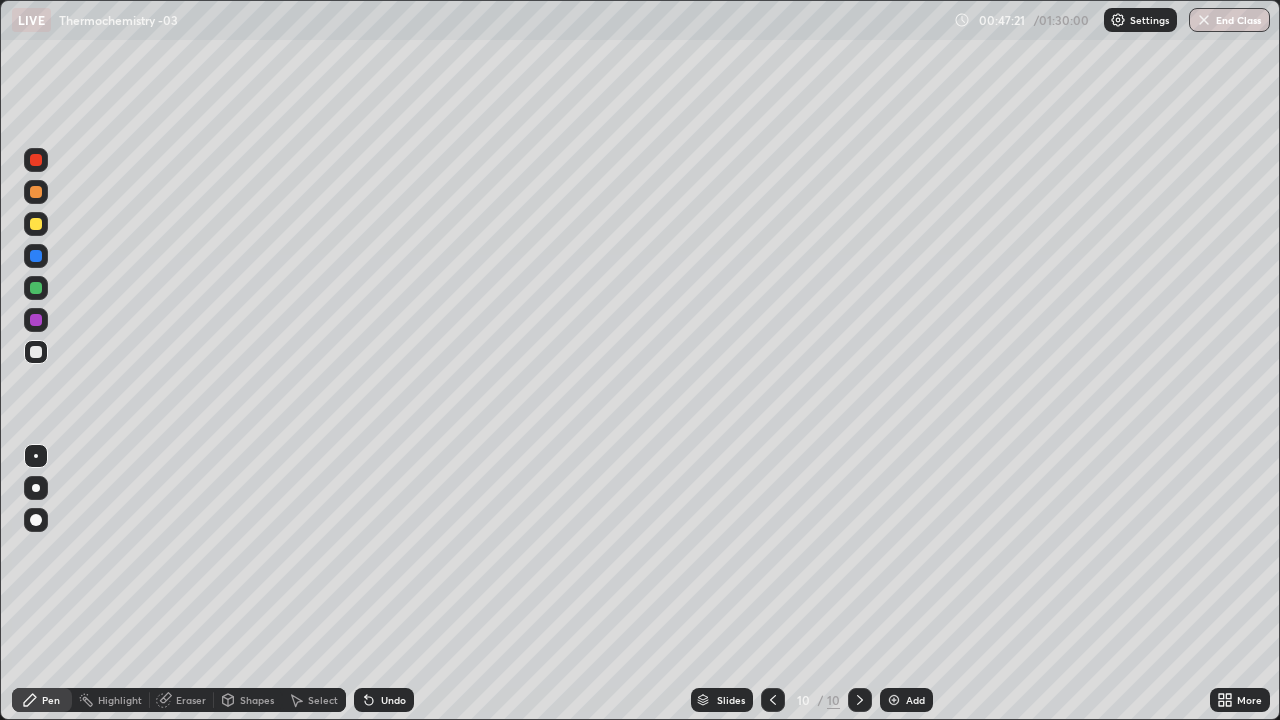 click at bounding box center (894, 700) 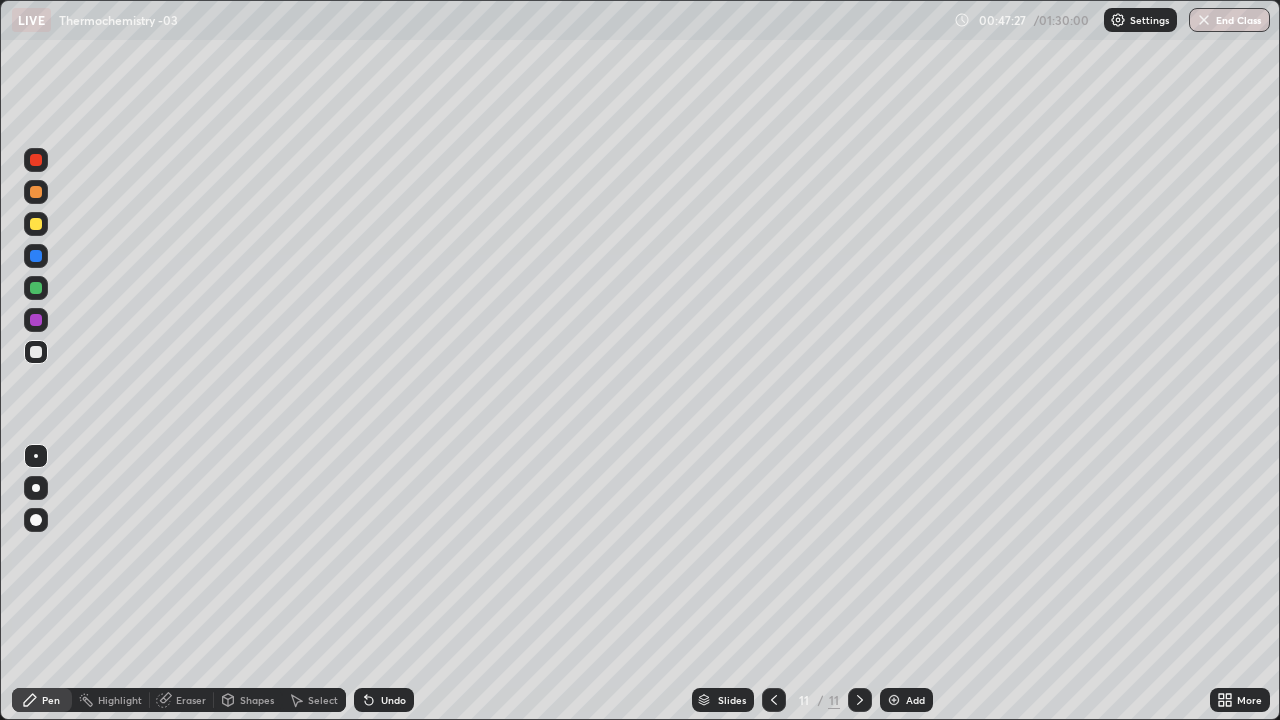 click at bounding box center (774, 700) 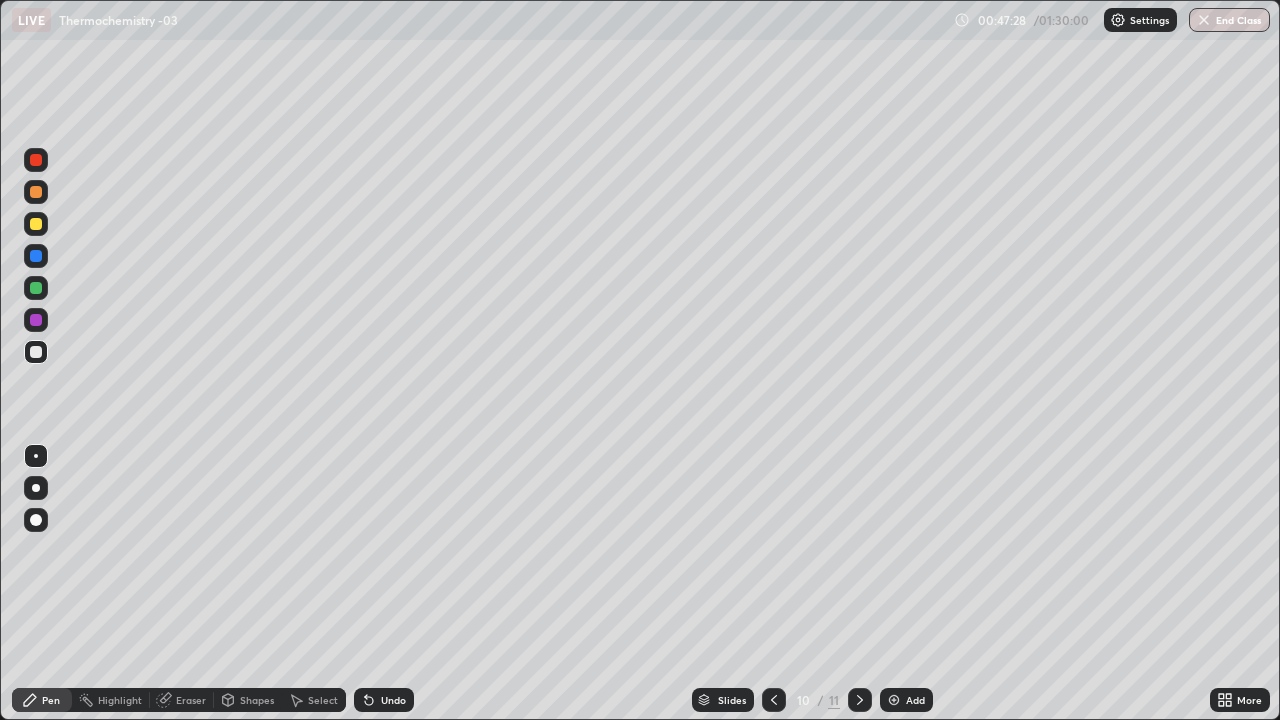 click 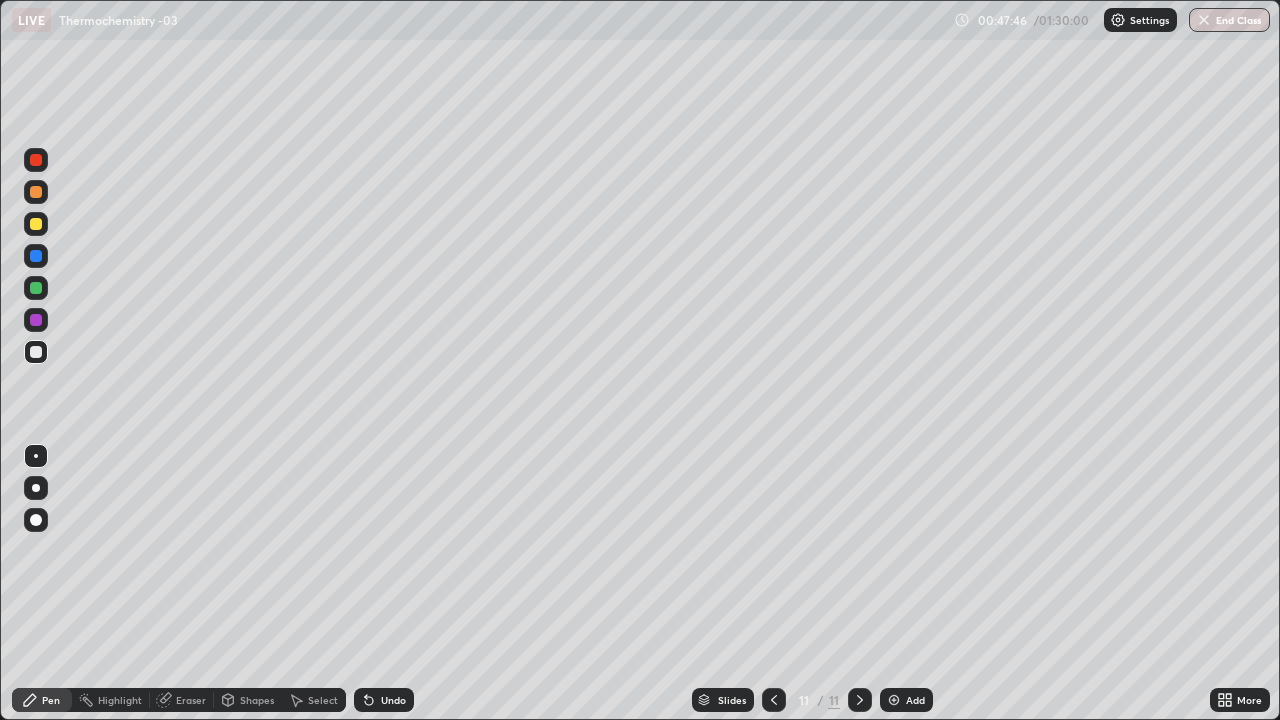 click on "Shapes" at bounding box center (257, 700) 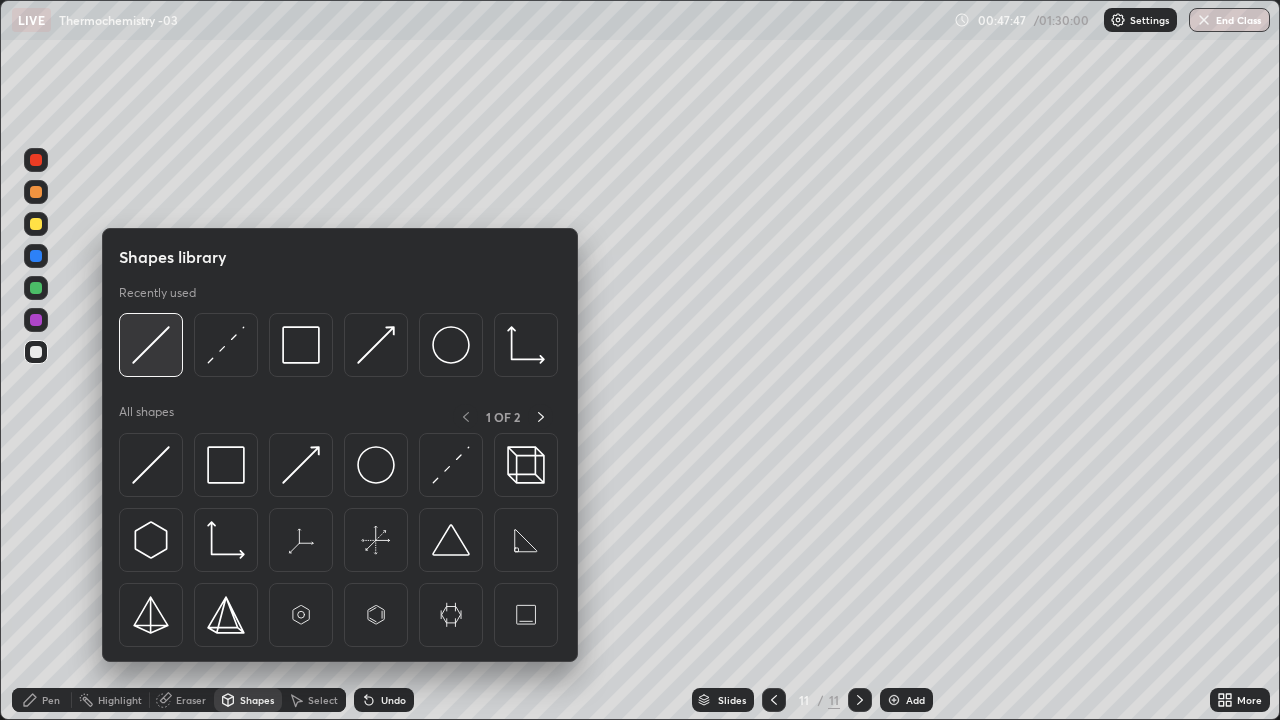 click at bounding box center [151, 345] 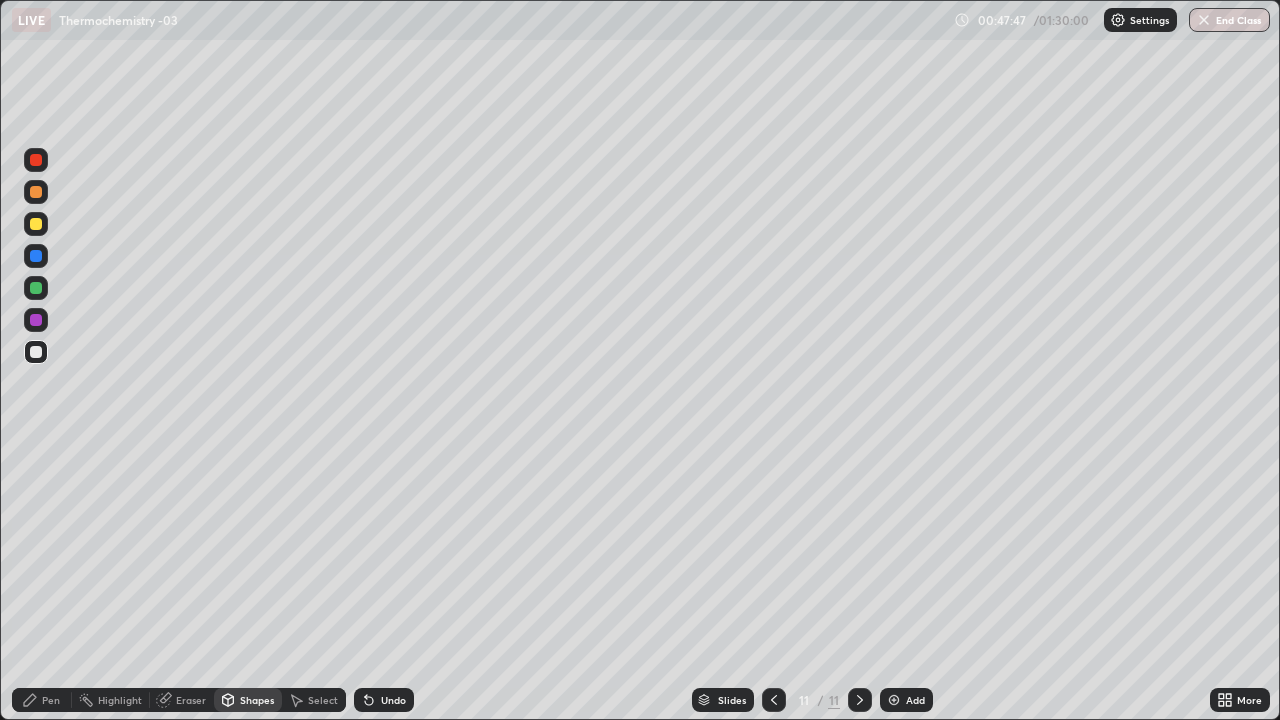 click at bounding box center [36, 288] 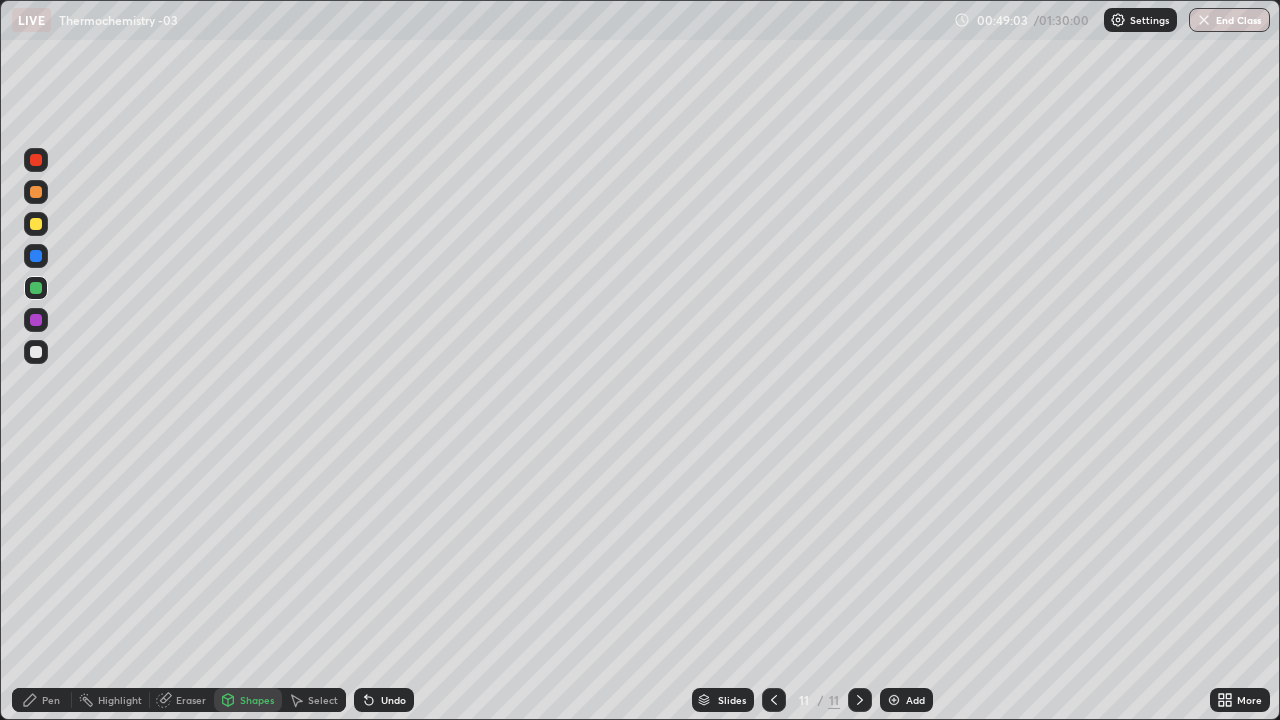 click on "Pen" at bounding box center (51, 700) 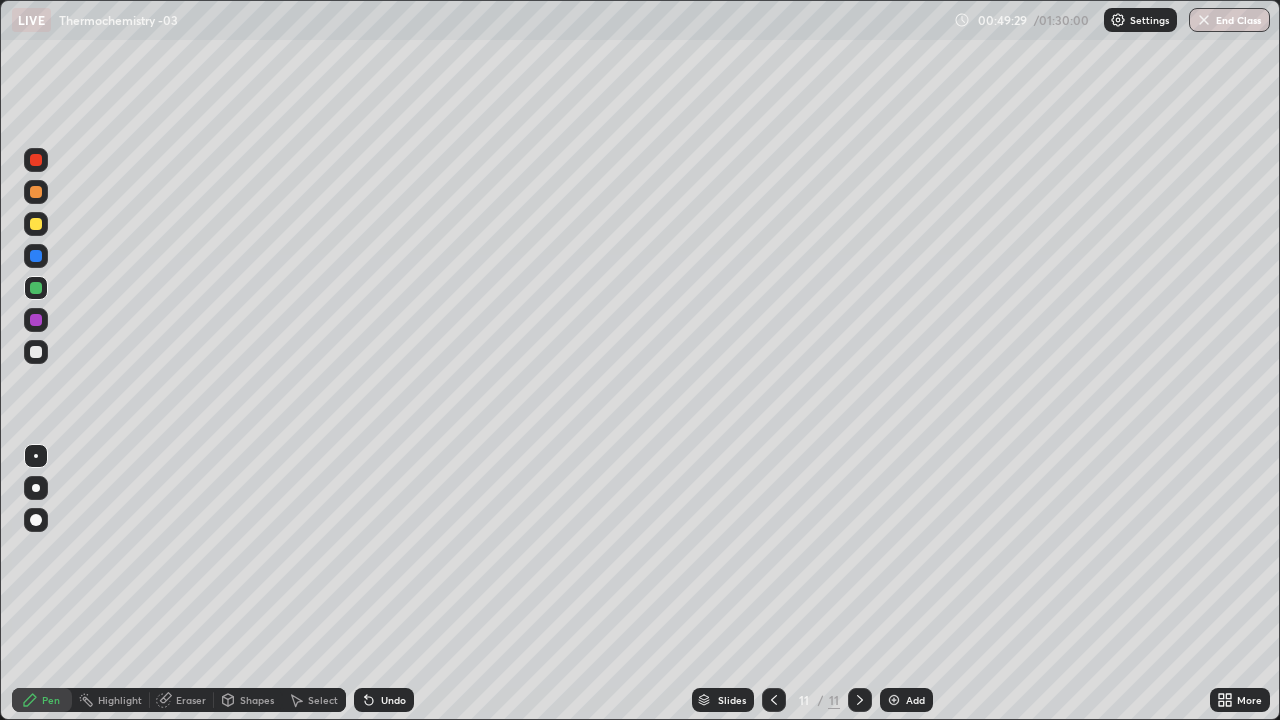 click at bounding box center (36, 352) 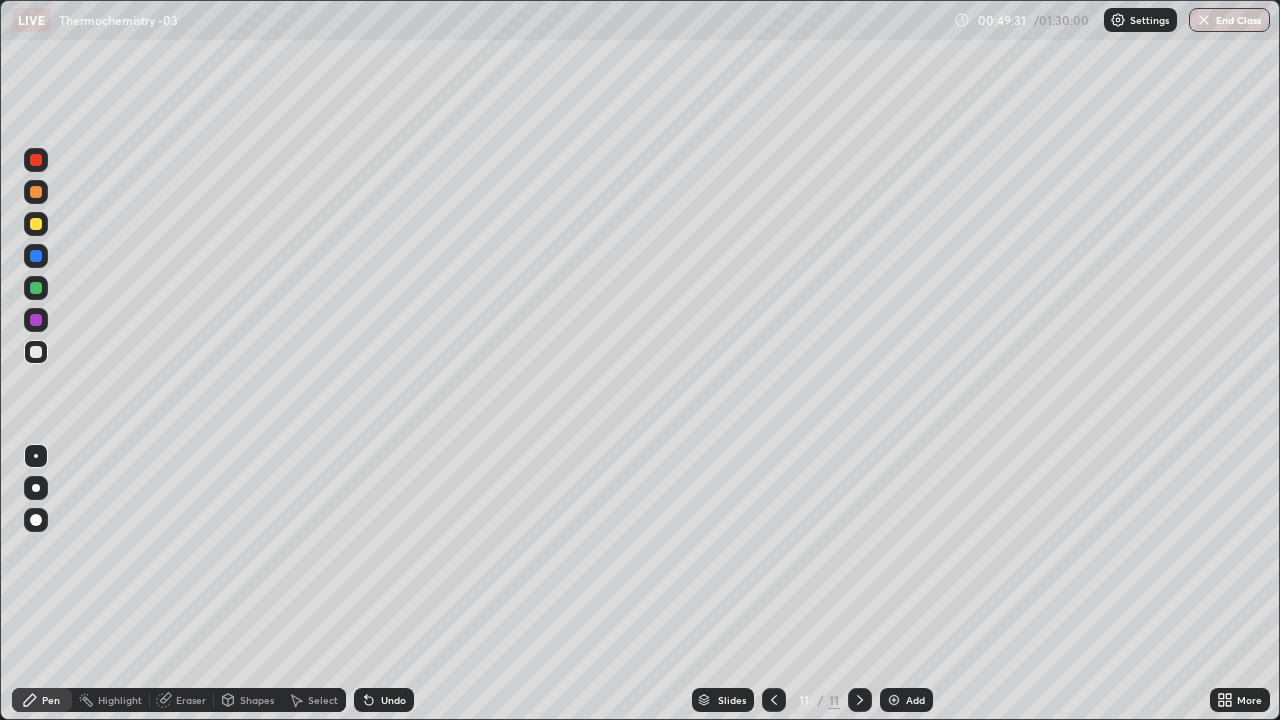 click 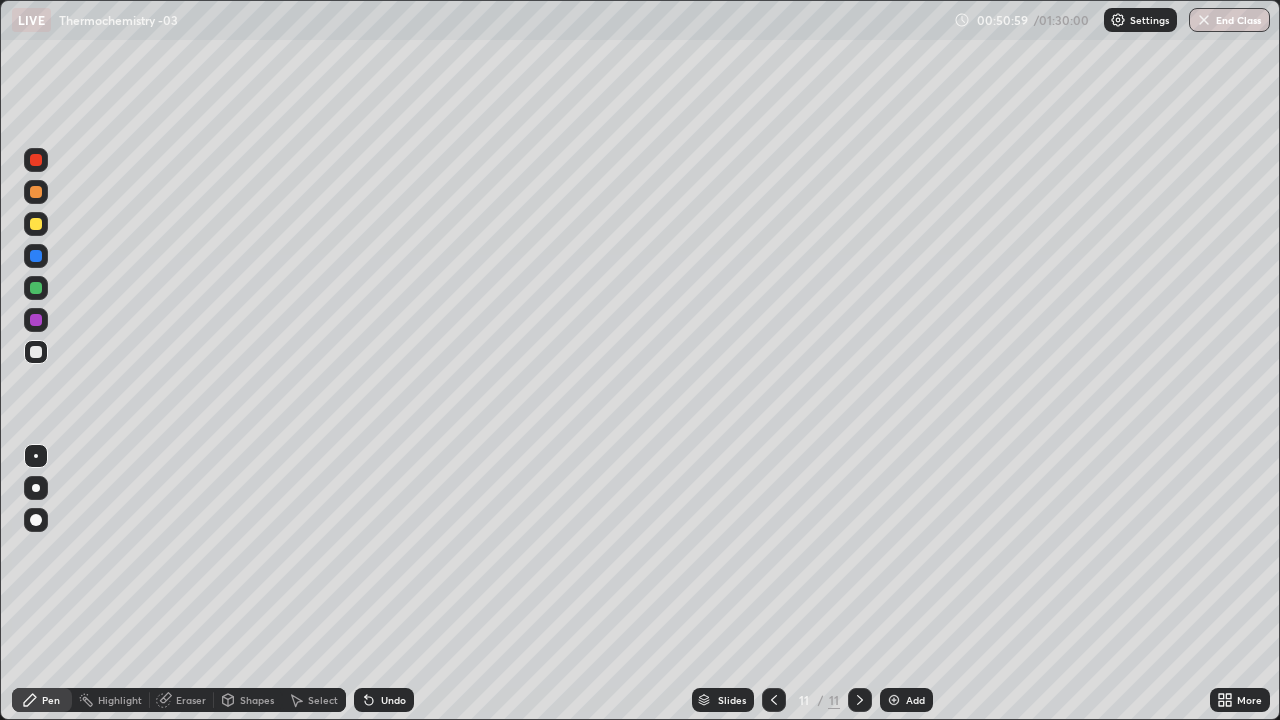 click at bounding box center [894, 700] 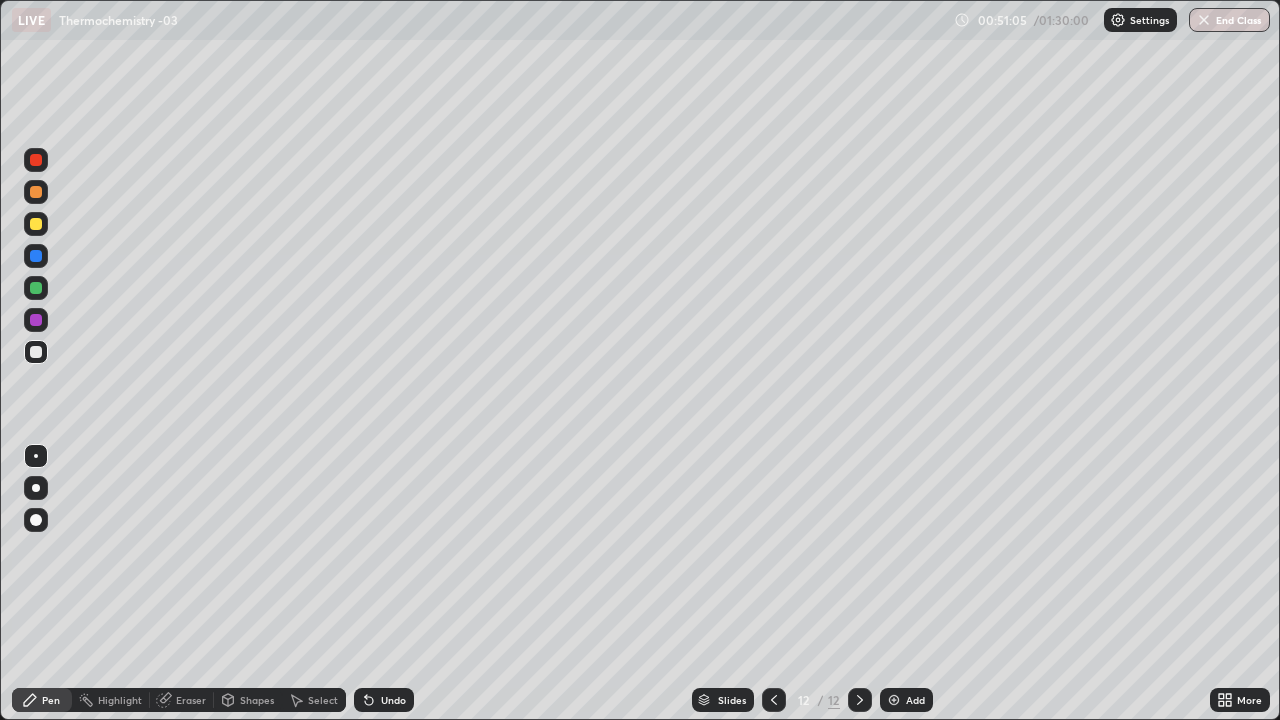 click 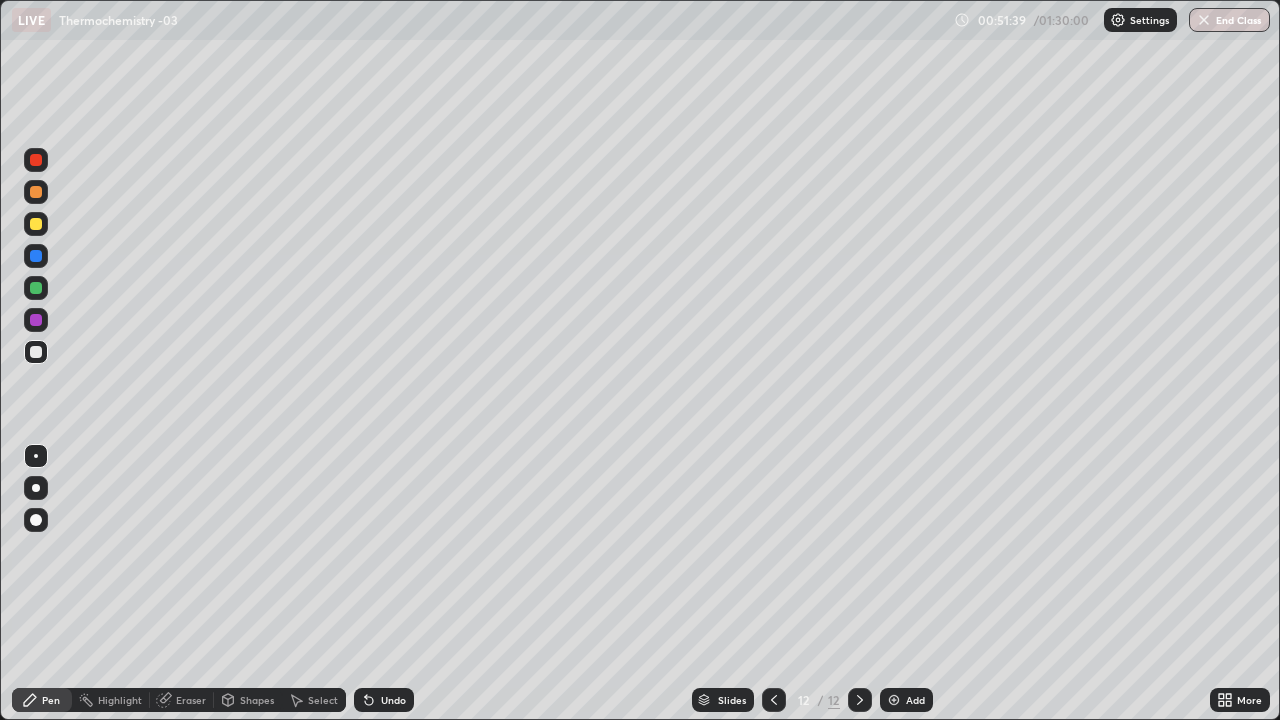 click on "Eraser" at bounding box center (191, 700) 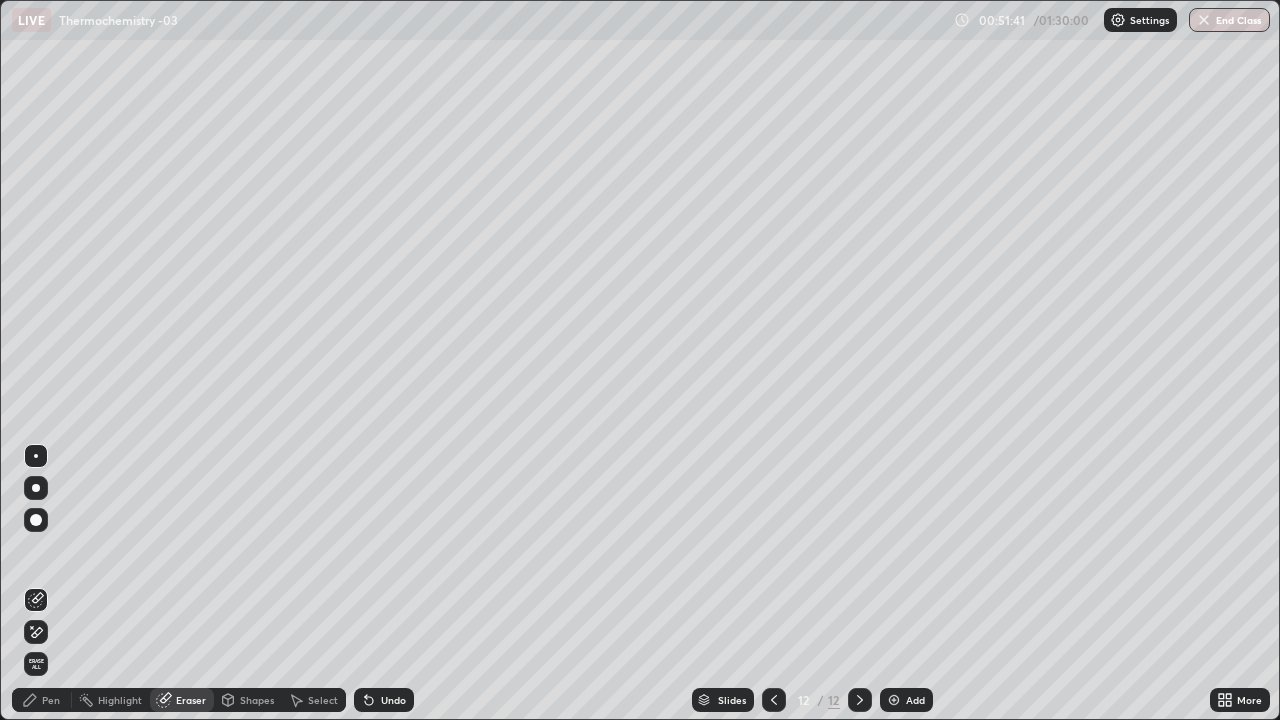 click on "Pen" at bounding box center (51, 700) 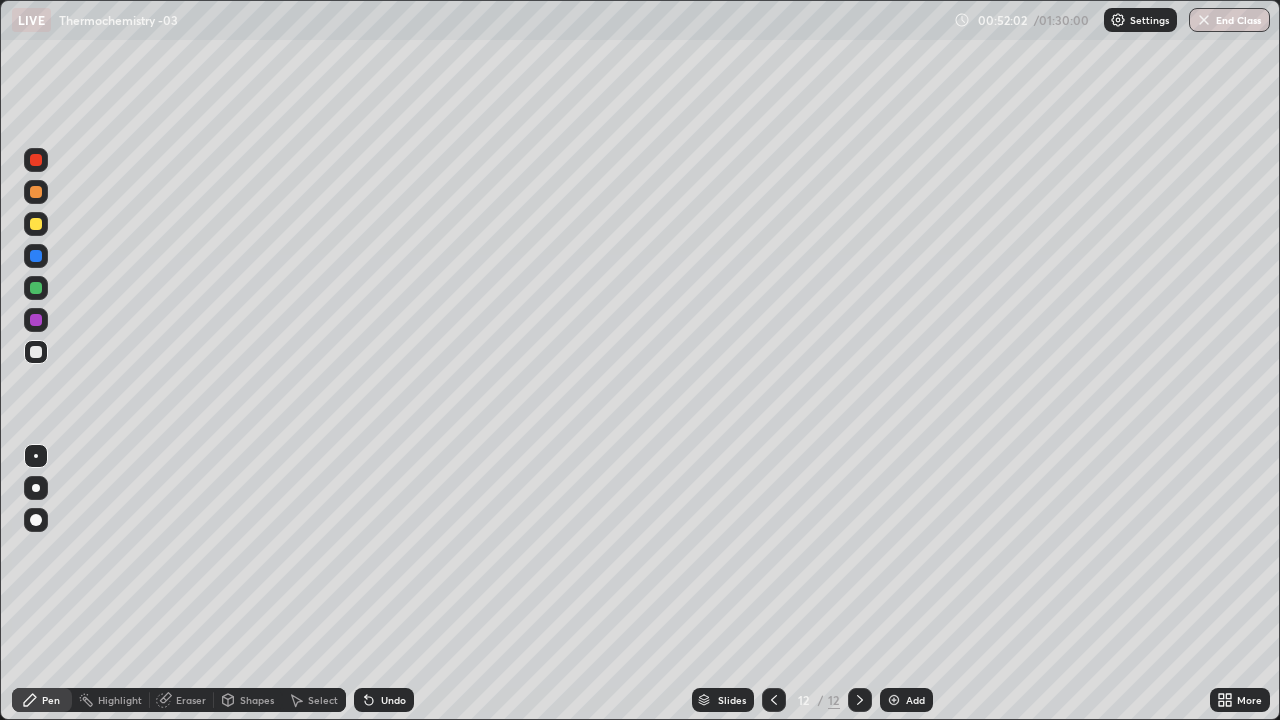 click at bounding box center [36, 224] 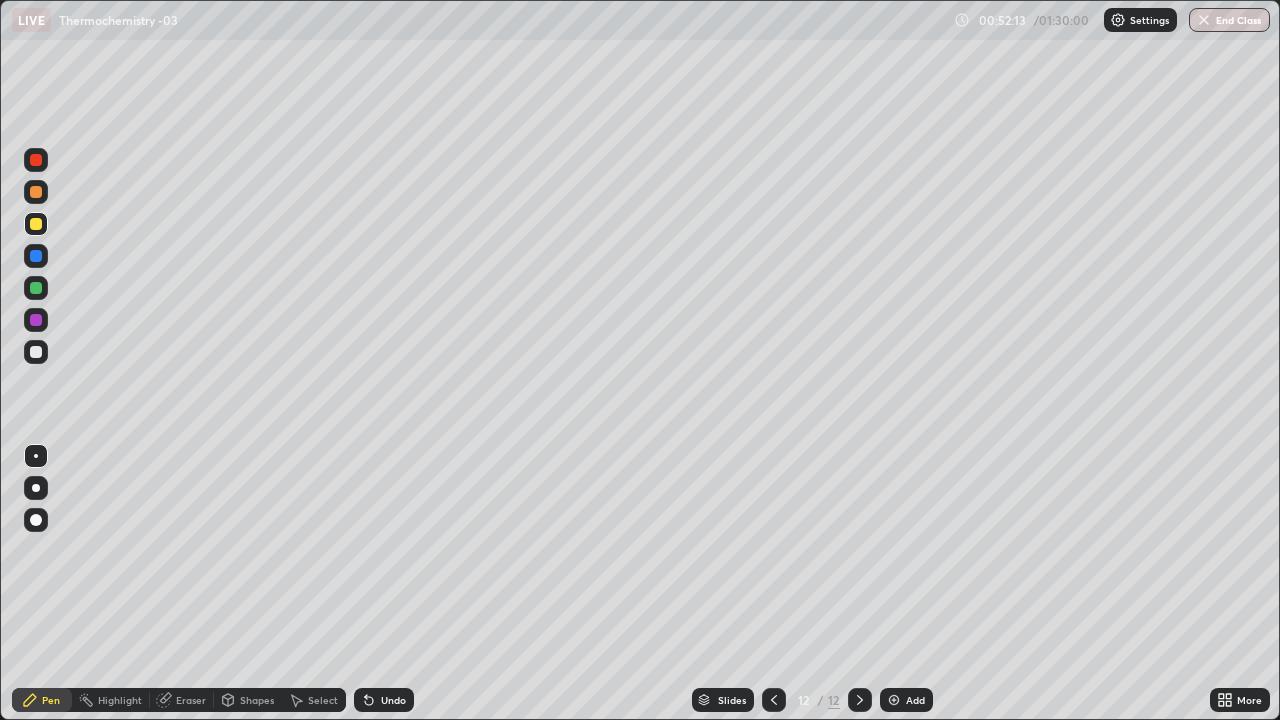 click at bounding box center [36, 352] 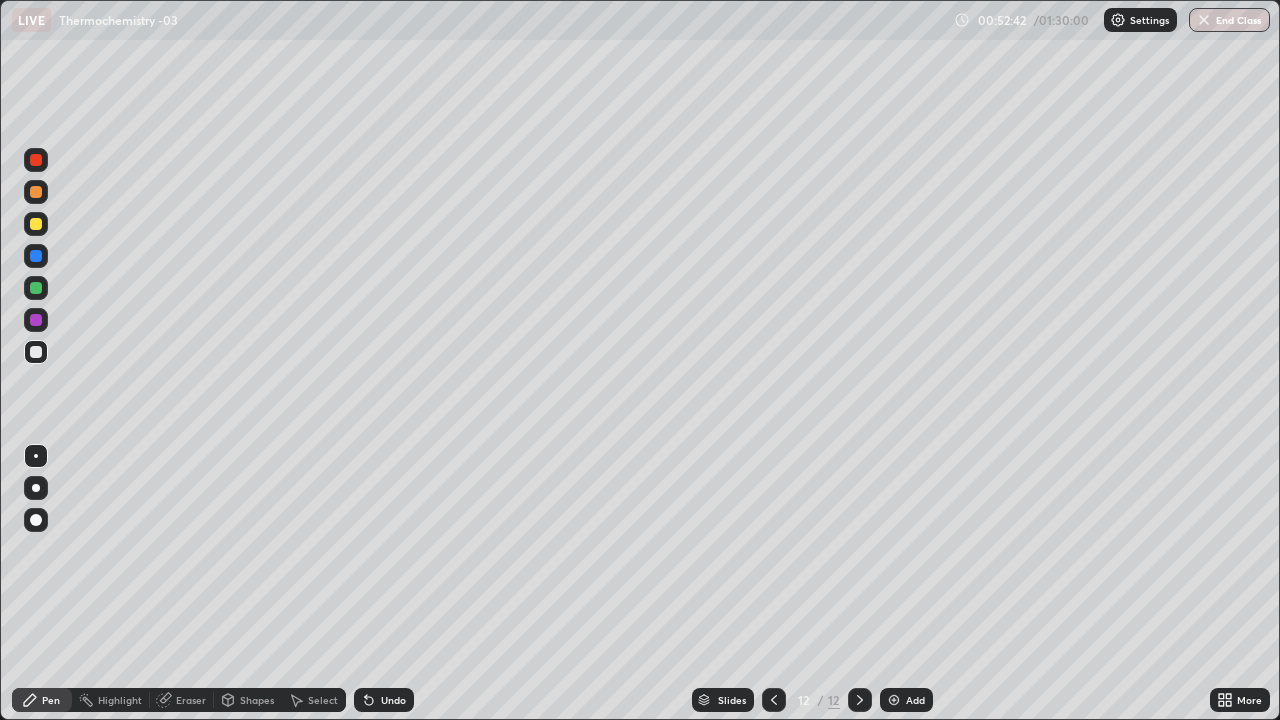 click on "Undo" at bounding box center [393, 700] 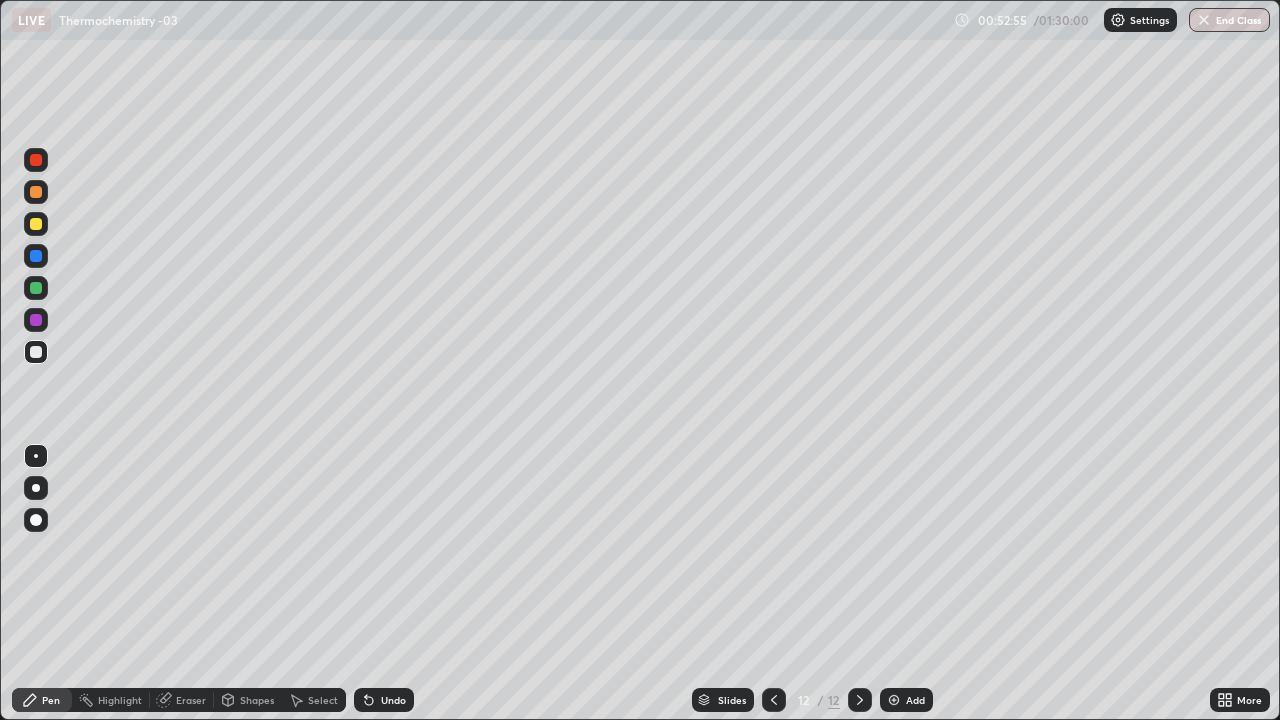 click 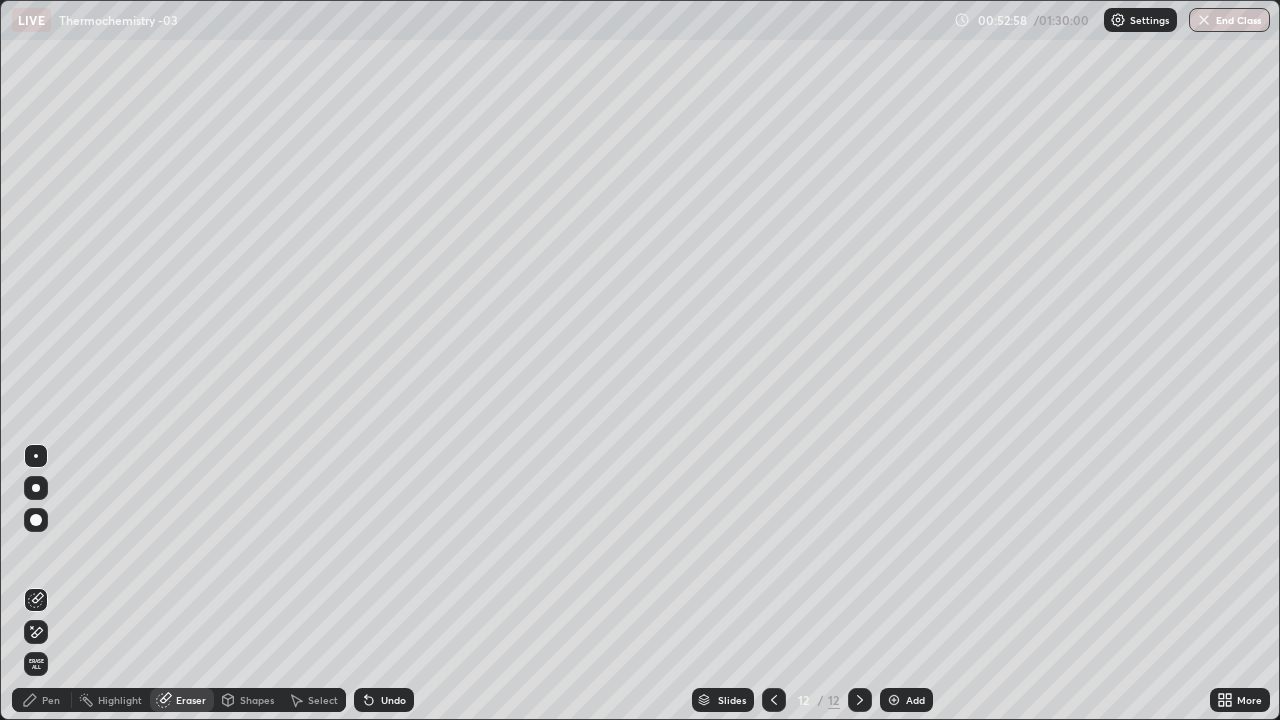 click on "Pen" at bounding box center [51, 700] 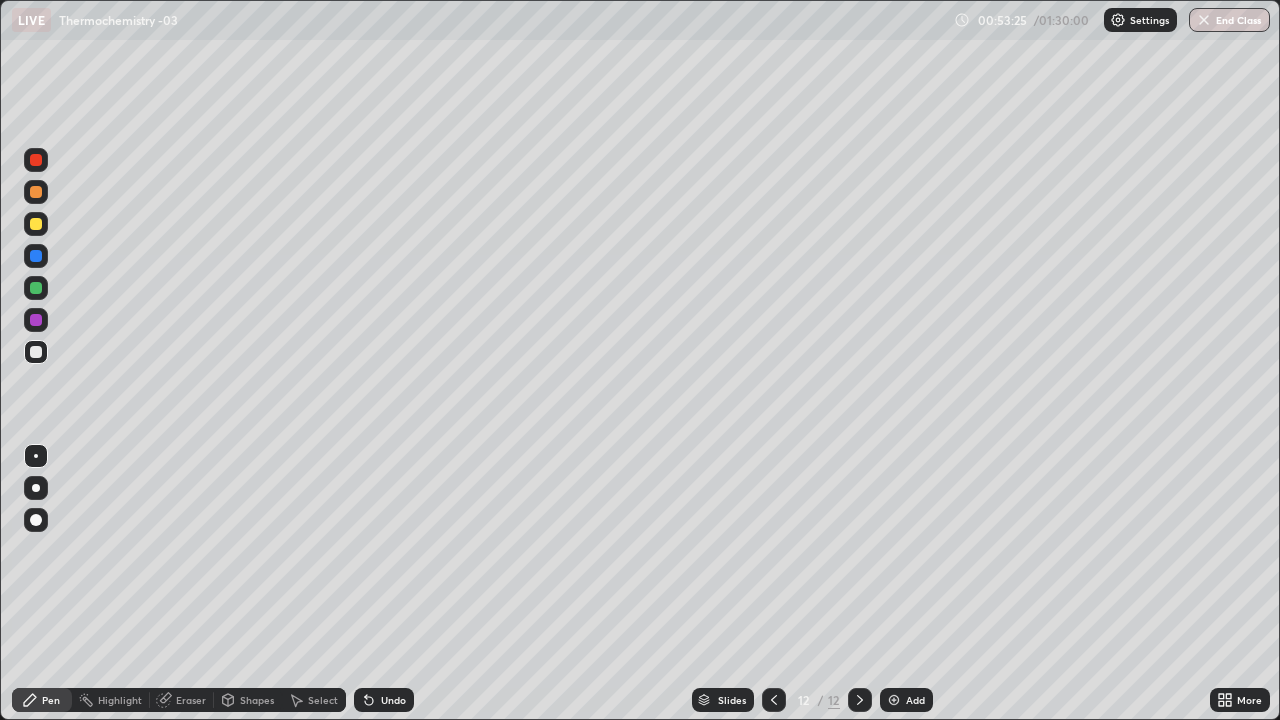click 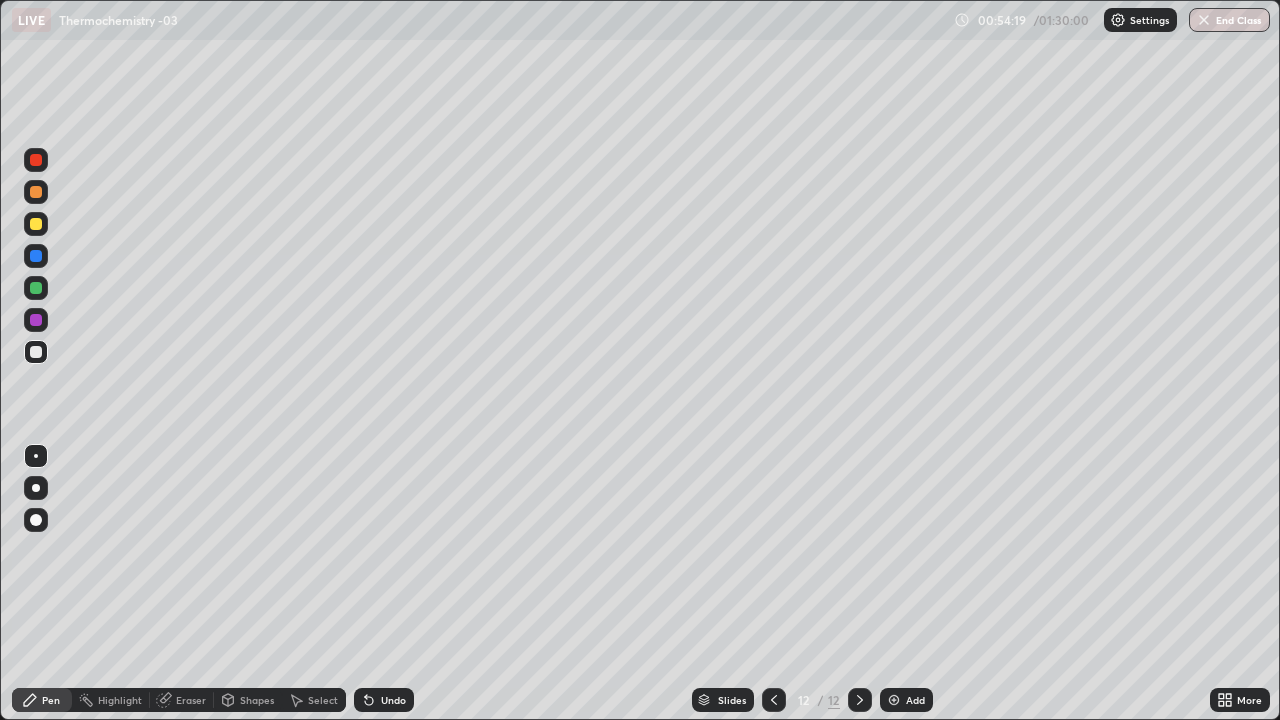 click 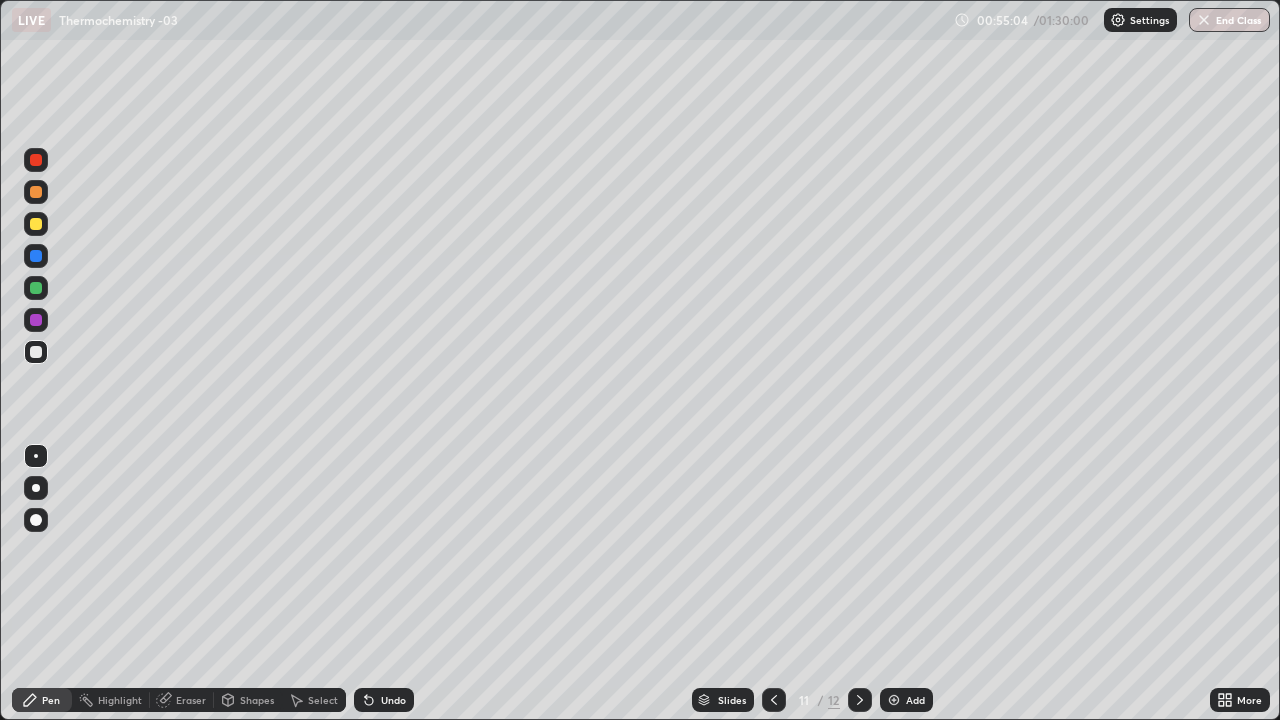 click on "Eraser" at bounding box center (182, 700) 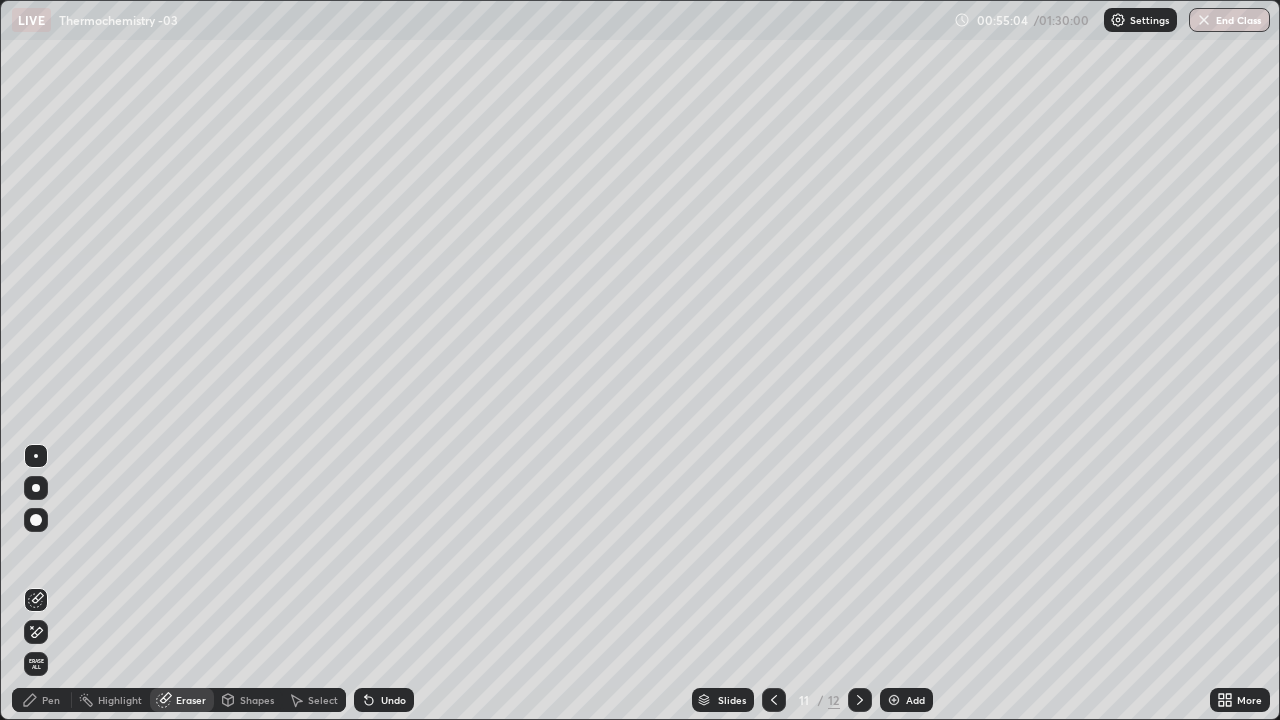 click 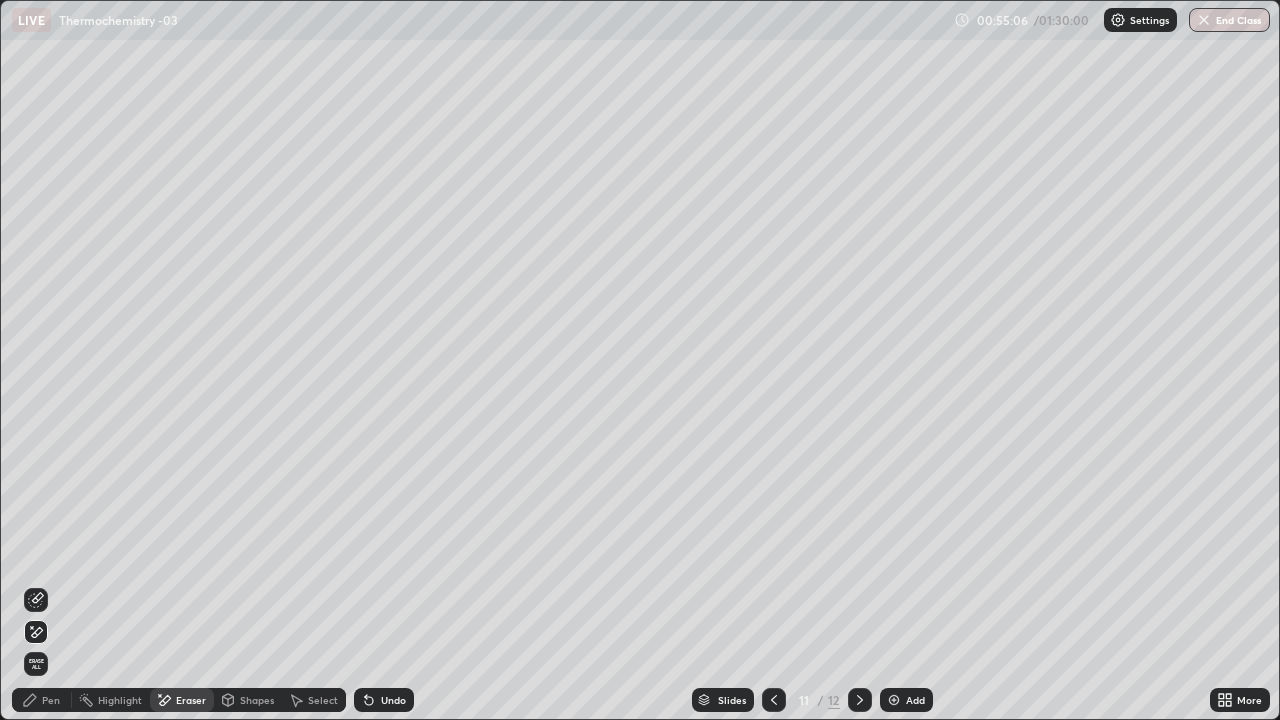 click on "Shapes" at bounding box center [257, 700] 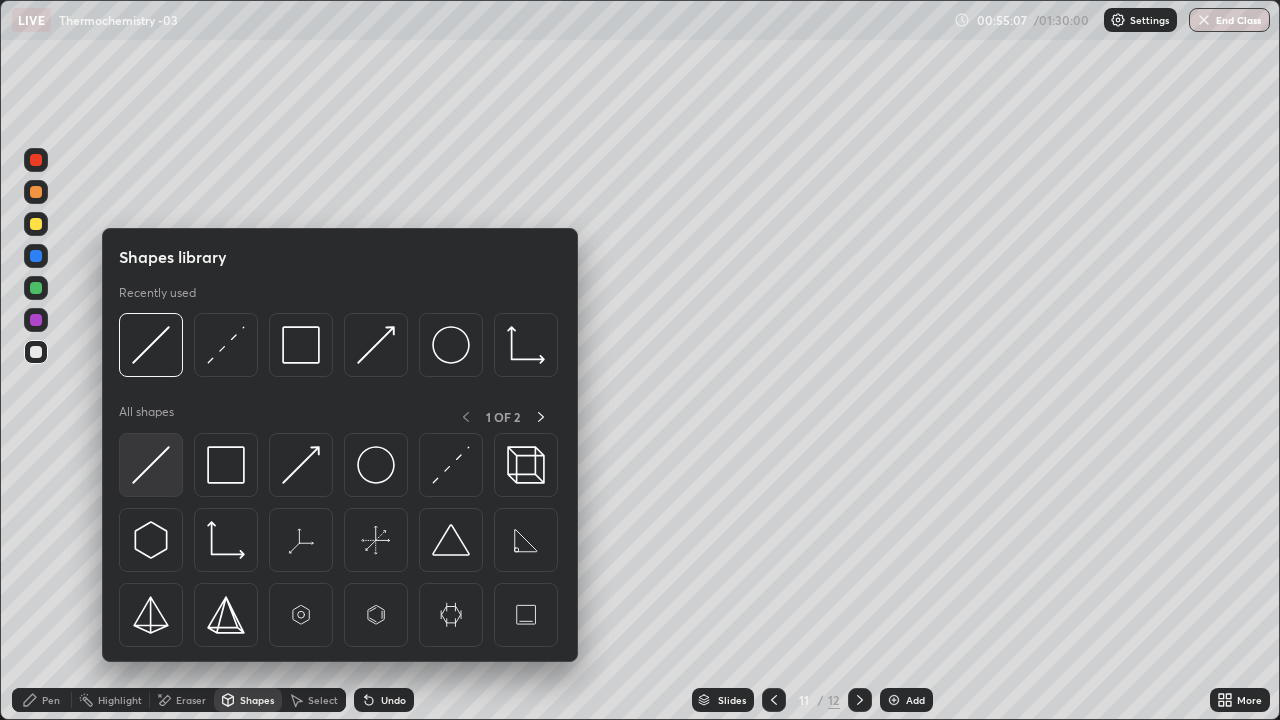 click at bounding box center (151, 465) 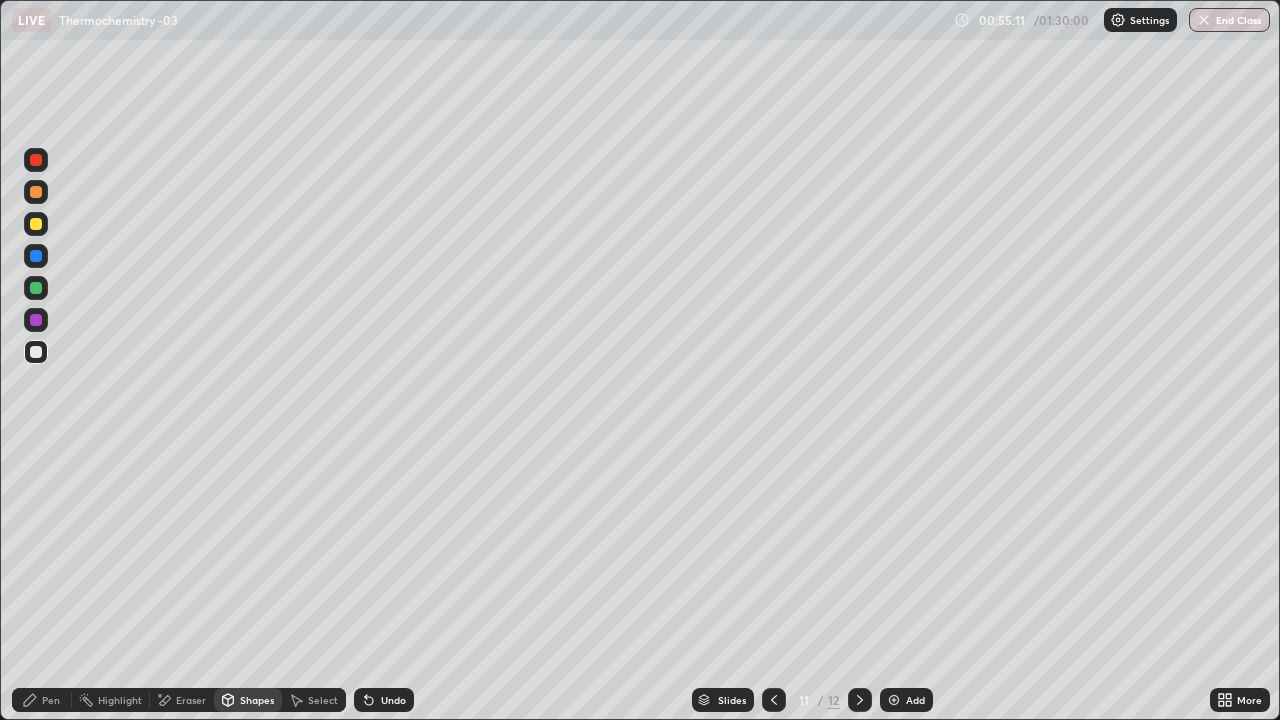 click on "Pen" at bounding box center (51, 700) 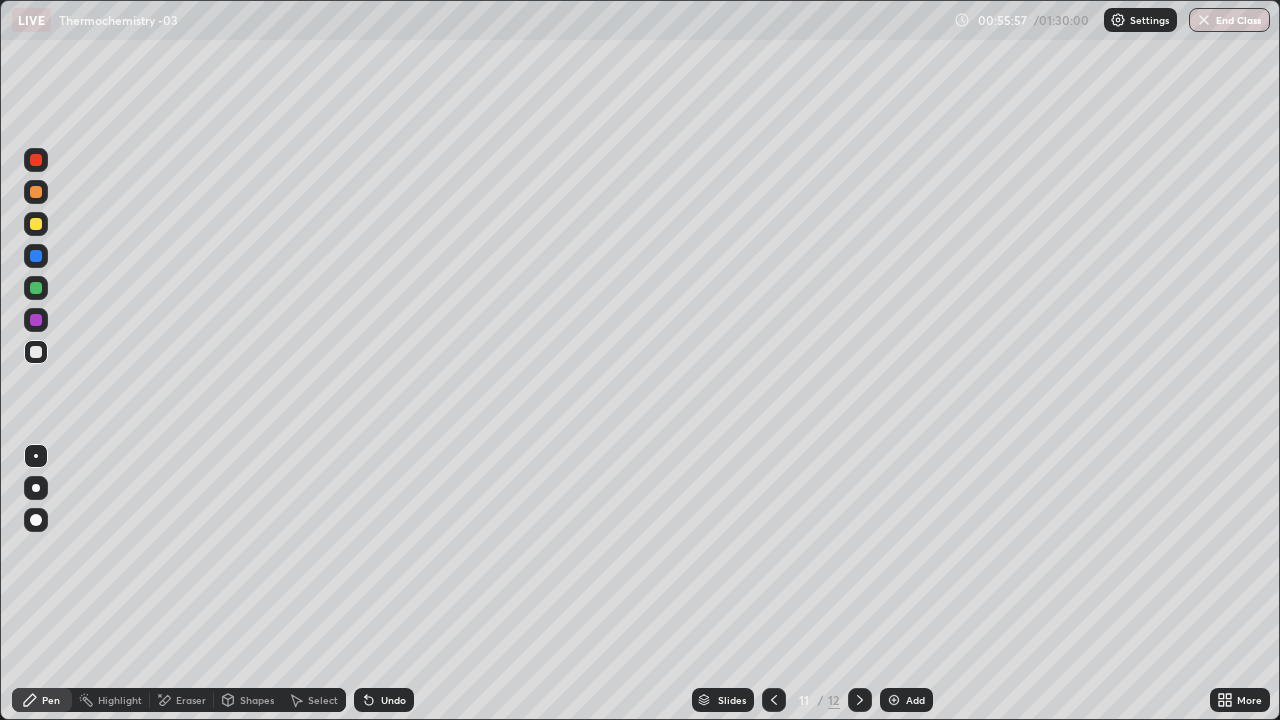 click 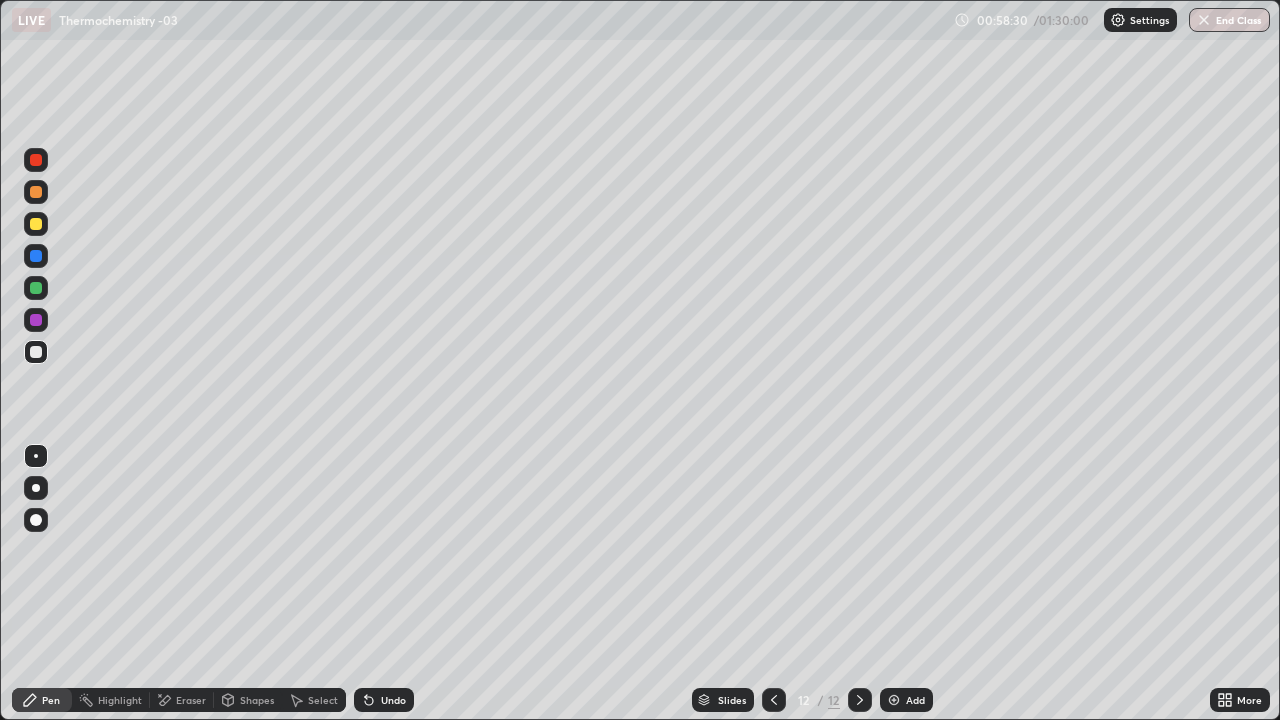 click on "Add" at bounding box center (915, 700) 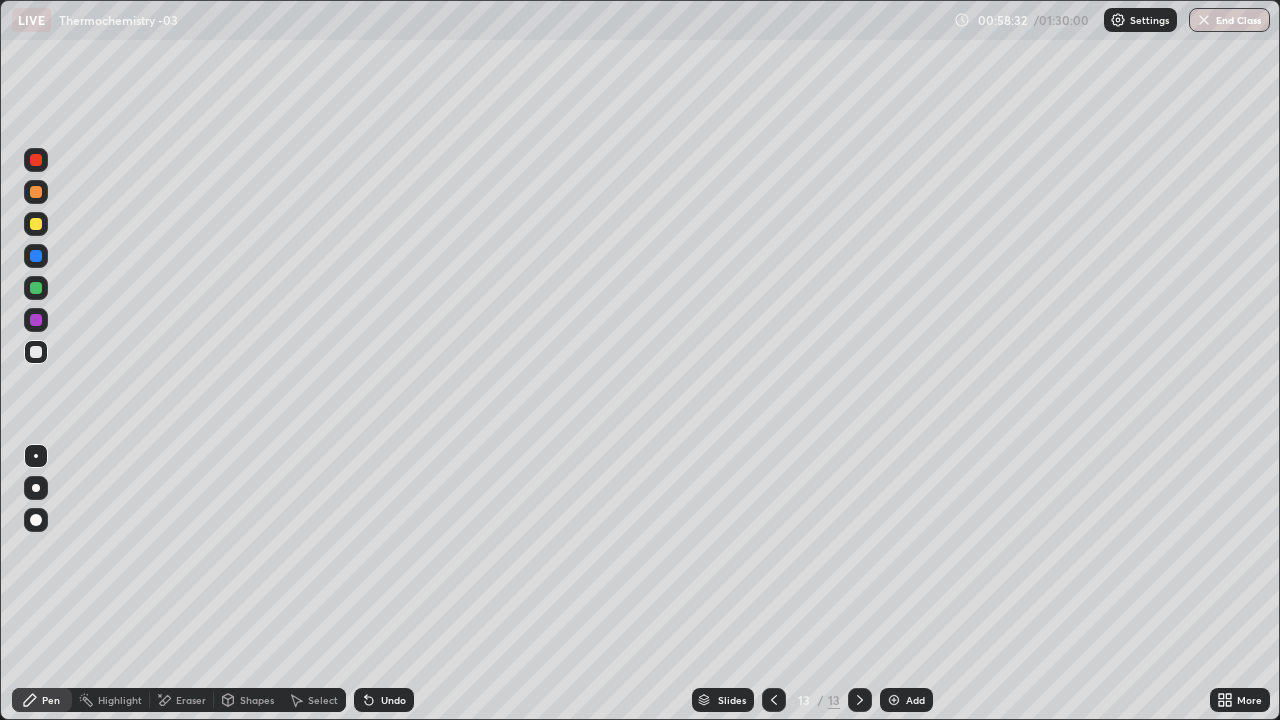 click at bounding box center [36, 352] 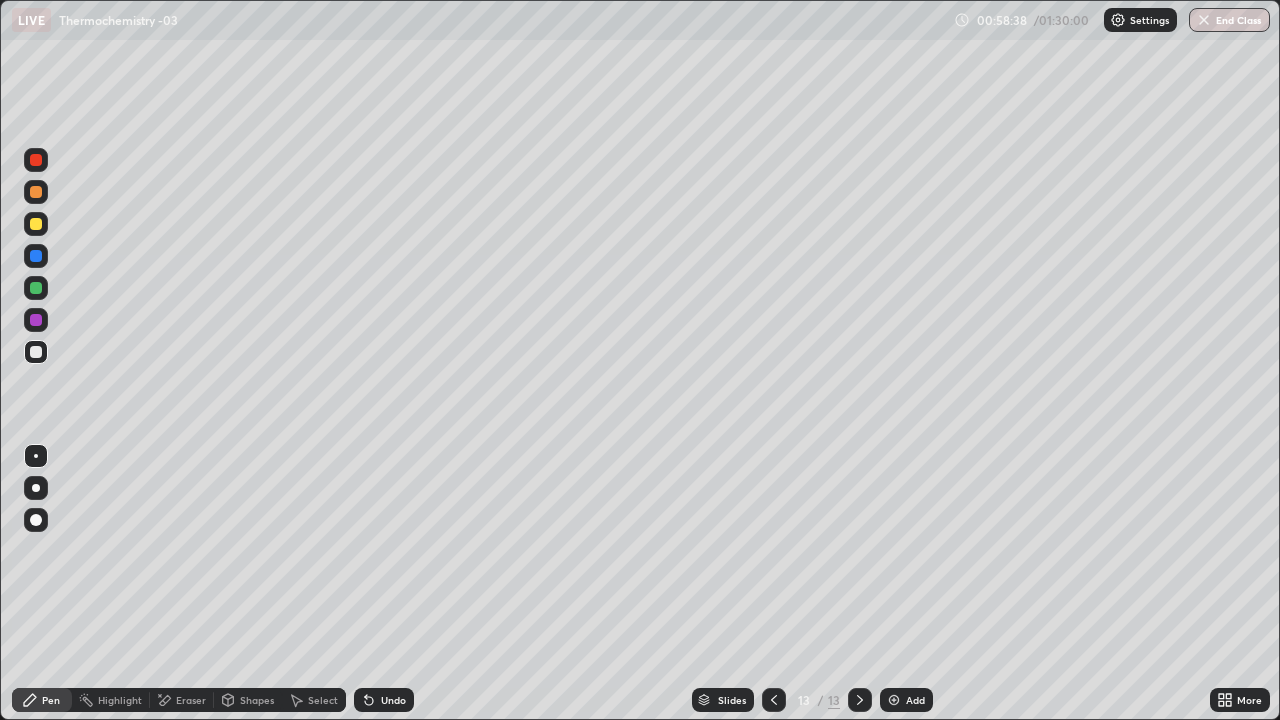 click 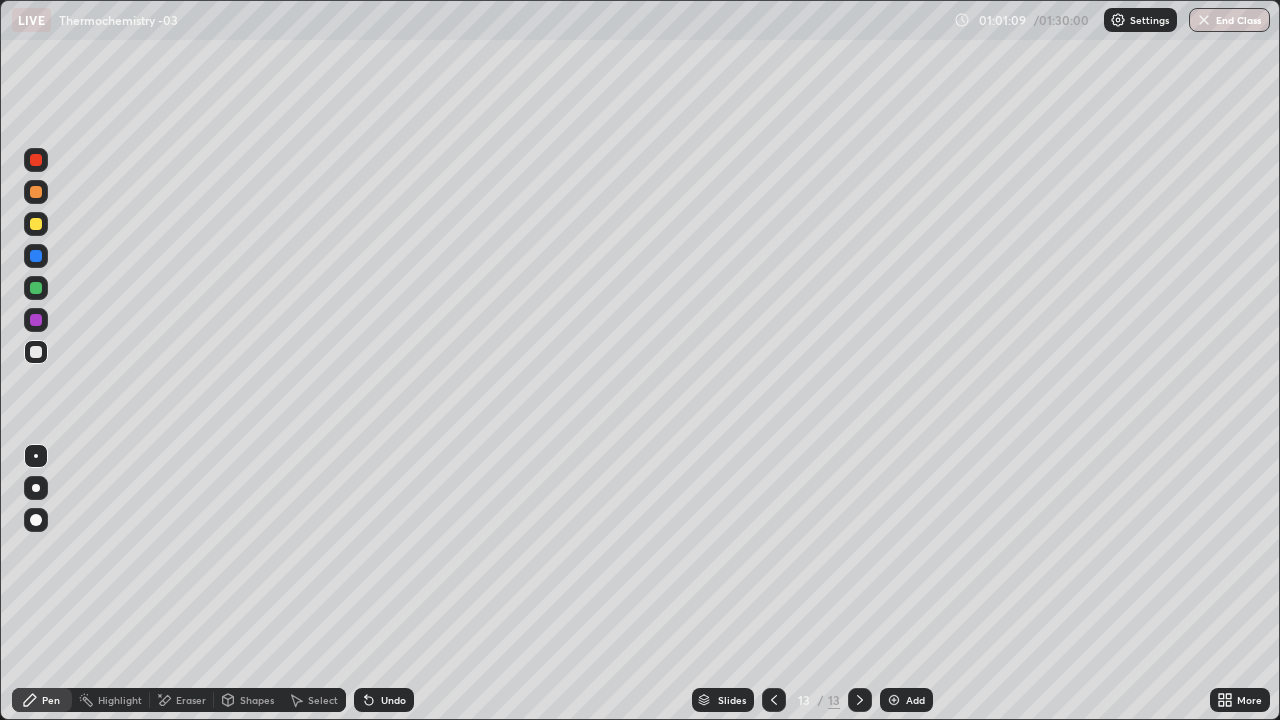 click on "Eraser" at bounding box center (191, 700) 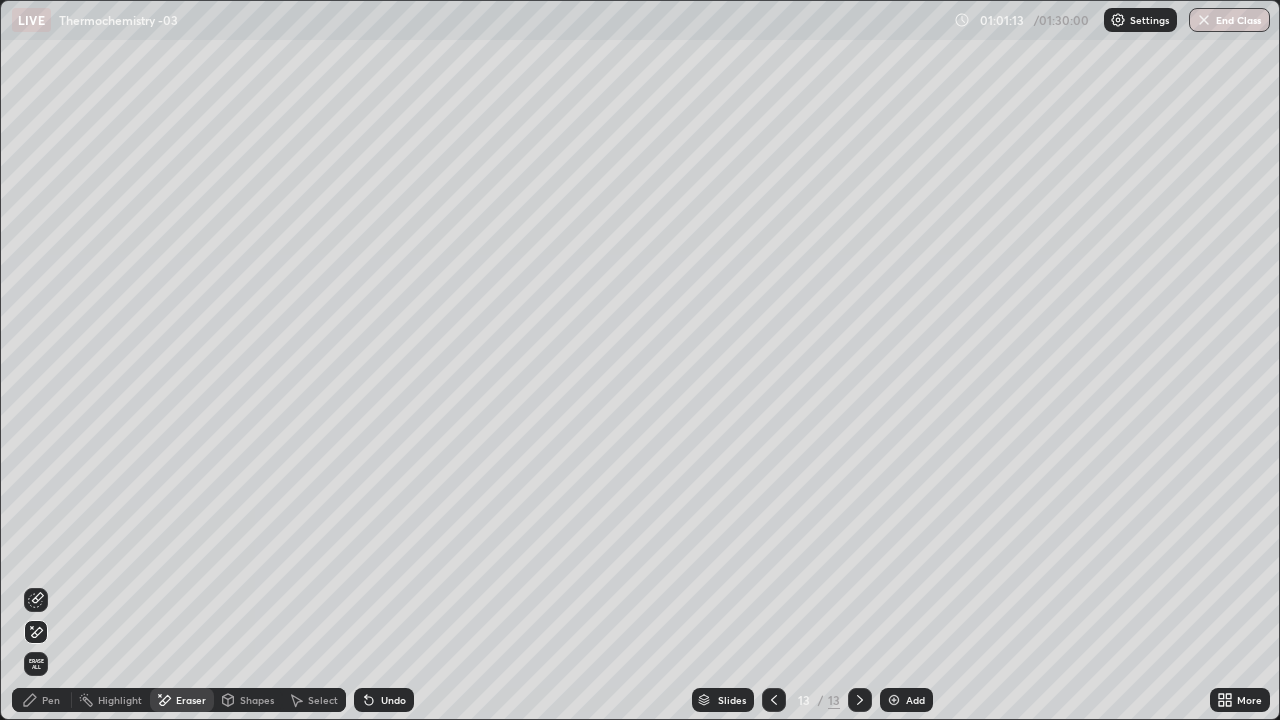 click 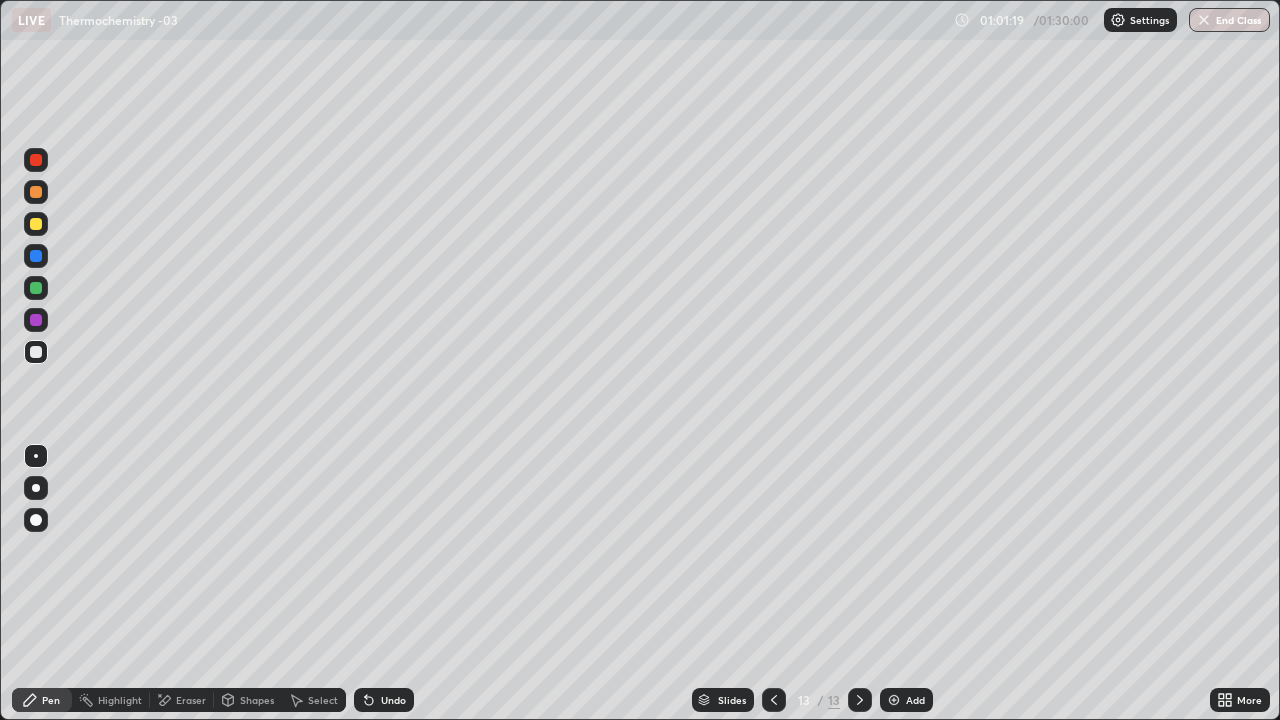 click on "Undo" at bounding box center (384, 700) 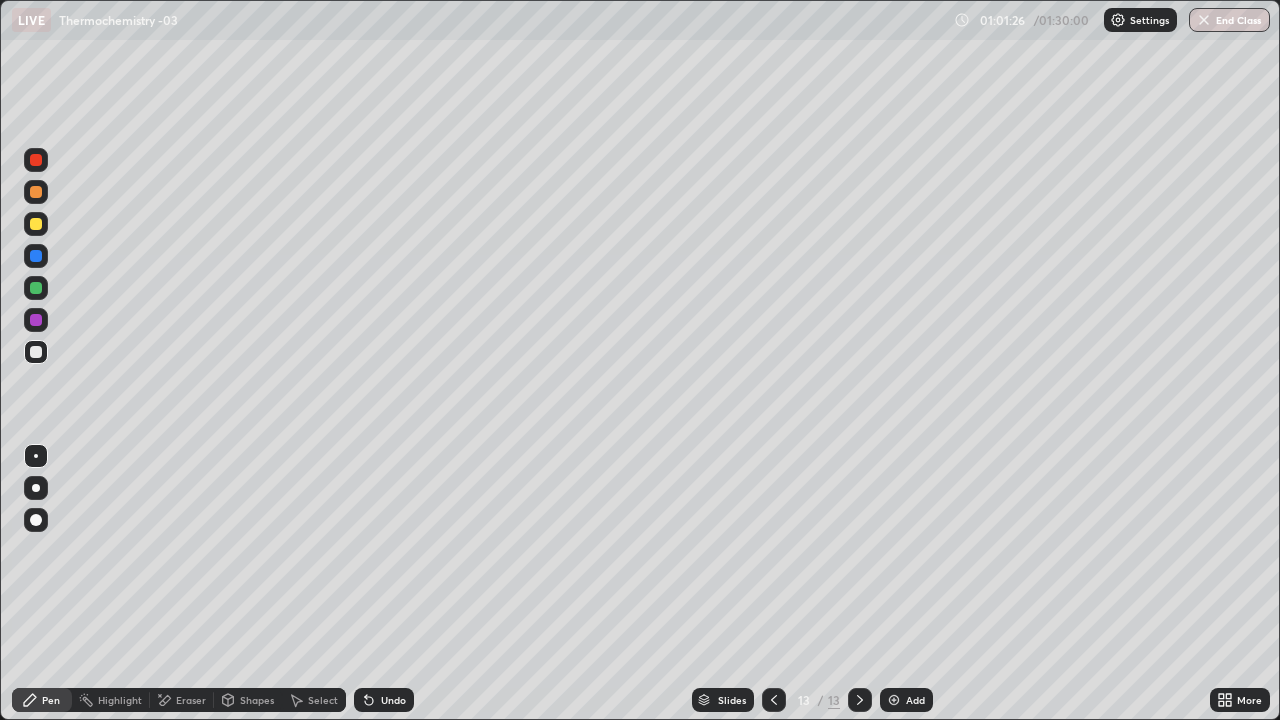 click on "Eraser" at bounding box center (191, 700) 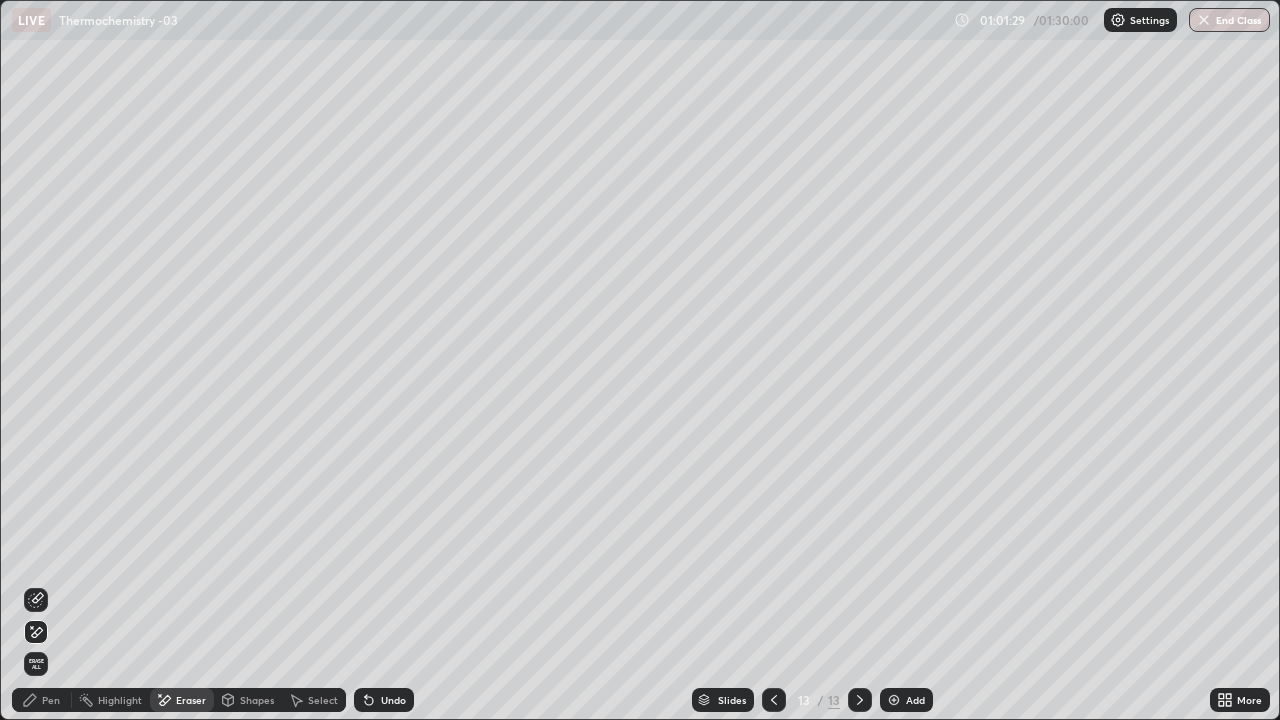 click on "Pen" at bounding box center [42, 700] 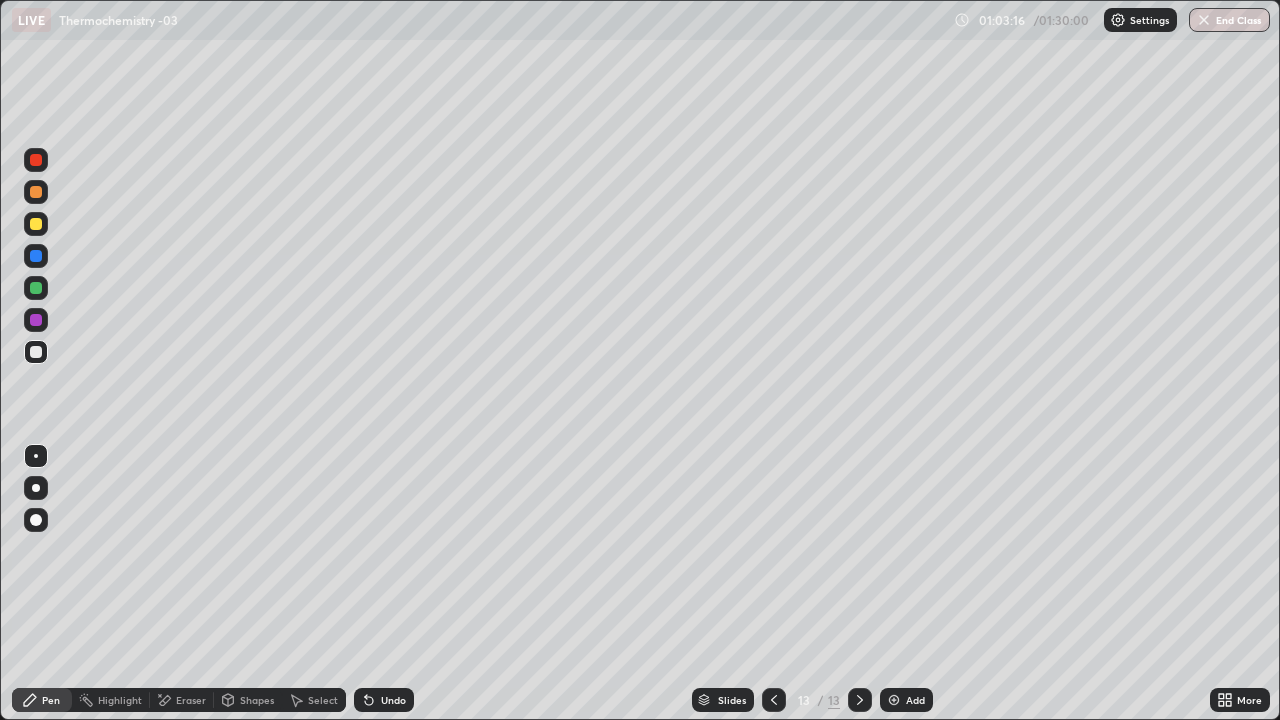 click on "Shapes" at bounding box center [257, 700] 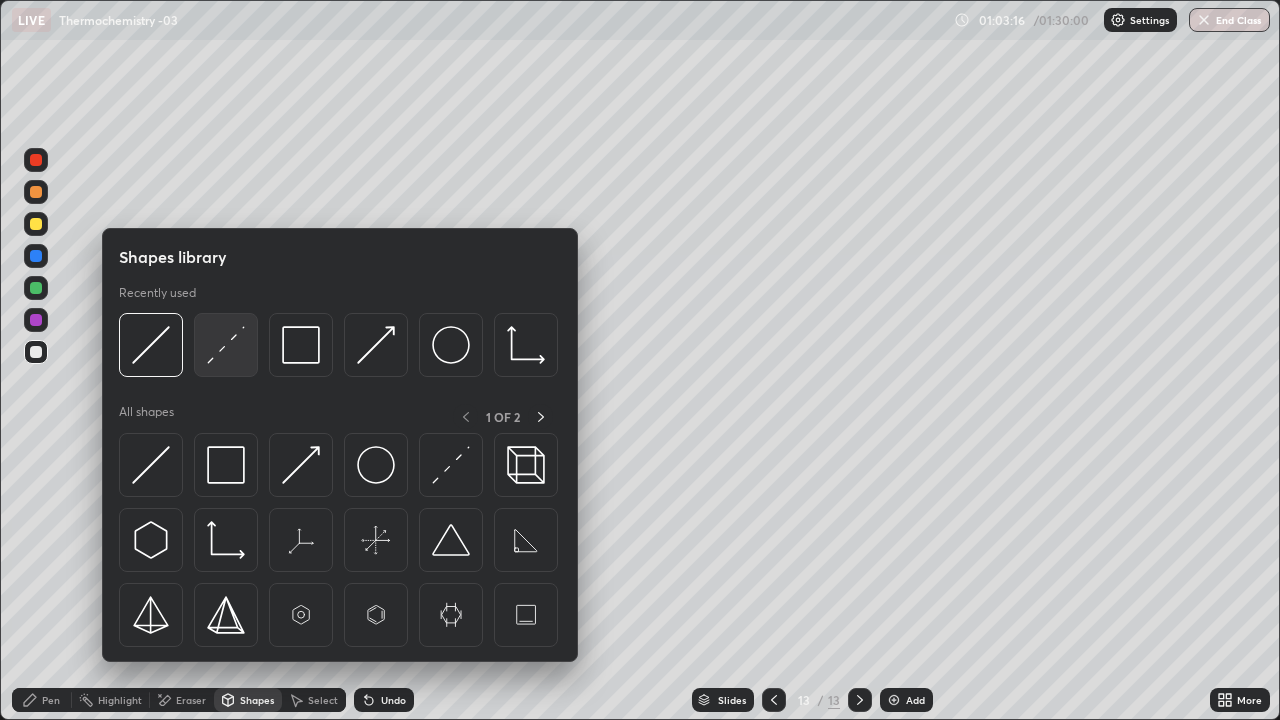 click at bounding box center (226, 345) 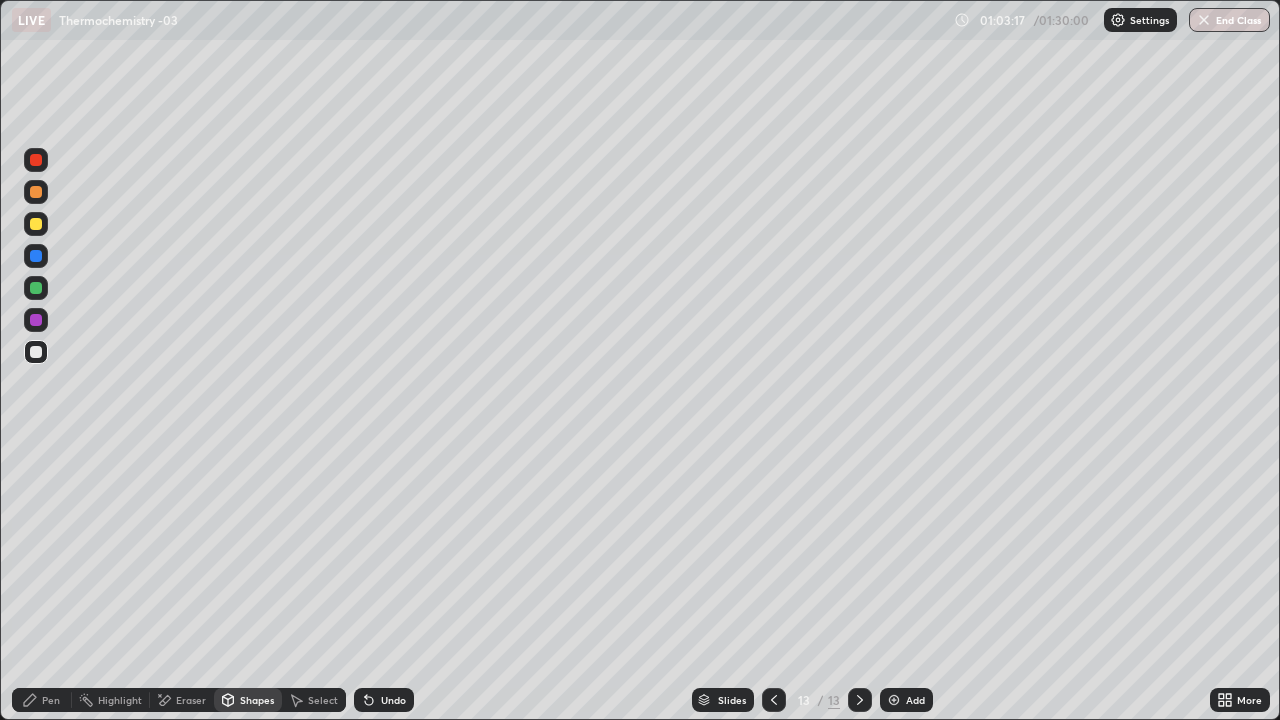 click at bounding box center [36, 288] 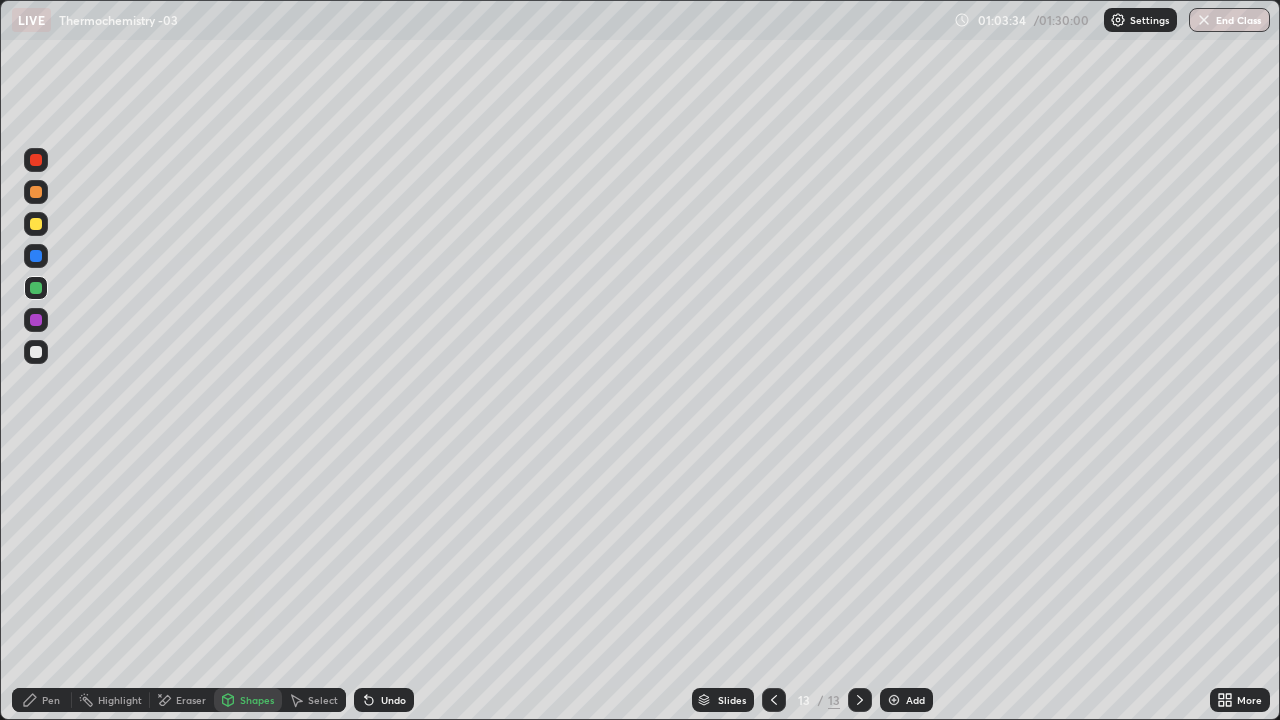 click on "Undo" at bounding box center (393, 700) 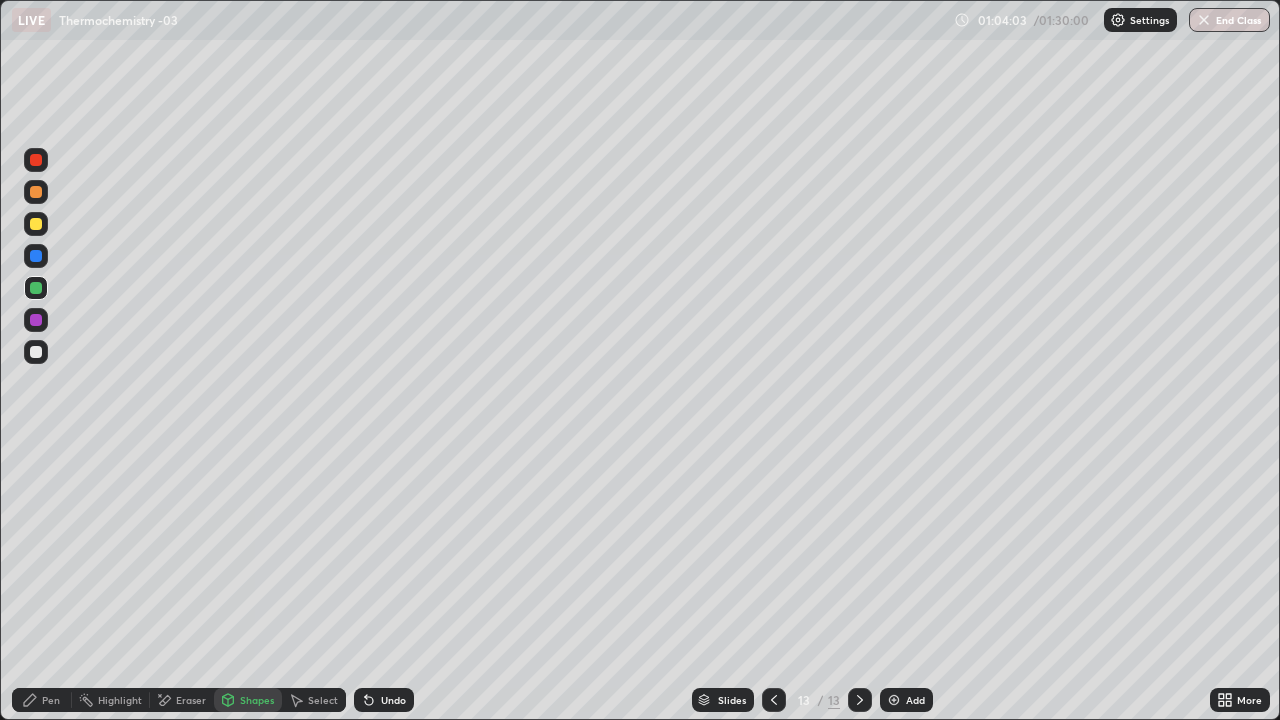 click on "Pen" at bounding box center (51, 700) 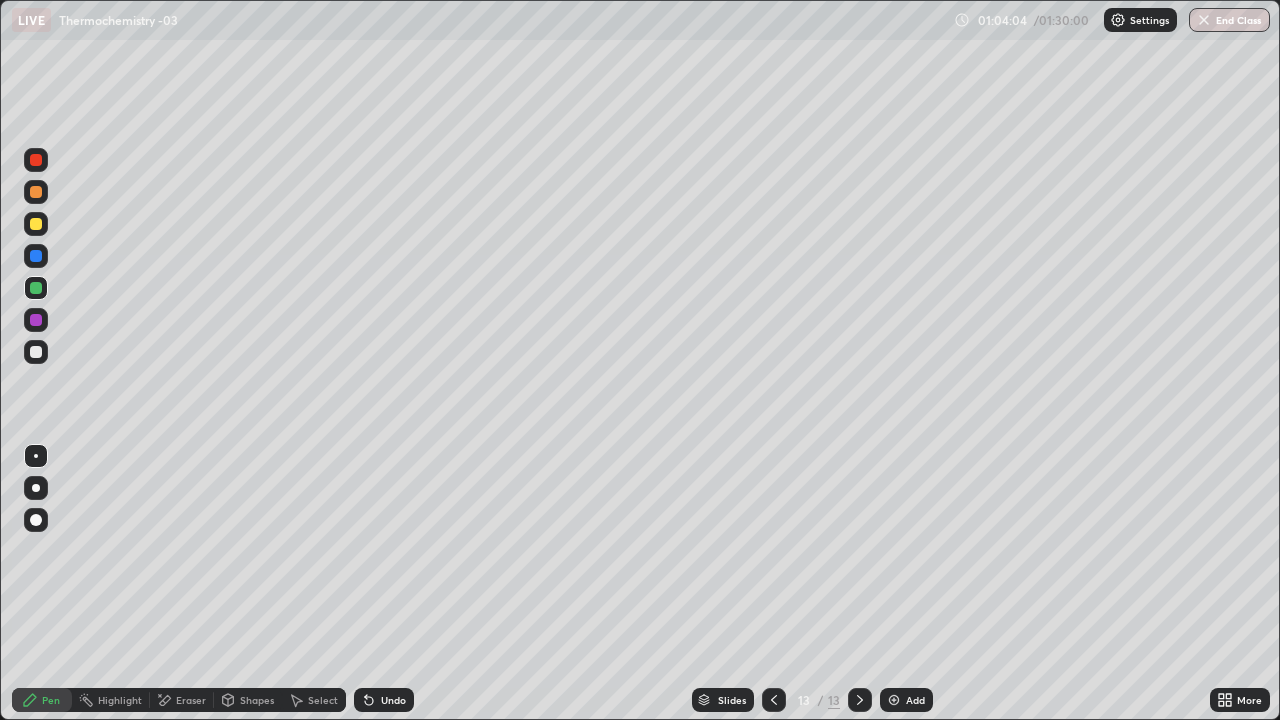 click at bounding box center [36, 224] 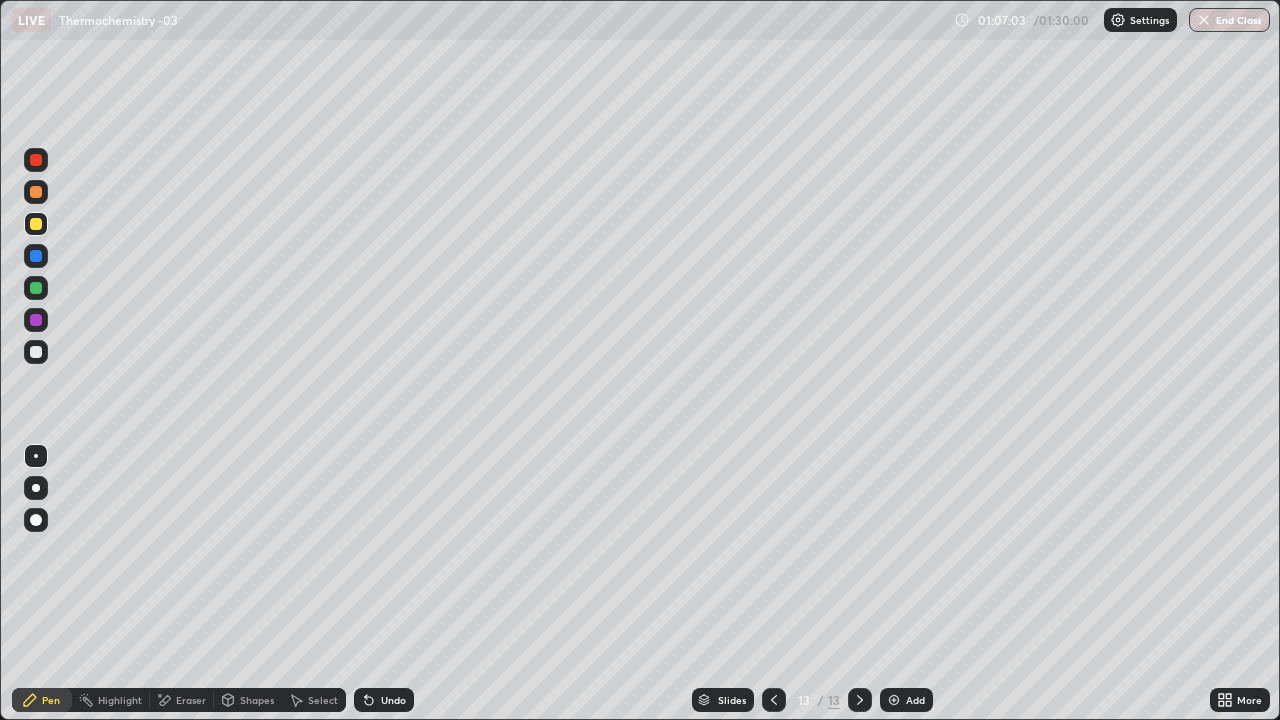 click on "Undo" at bounding box center (384, 700) 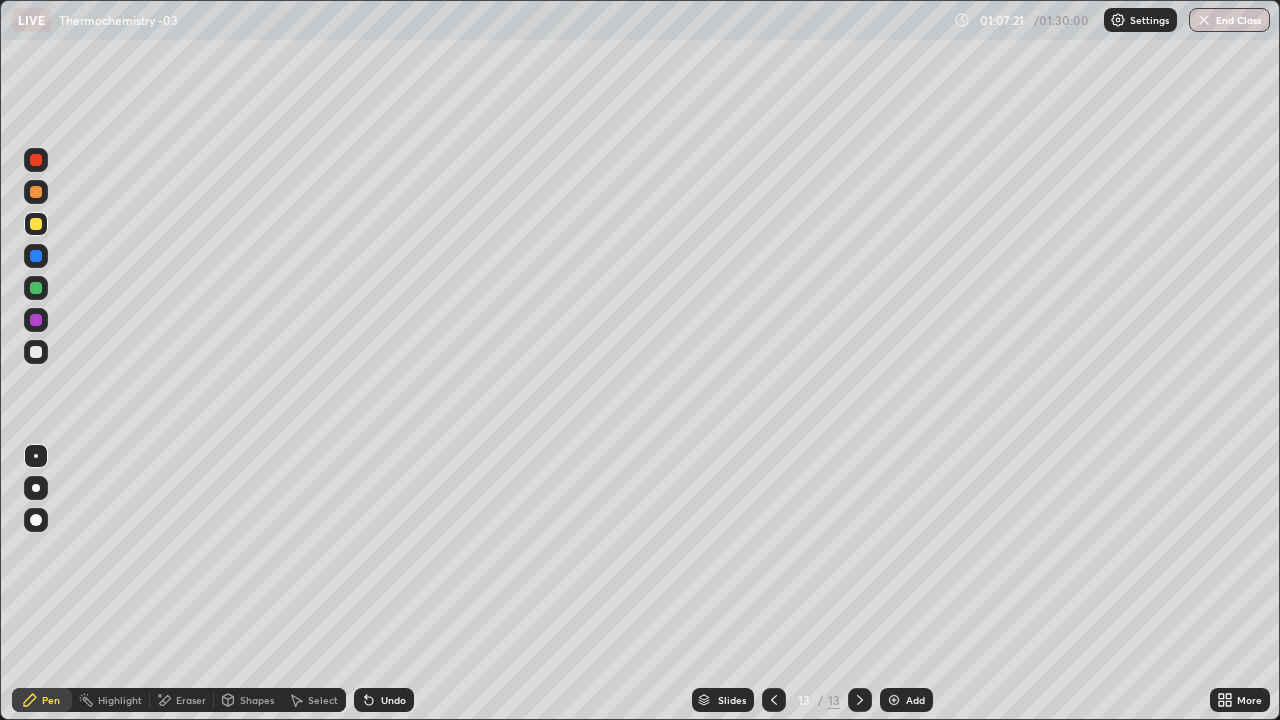 click on "Undo" at bounding box center [384, 700] 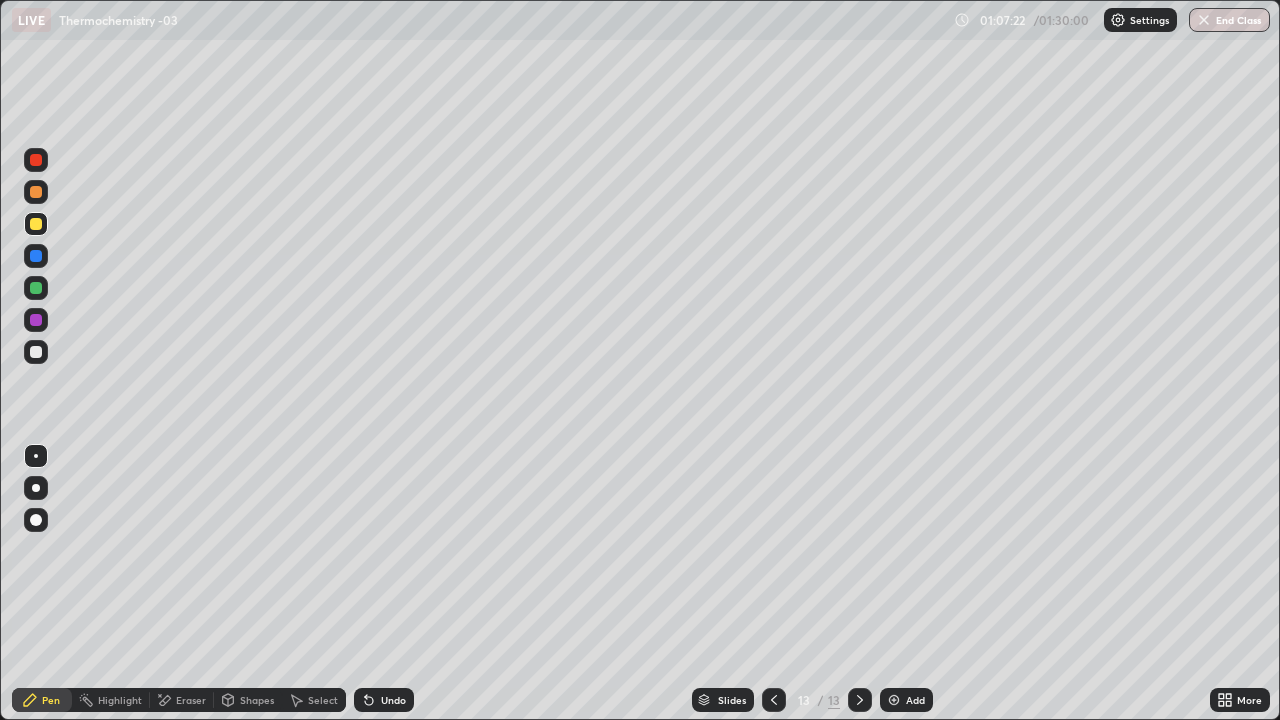 click on "Undo" at bounding box center [393, 700] 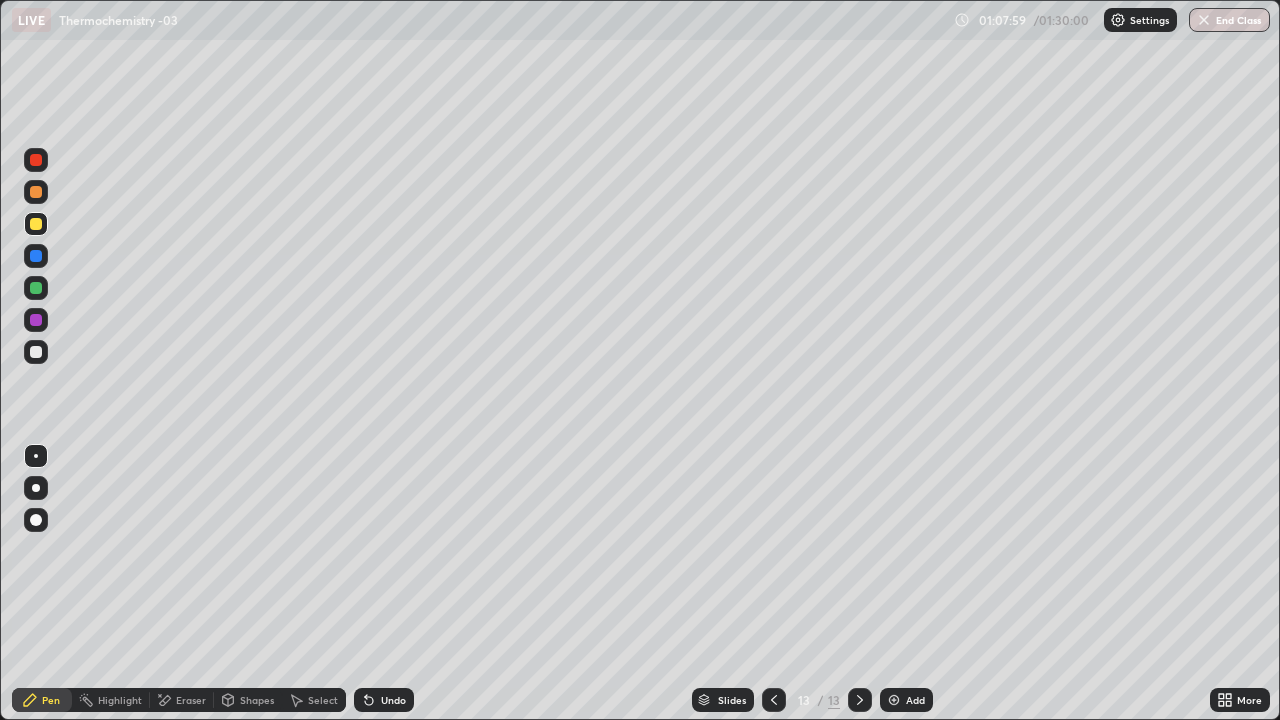 click at bounding box center [36, 352] 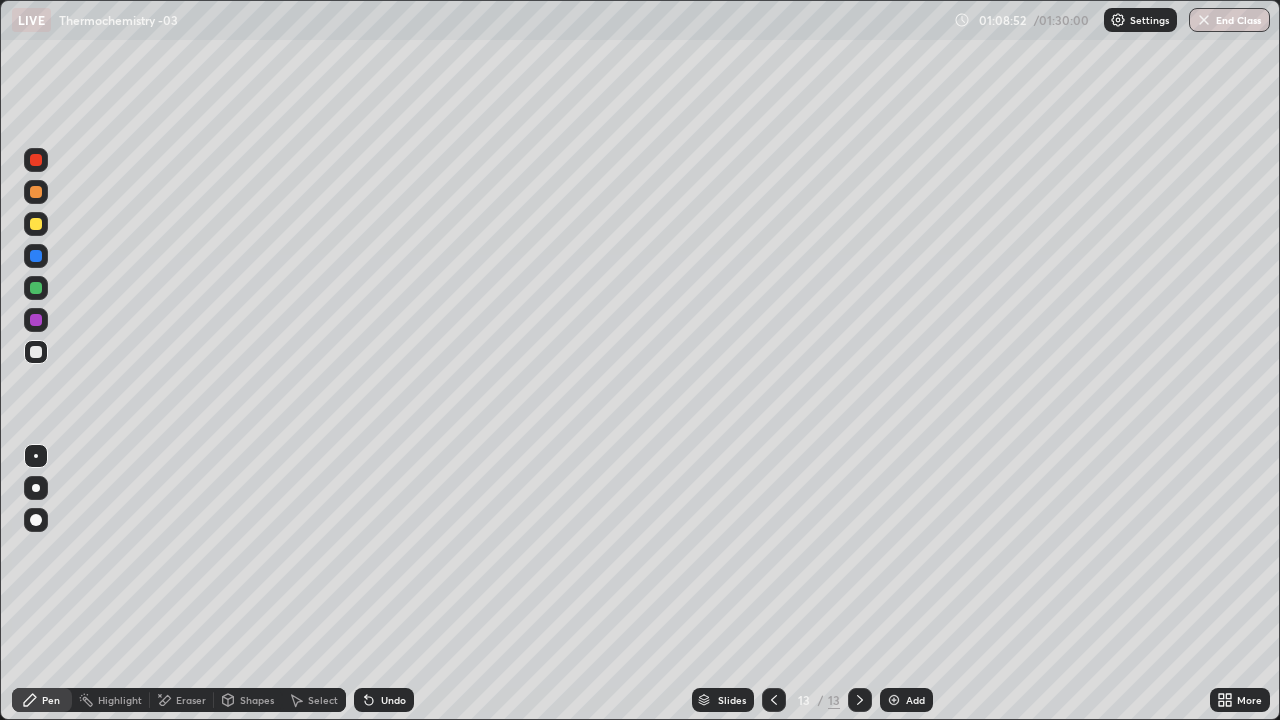click 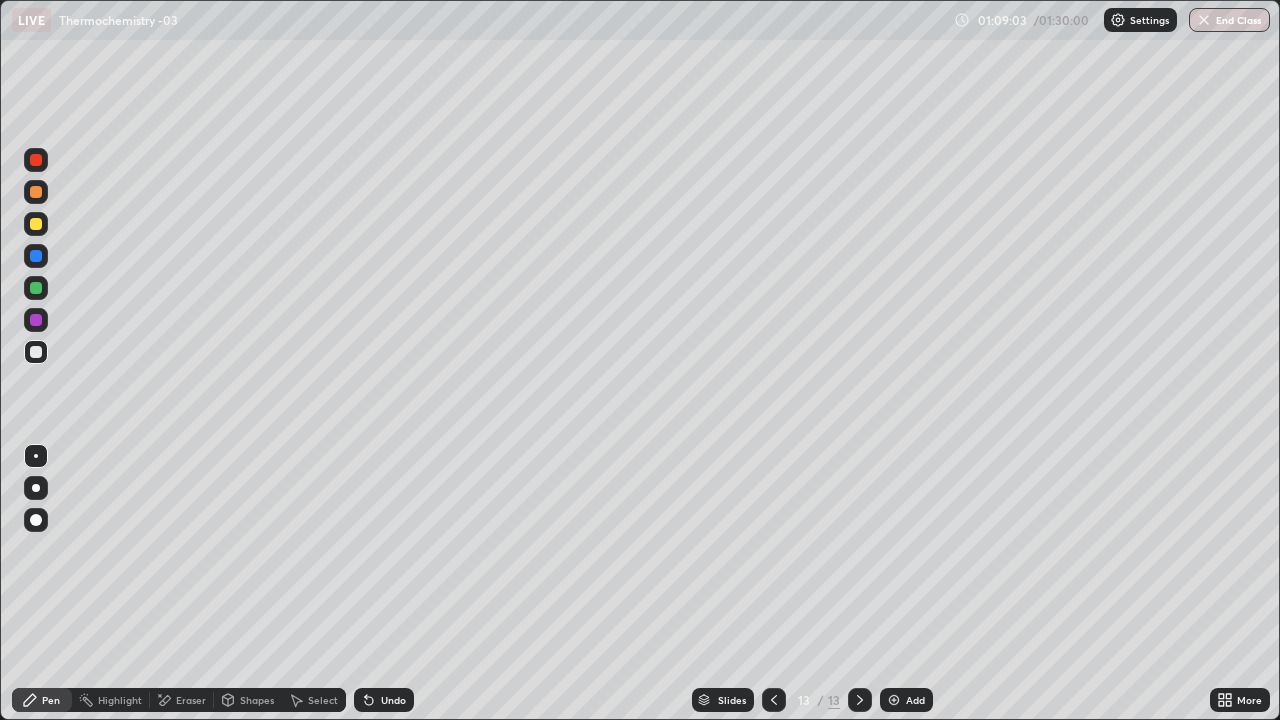 click on "Undo" at bounding box center (384, 700) 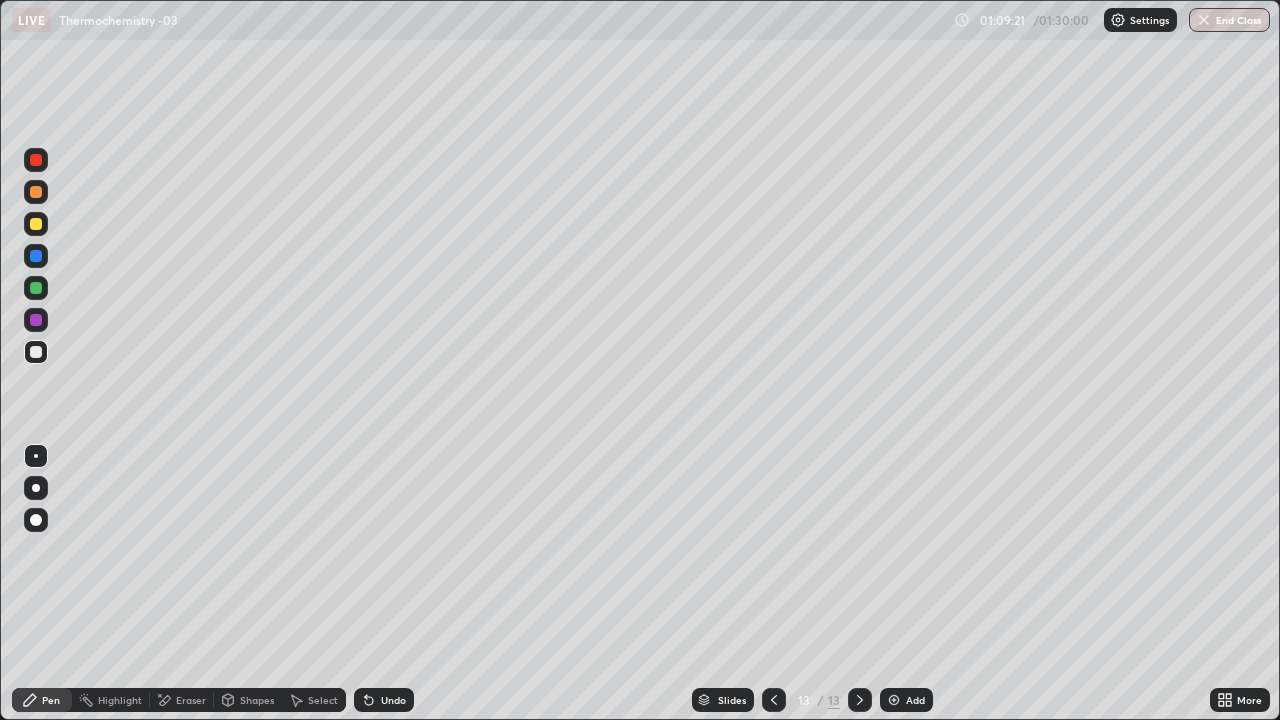 click on "Undo" at bounding box center (384, 700) 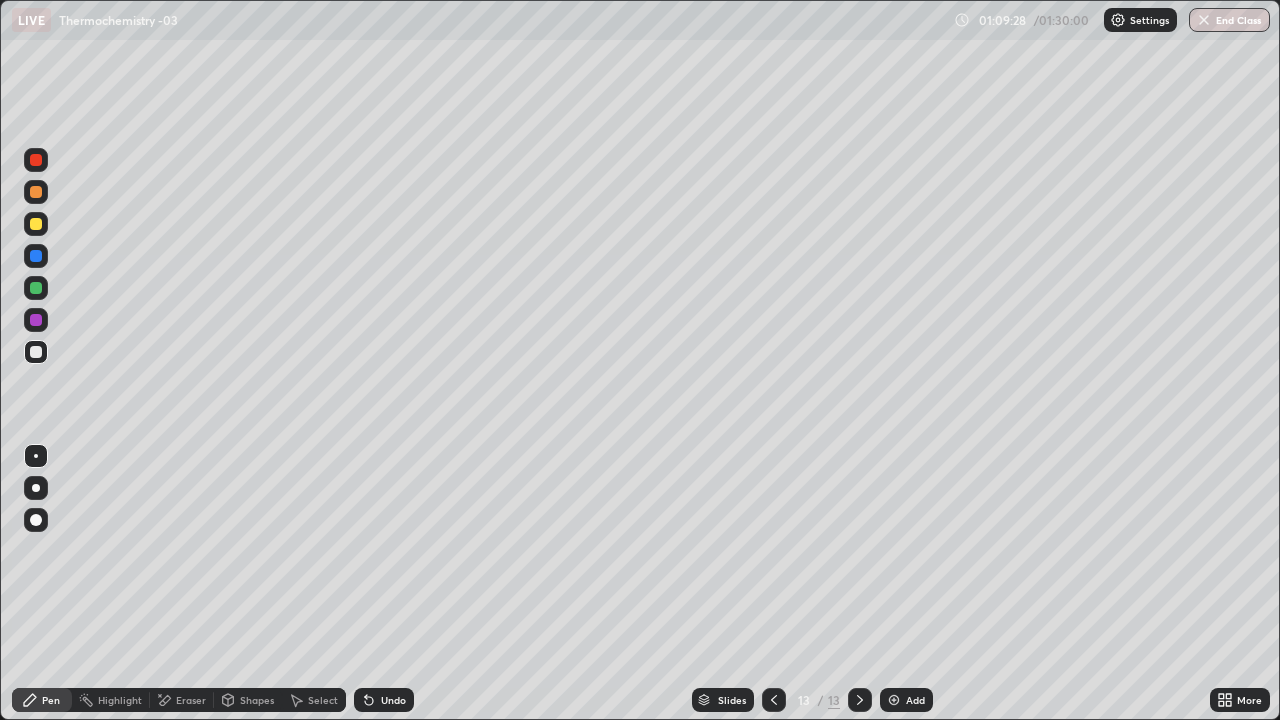 click on "Shapes" at bounding box center [257, 700] 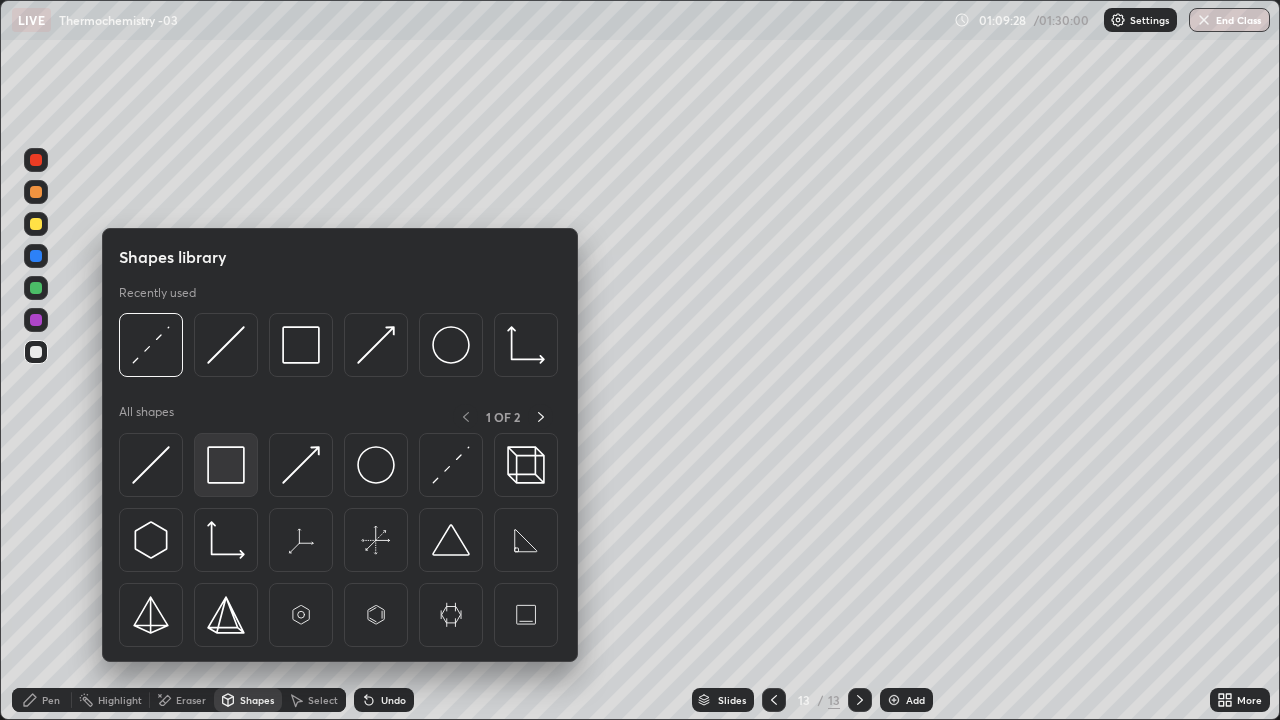 click at bounding box center [226, 465] 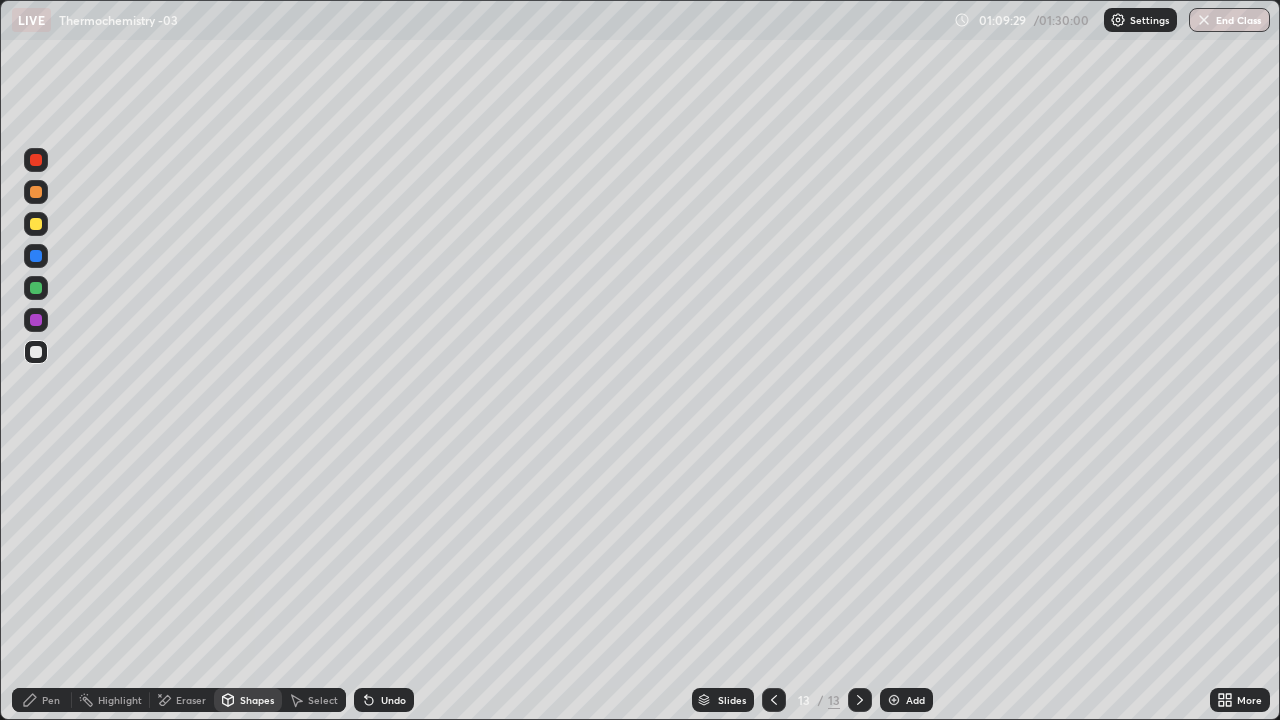 click at bounding box center (36, 288) 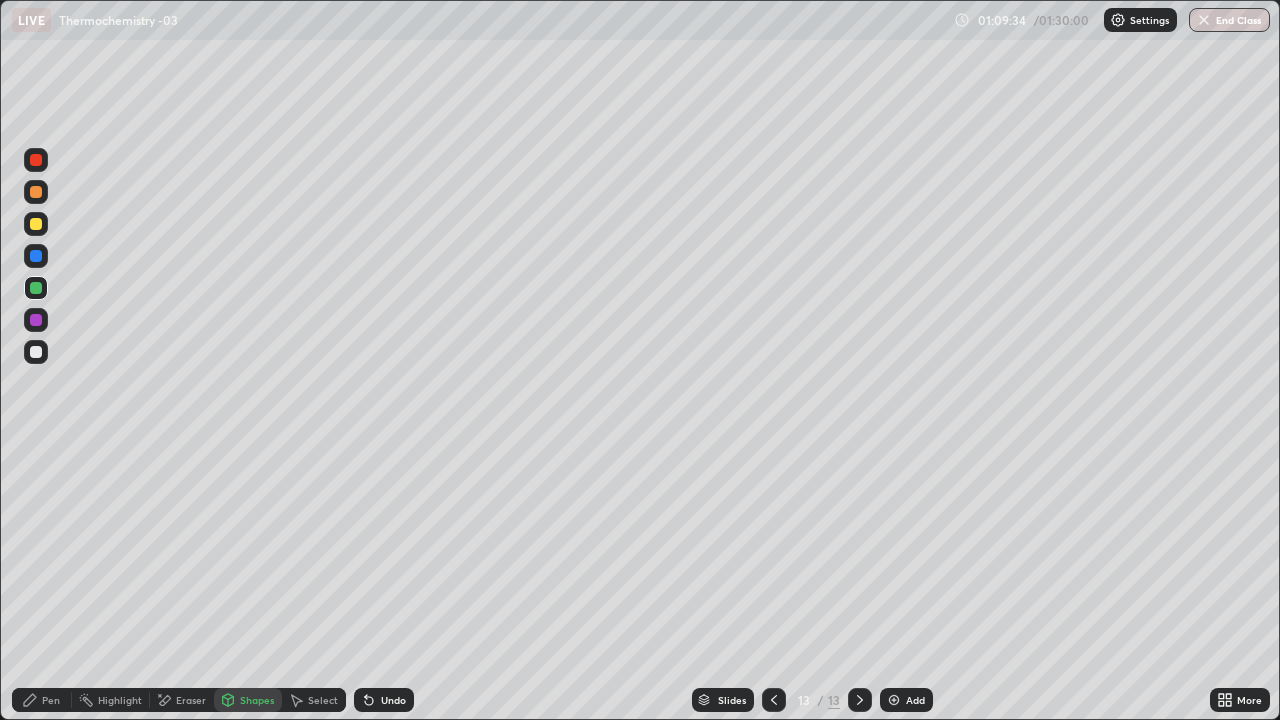 click 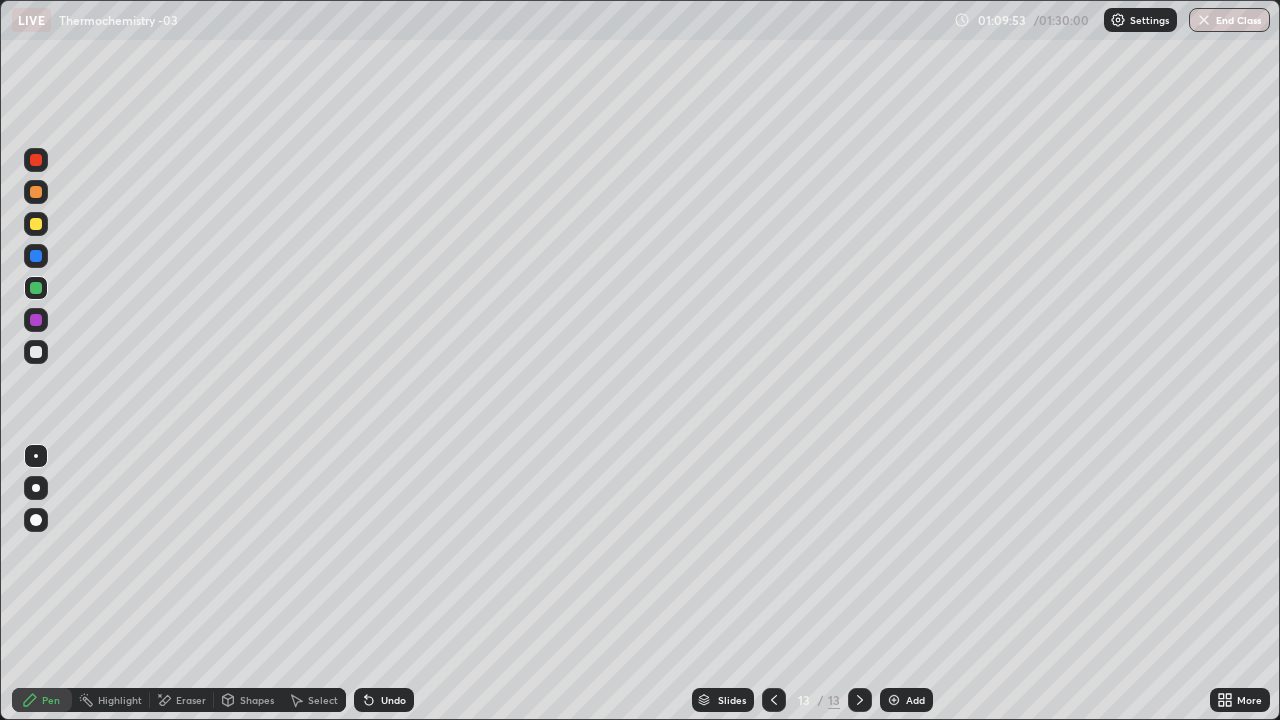 click 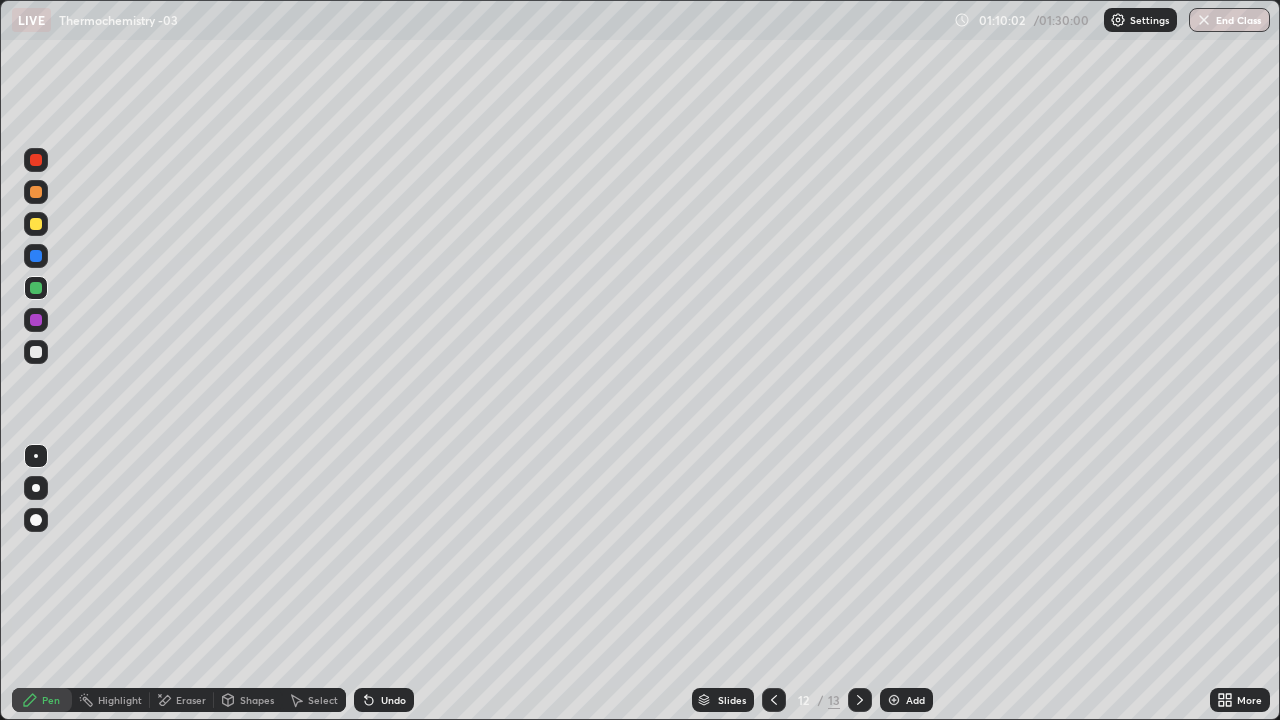 click 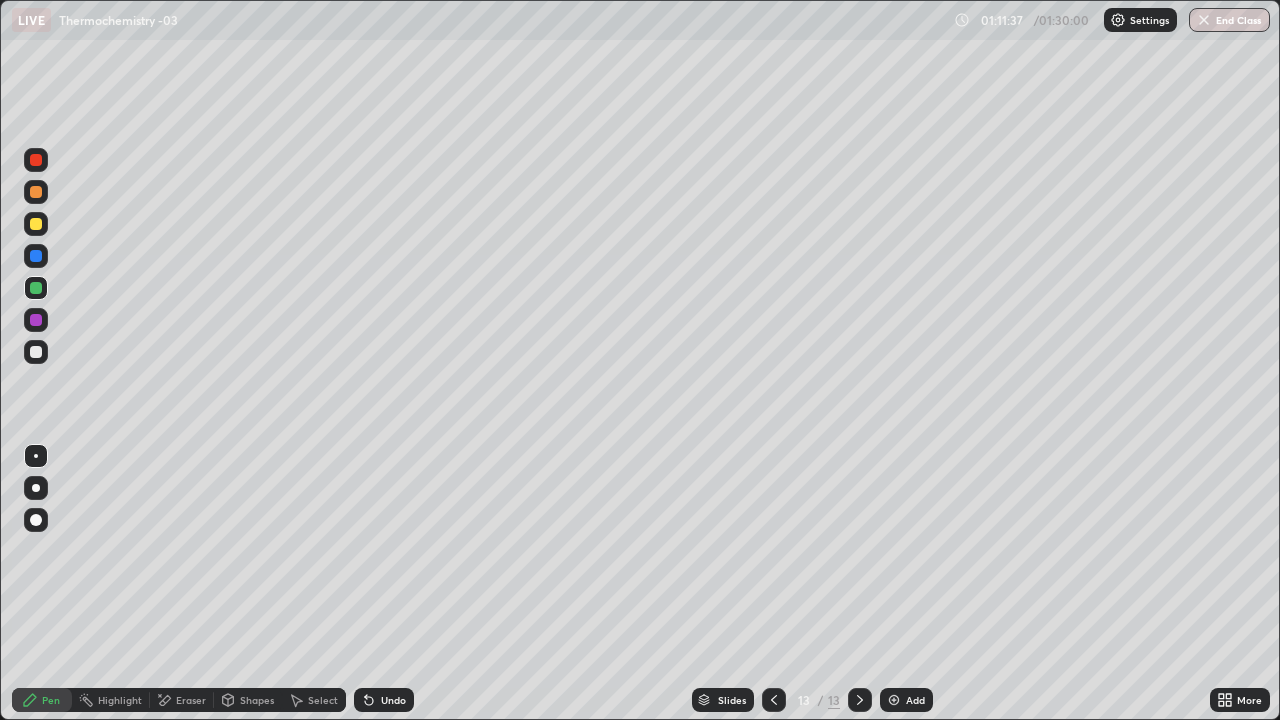 click on "Add" at bounding box center [906, 700] 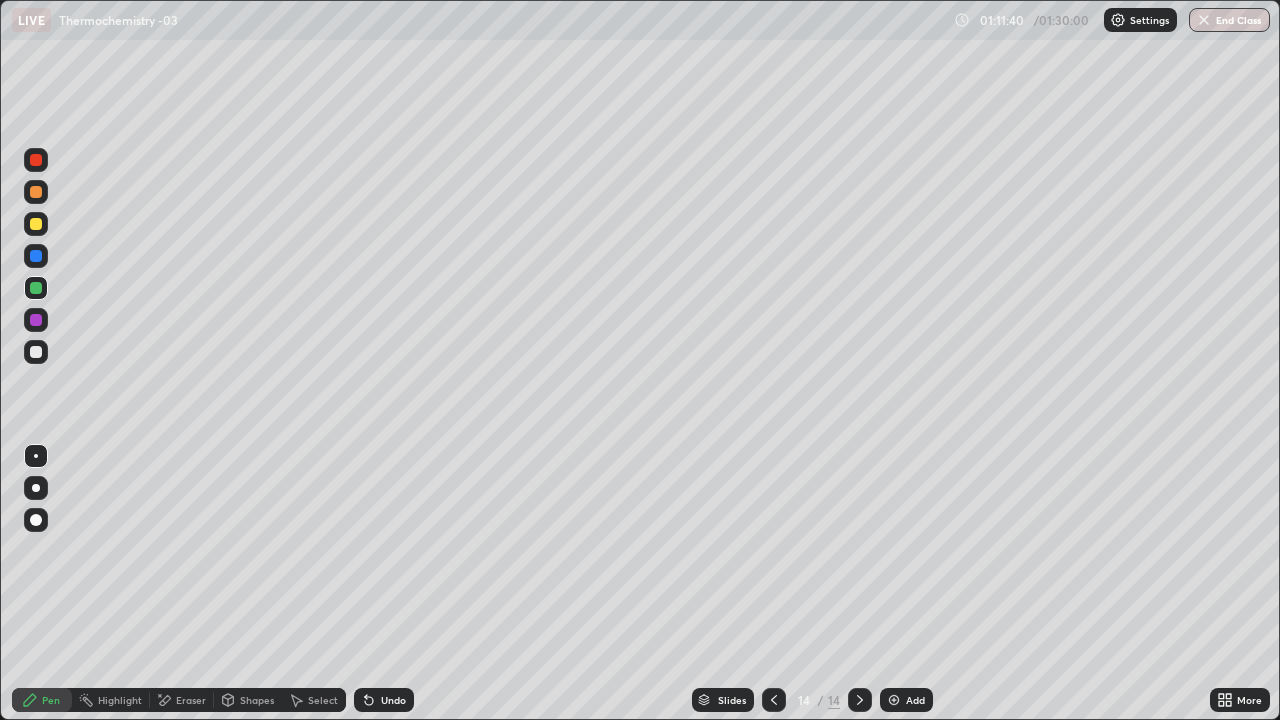 click at bounding box center [36, 224] 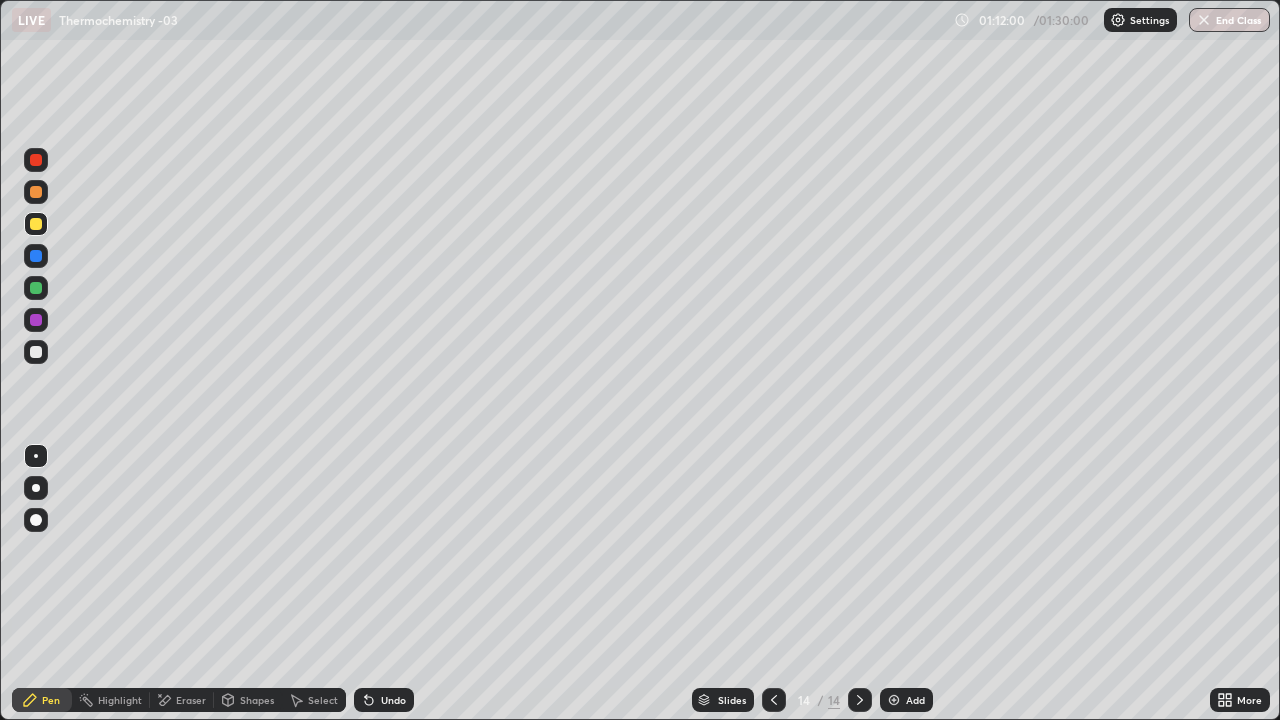 click on "Shapes" at bounding box center (257, 700) 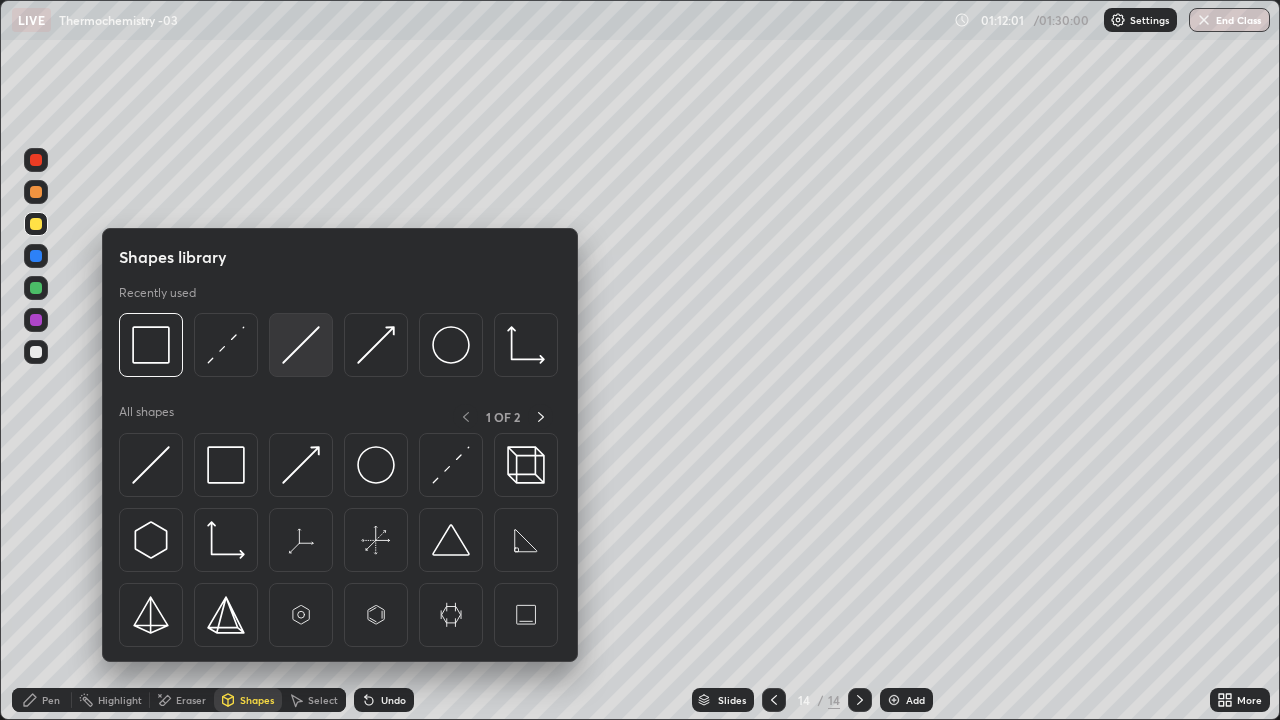 click at bounding box center [301, 345] 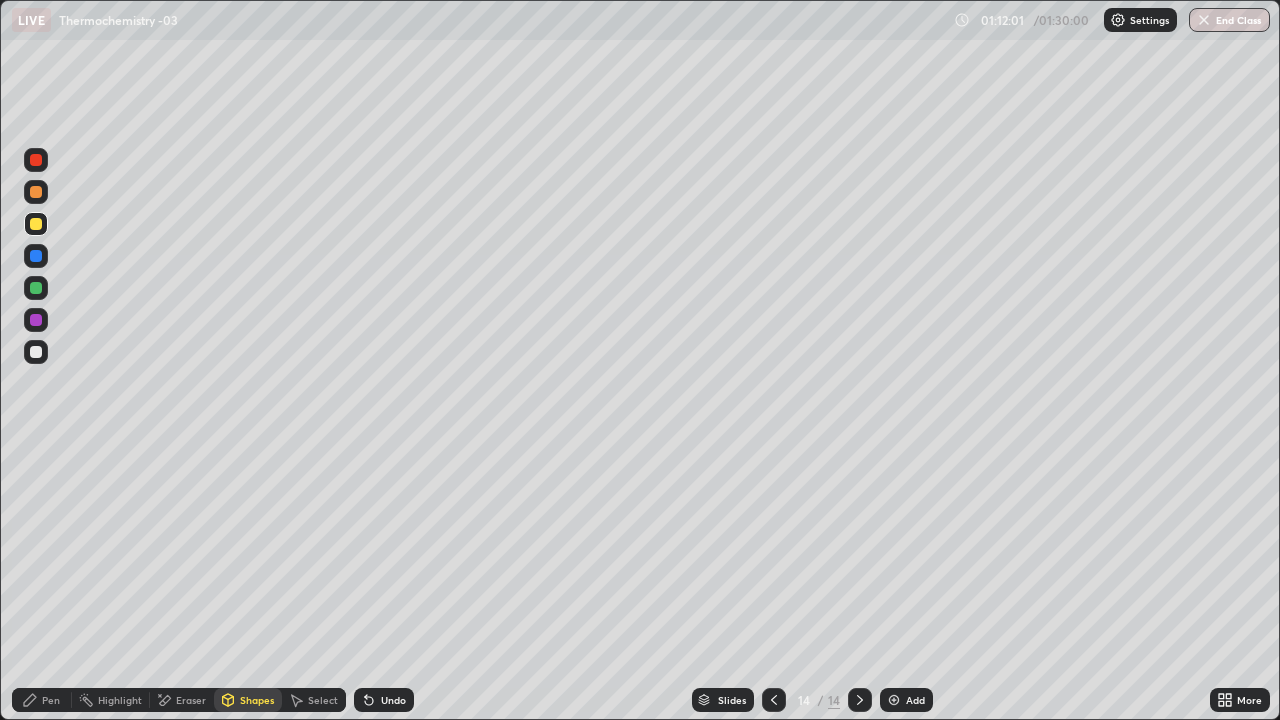 click at bounding box center [36, 288] 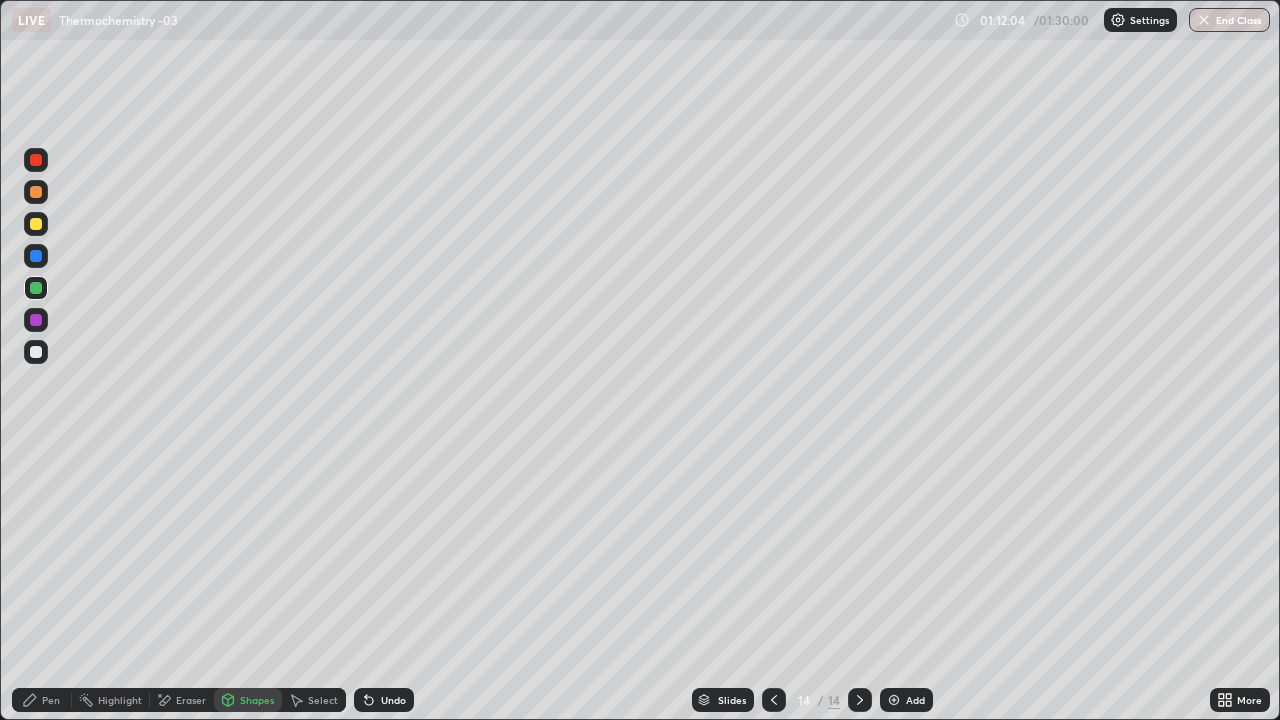 click 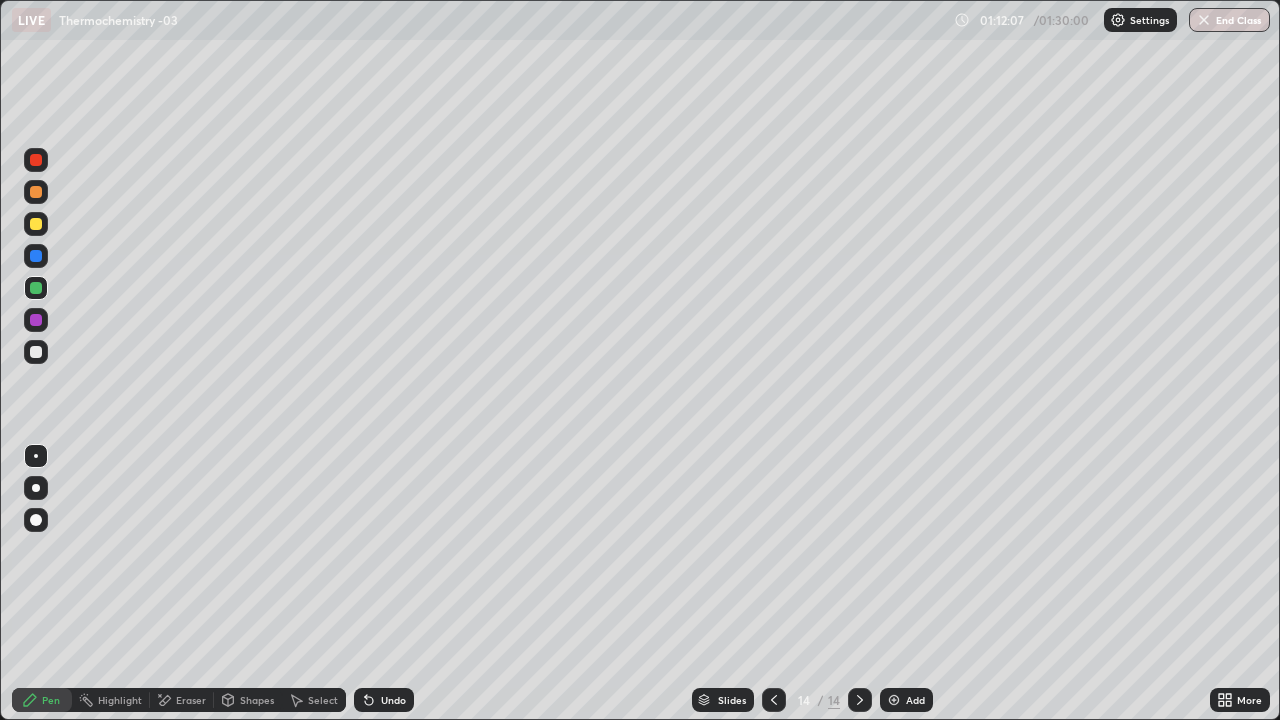 click on "Shapes" at bounding box center (248, 700) 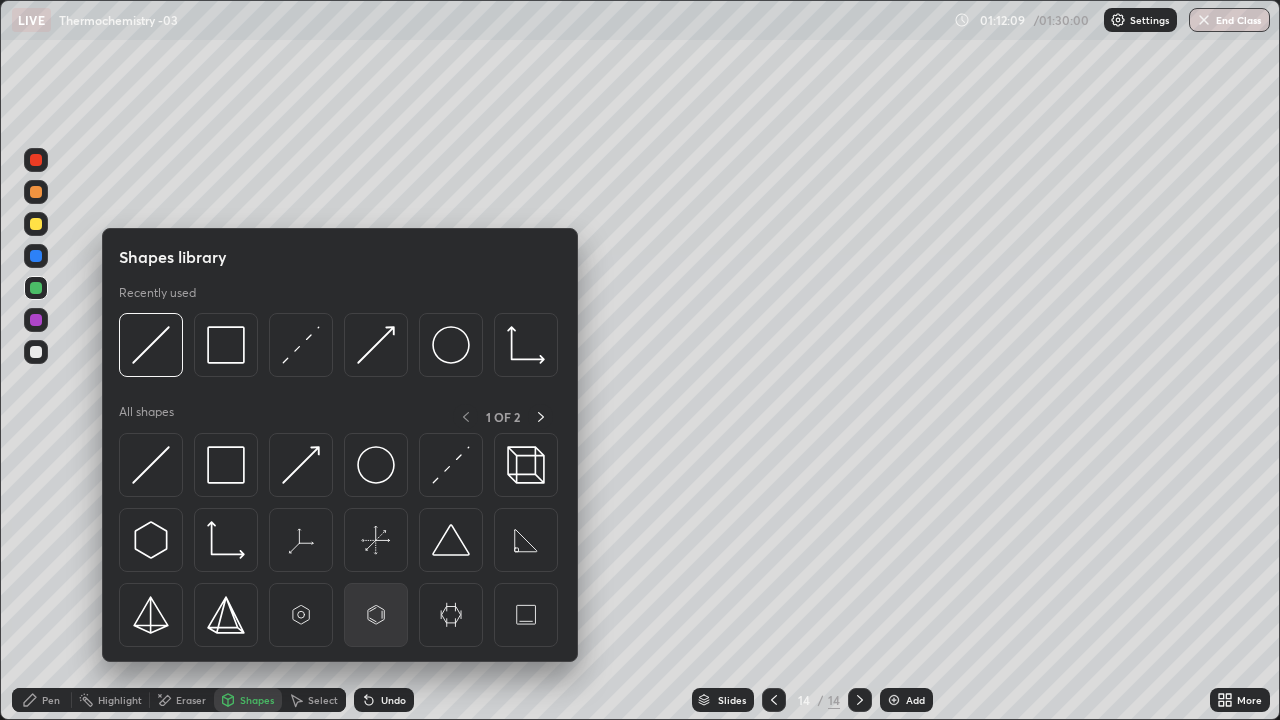 click at bounding box center (376, 615) 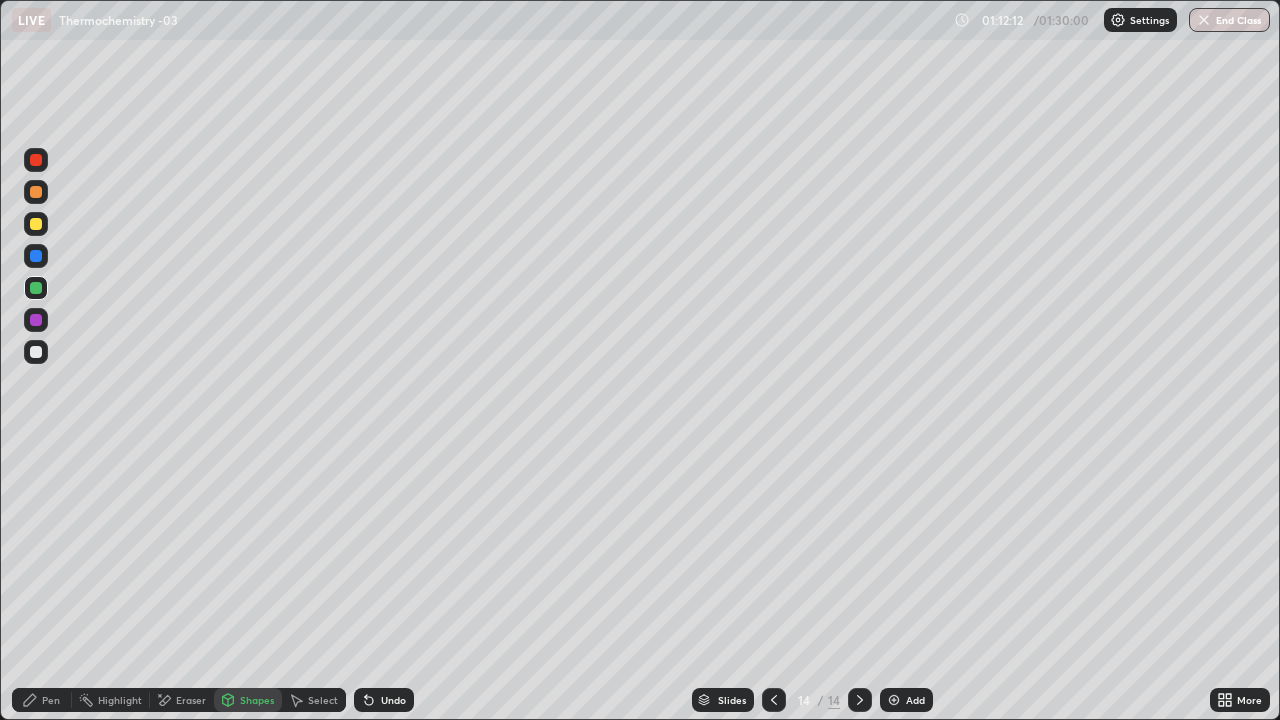 click on "Pen" at bounding box center [42, 700] 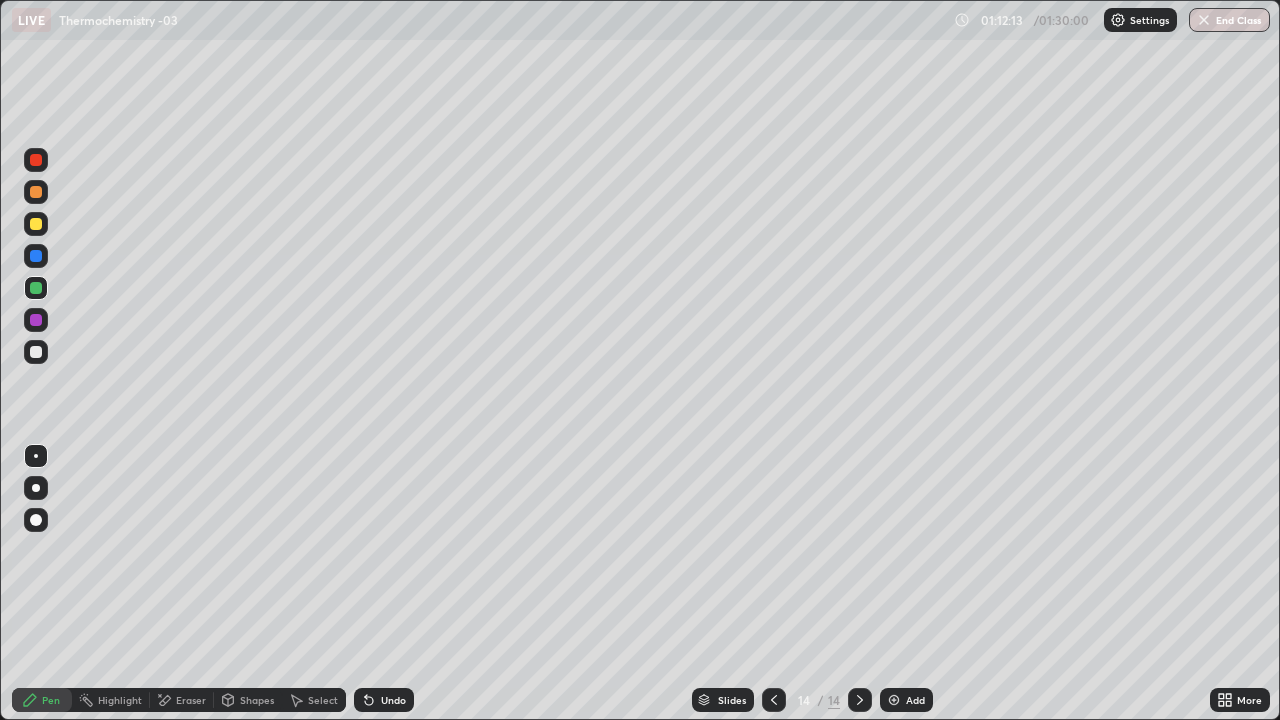 click at bounding box center (36, 352) 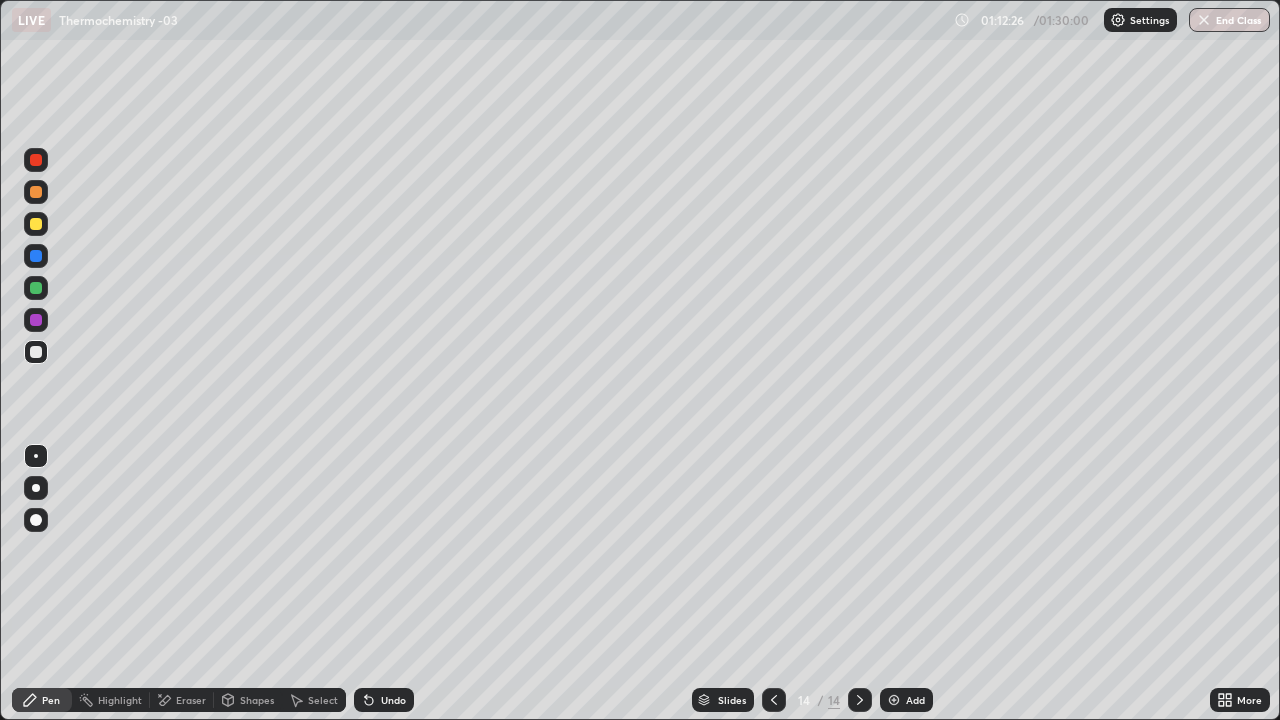 click on "Undo" at bounding box center [393, 700] 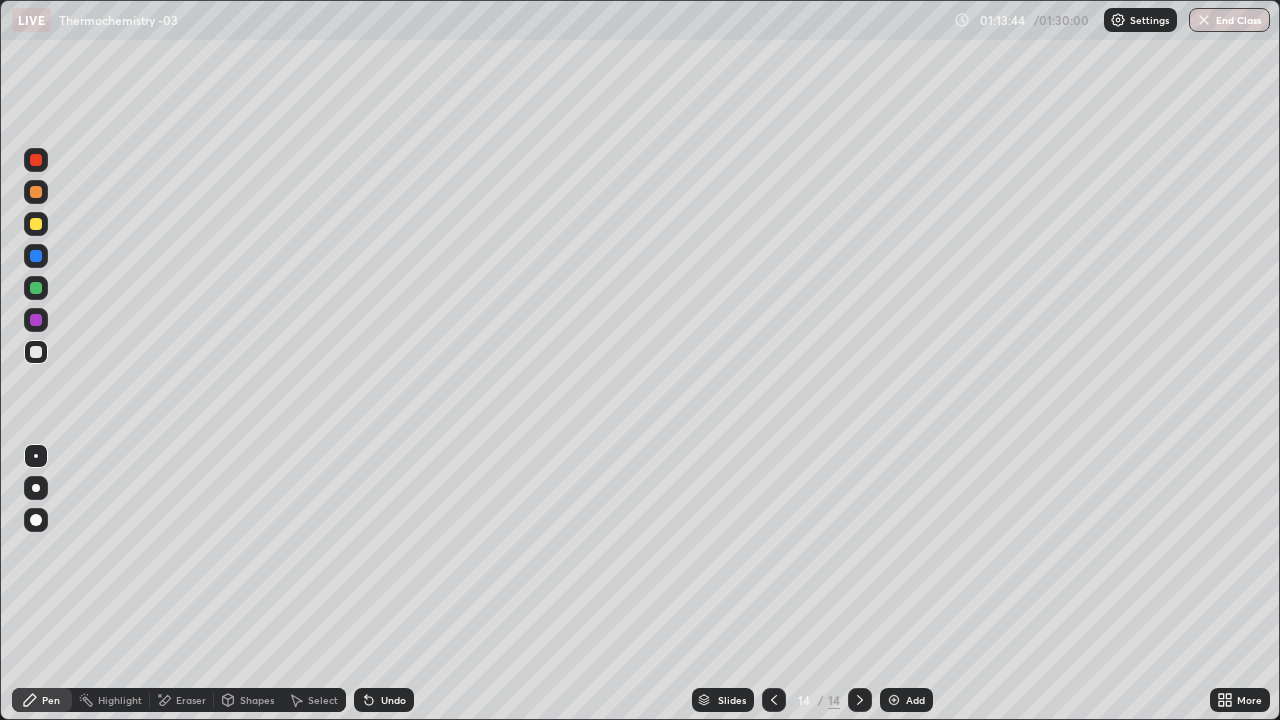 click on "Undo" at bounding box center (393, 700) 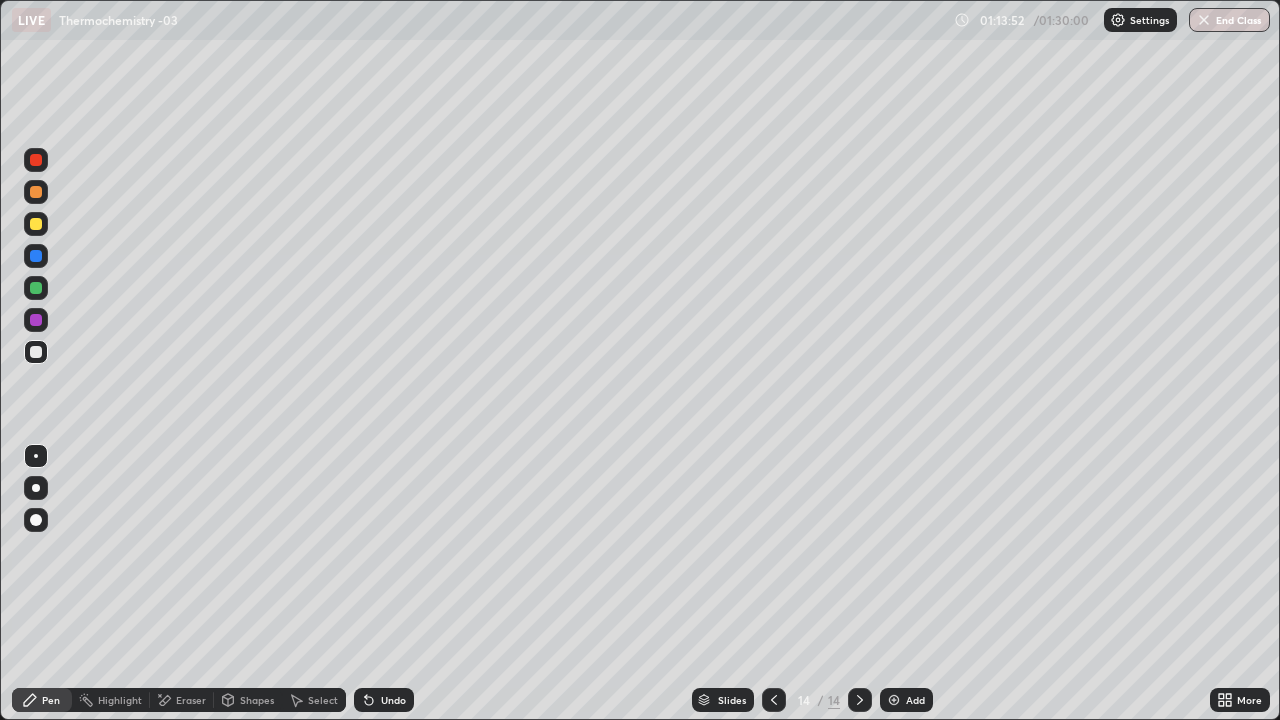 click at bounding box center (36, 224) 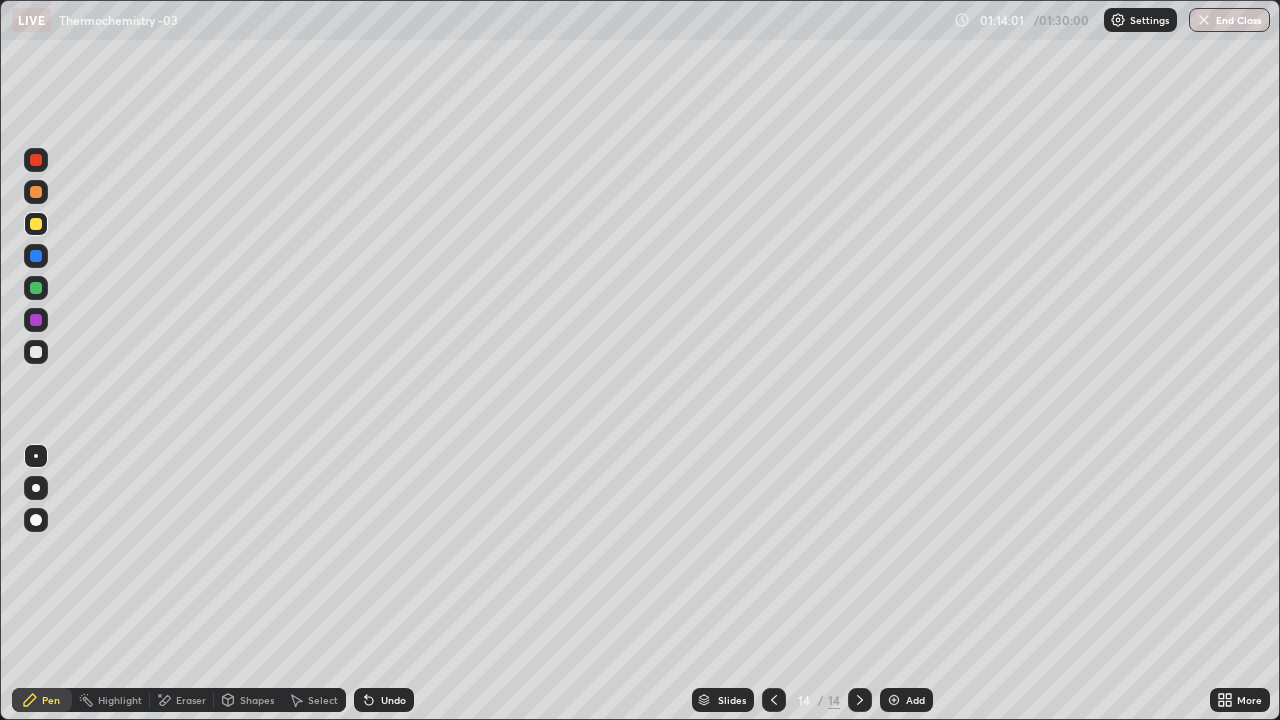 click on "Undo" at bounding box center [384, 700] 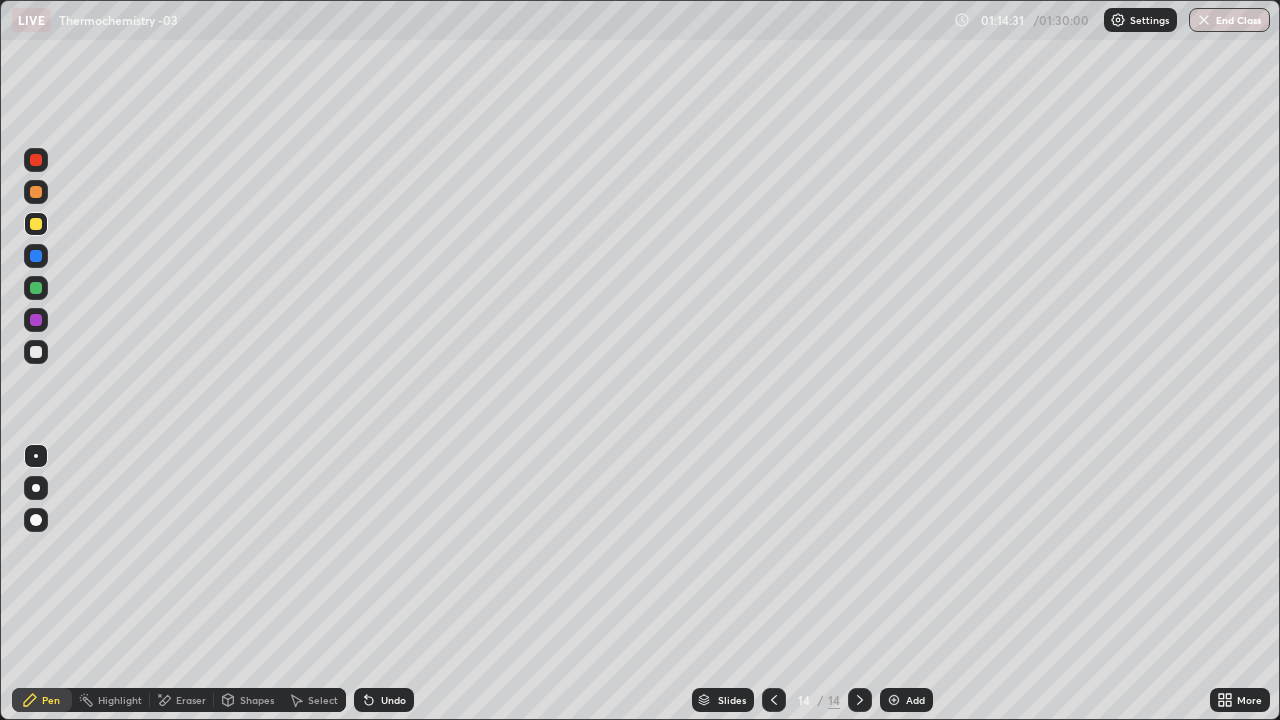 click on "Undo" at bounding box center [393, 700] 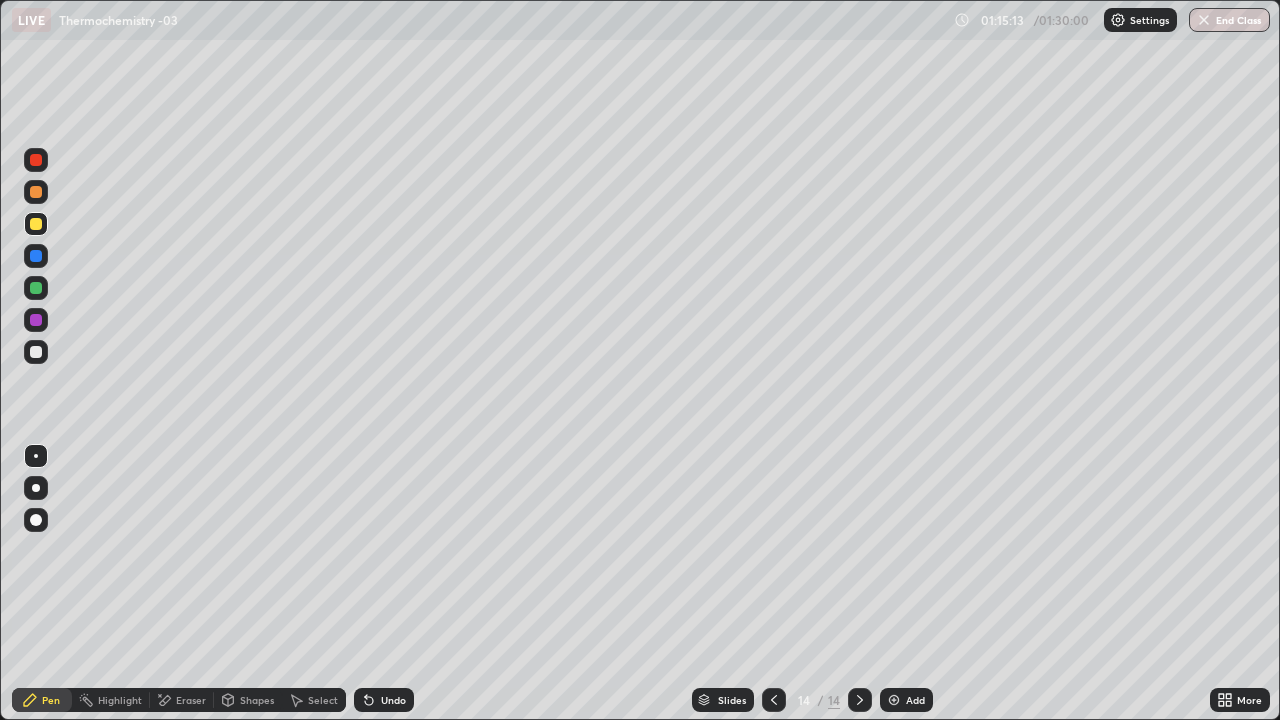 click at bounding box center [36, 352] 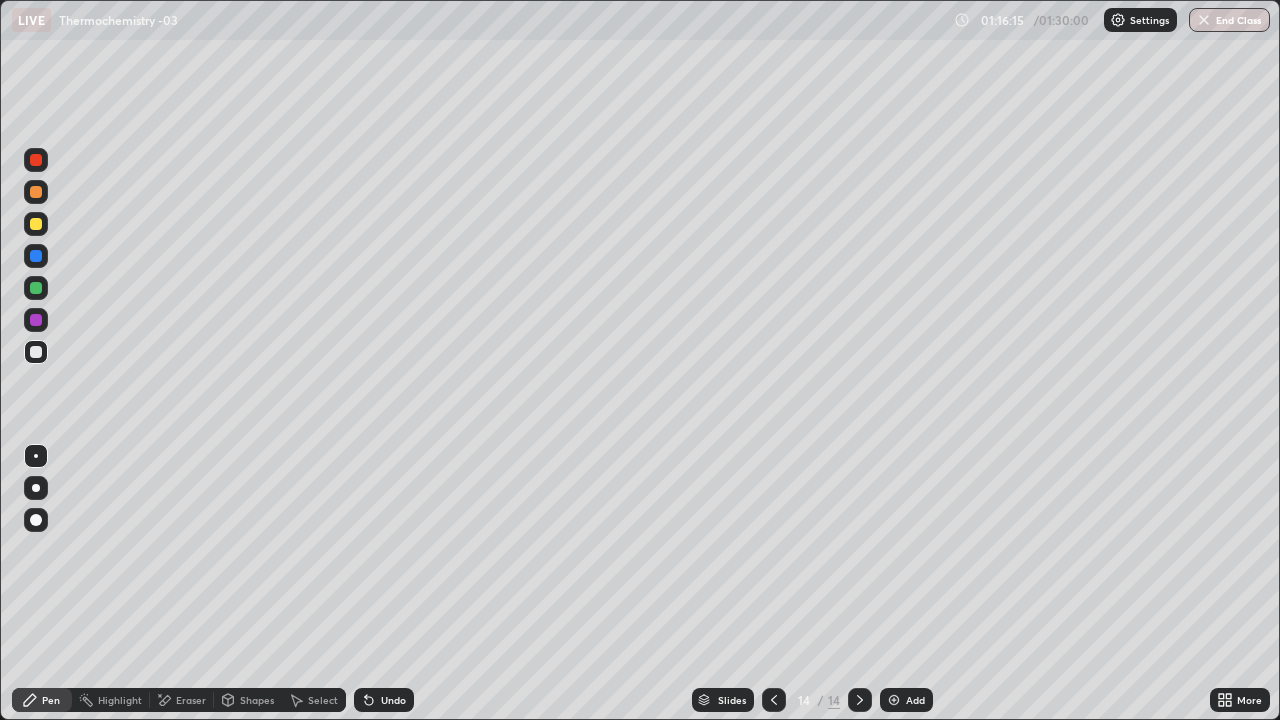 click at bounding box center [36, 288] 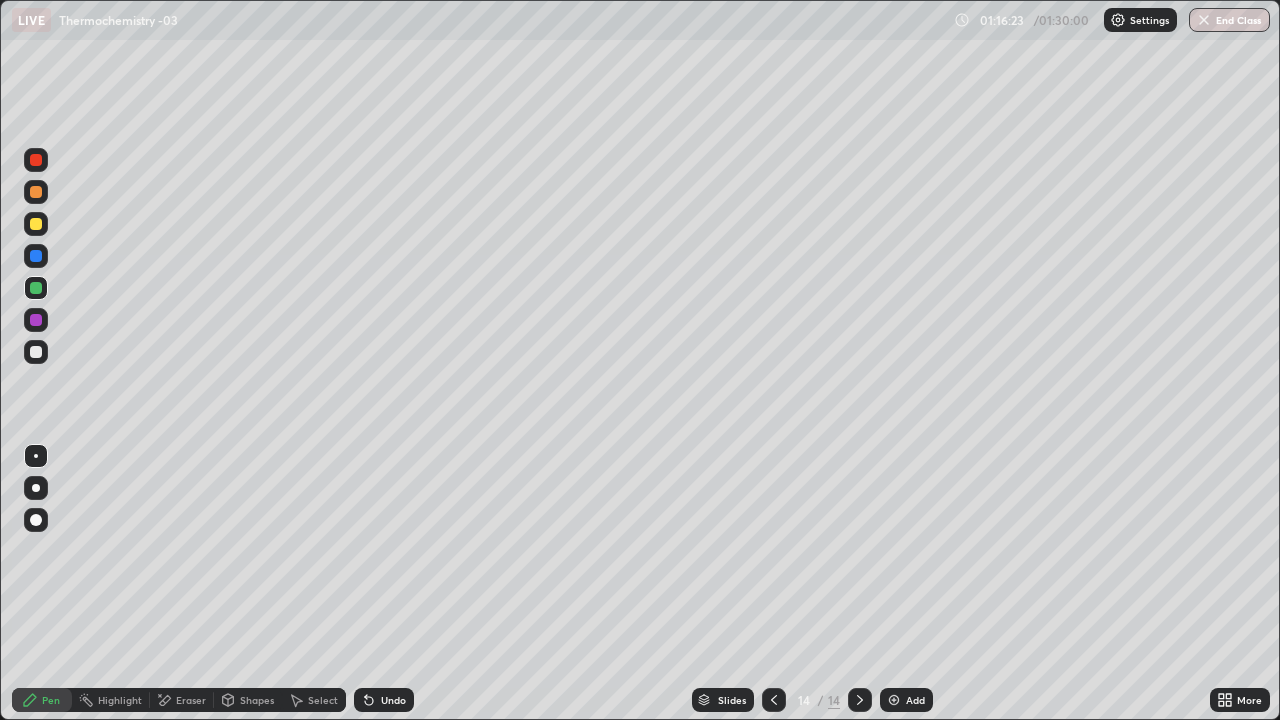 click on "Undo" at bounding box center (393, 700) 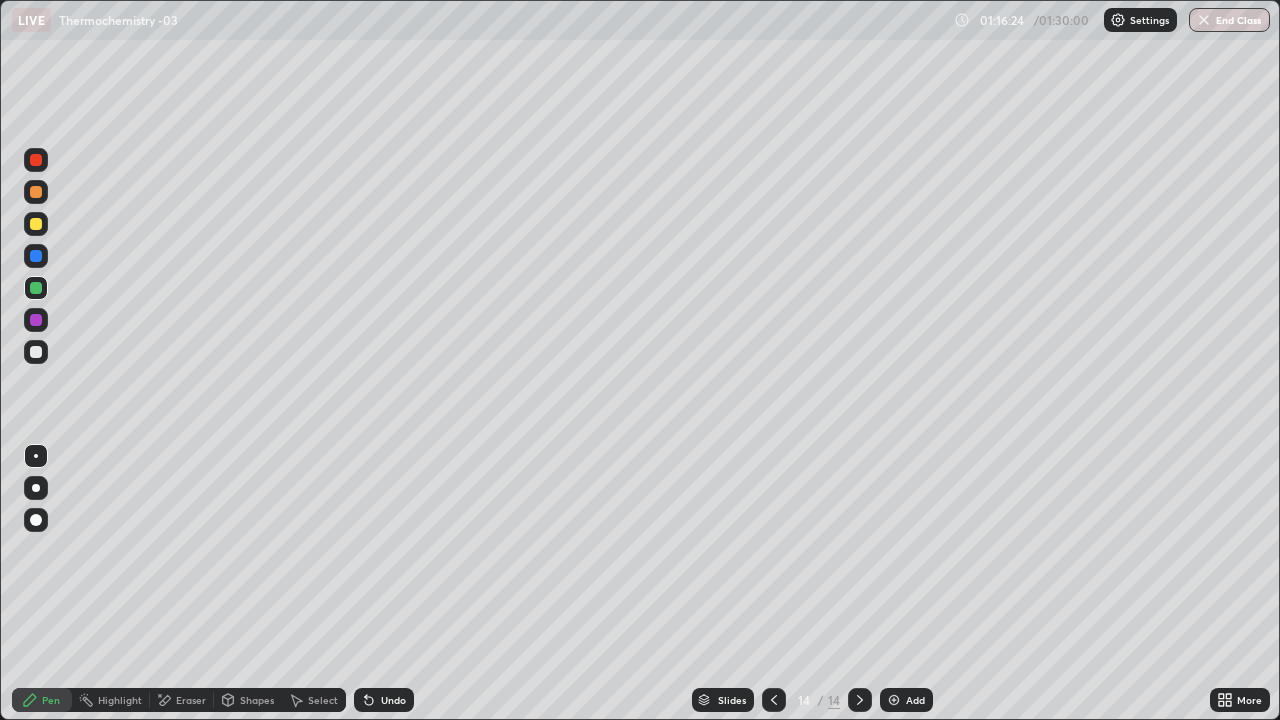 click on "Undo" at bounding box center [393, 700] 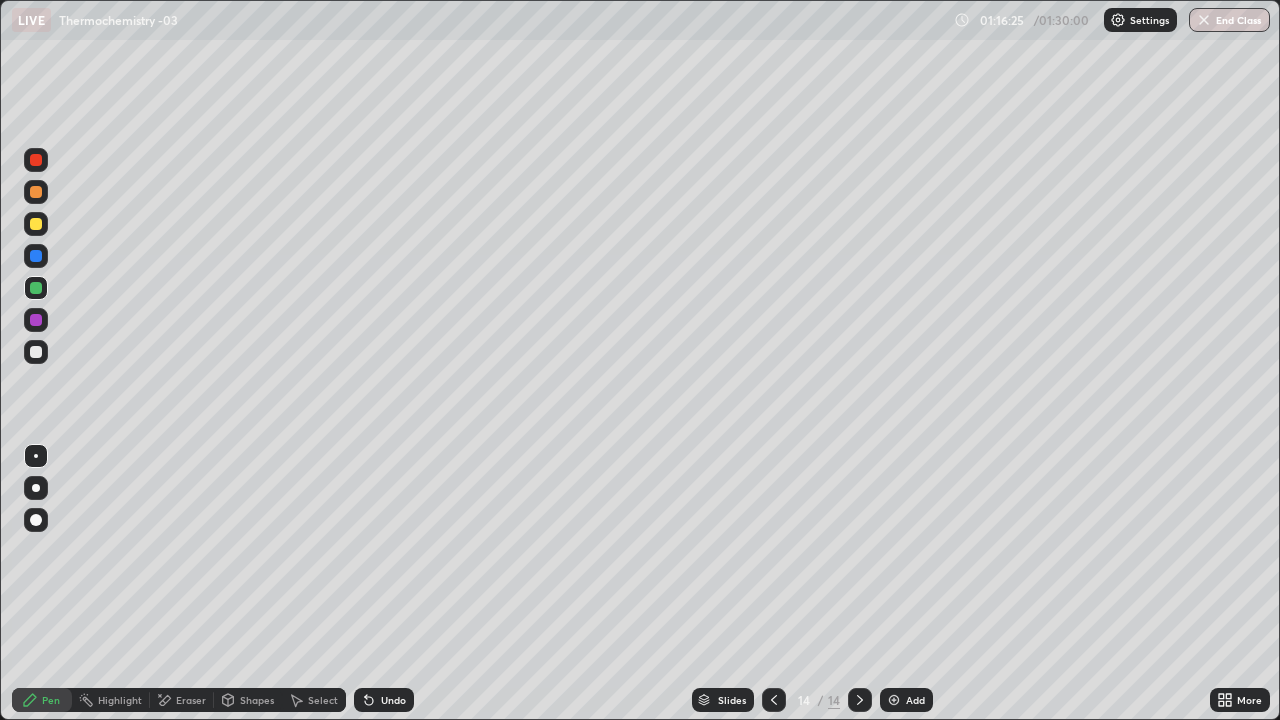 click on "Undo" at bounding box center (393, 700) 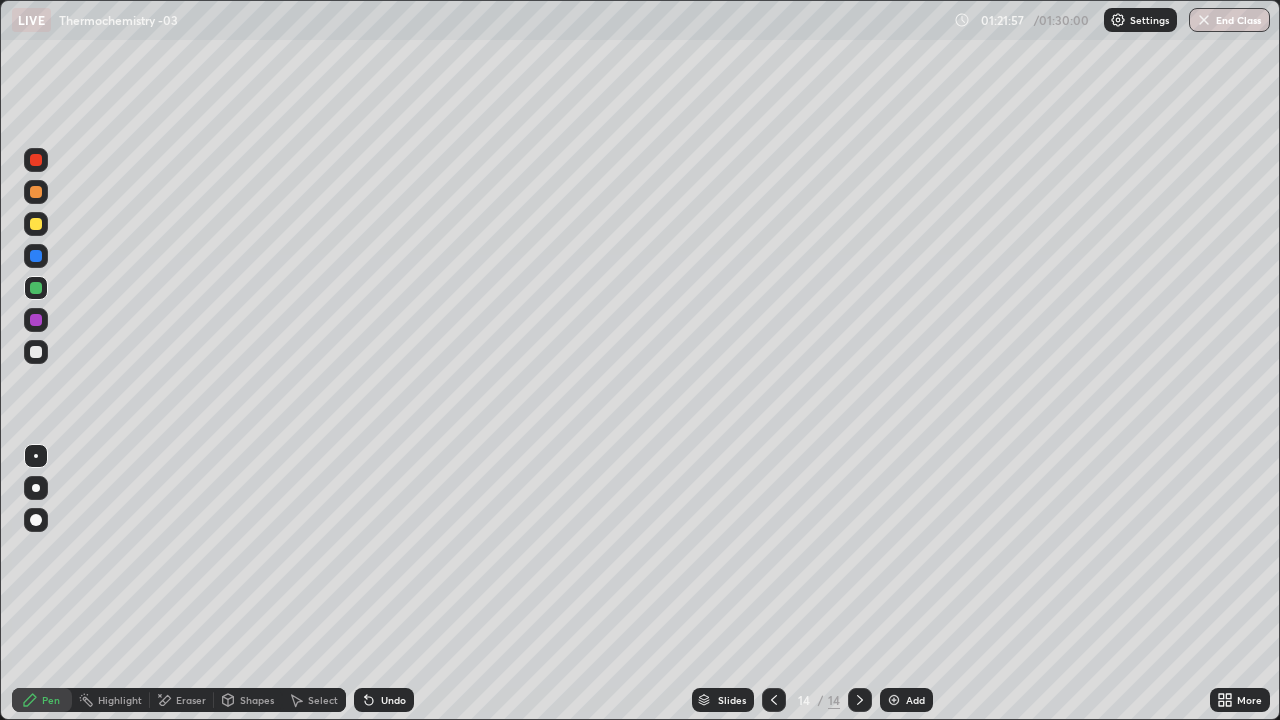 click on "End Class" at bounding box center (1229, 20) 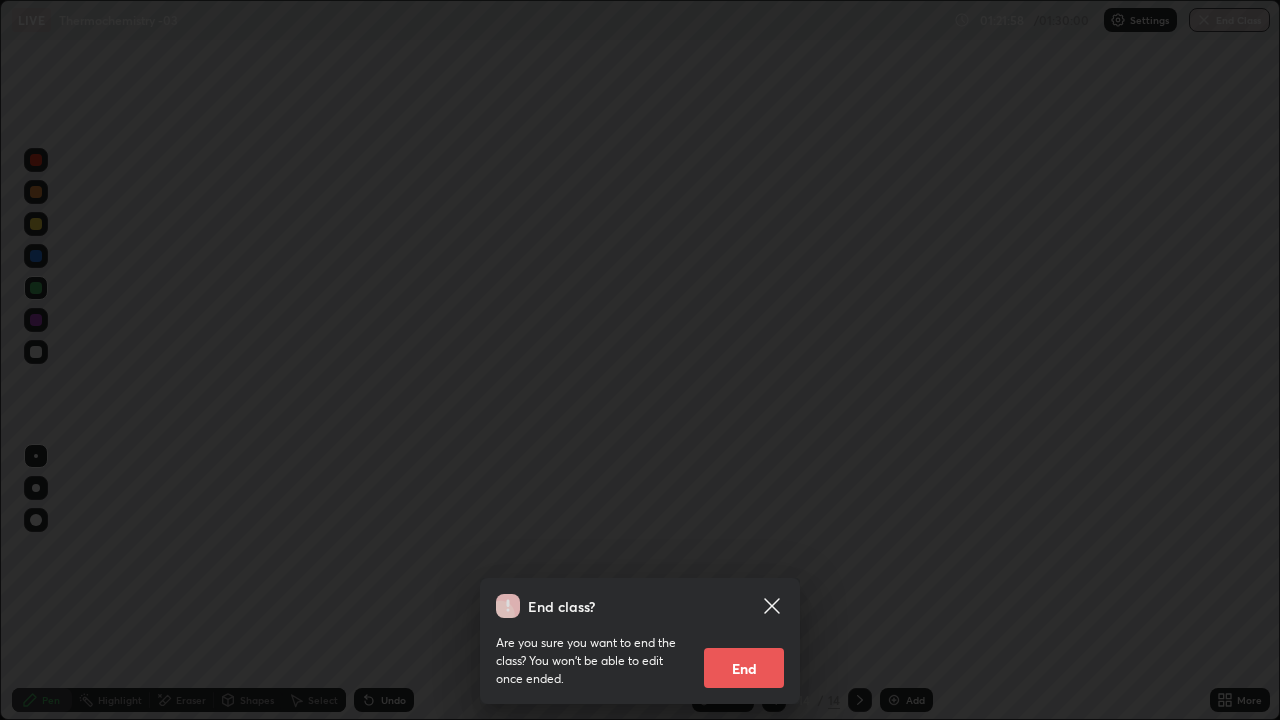 click on "End" at bounding box center (744, 668) 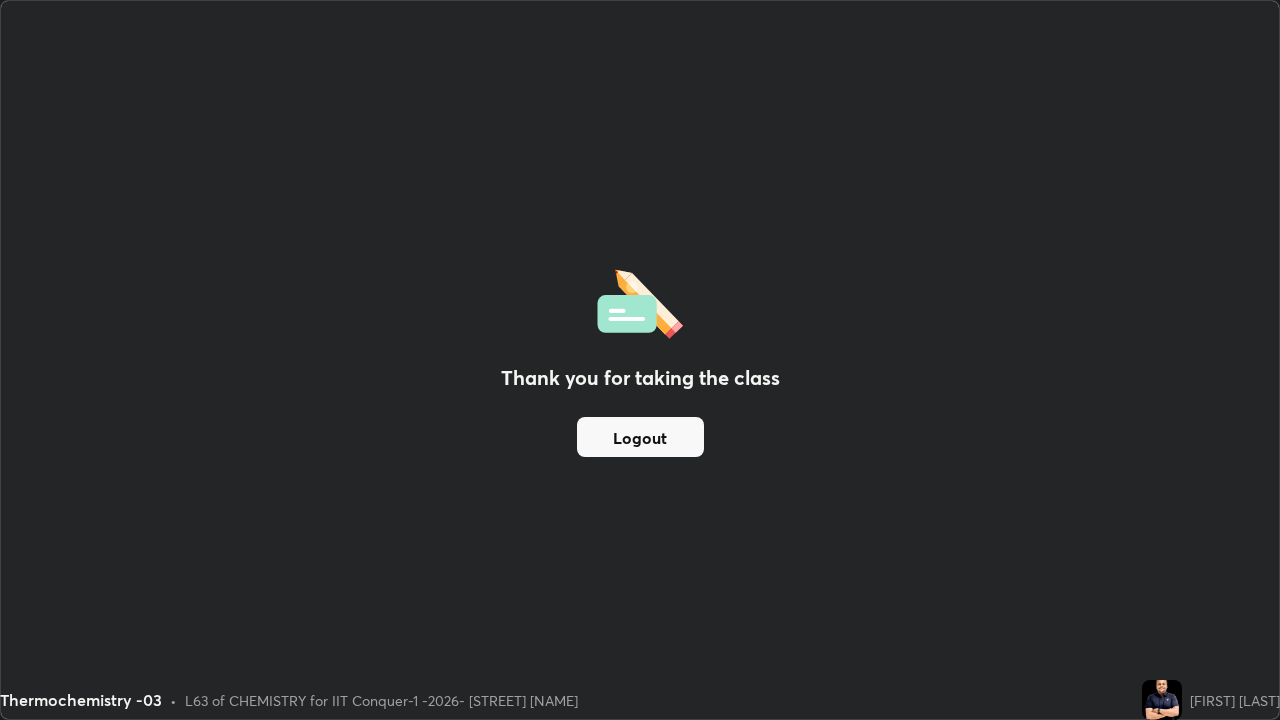 click on "Logout" at bounding box center (640, 437) 